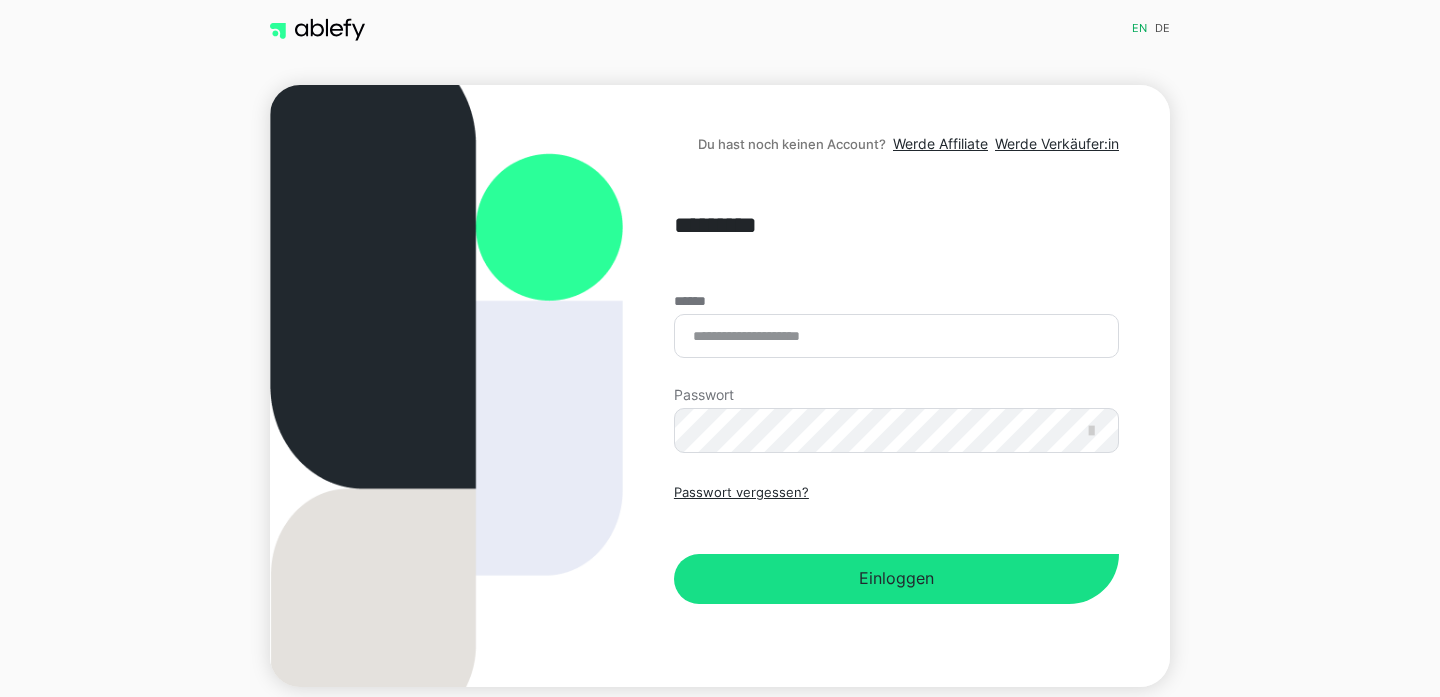 scroll, scrollTop: 0, scrollLeft: 0, axis: both 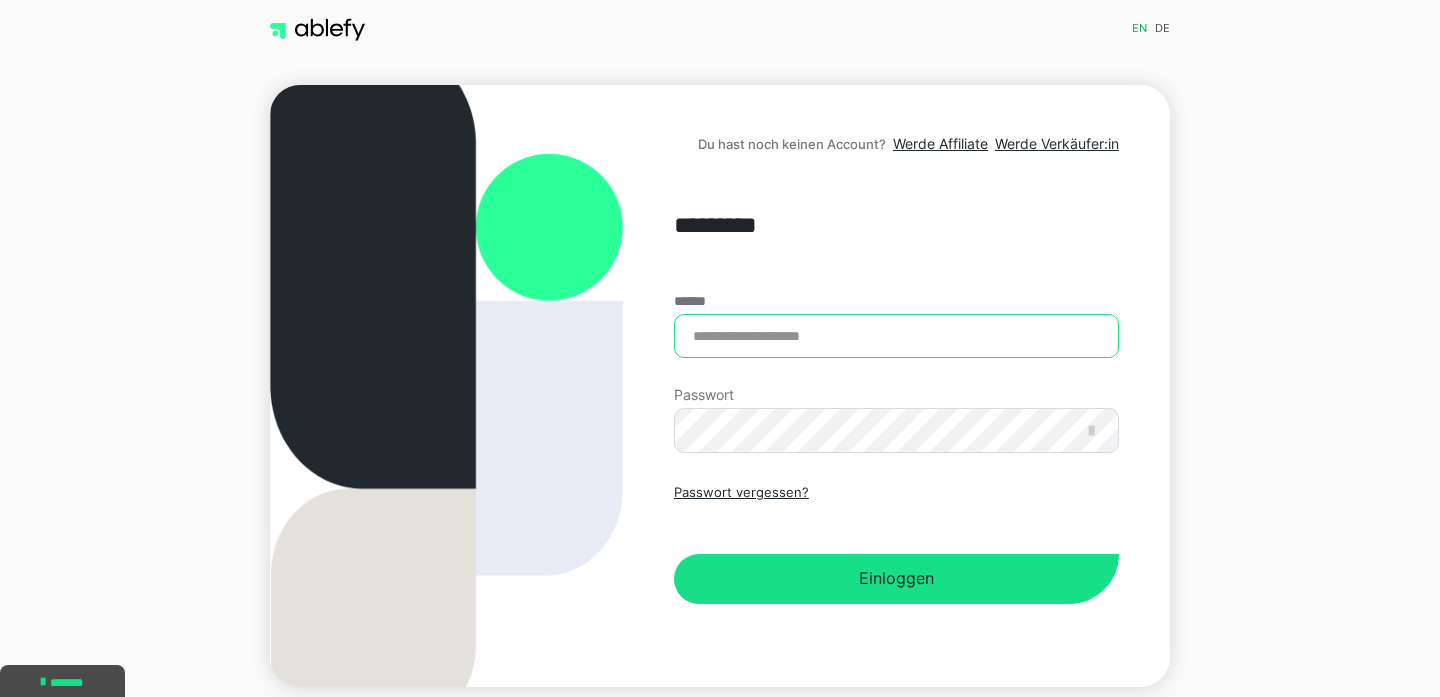 type on "**********" 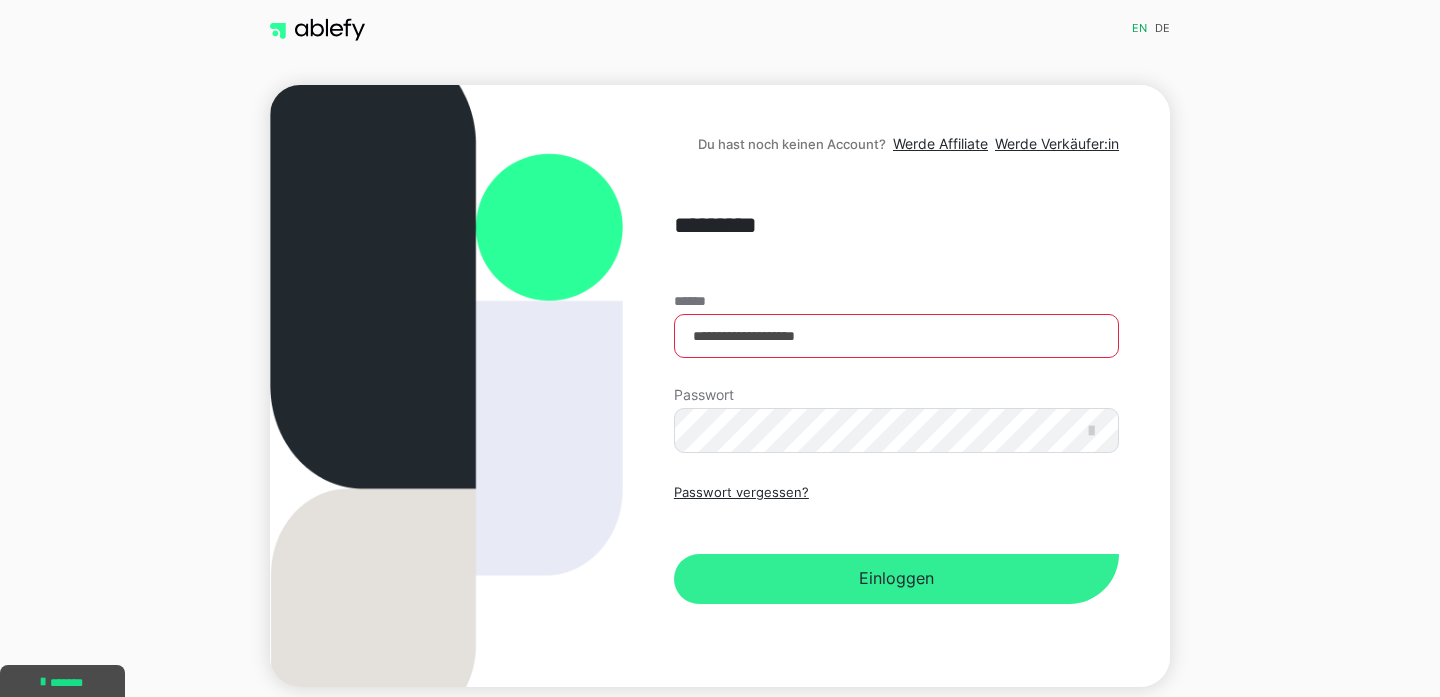 click on "Einloggen" at bounding box center (896, 579) 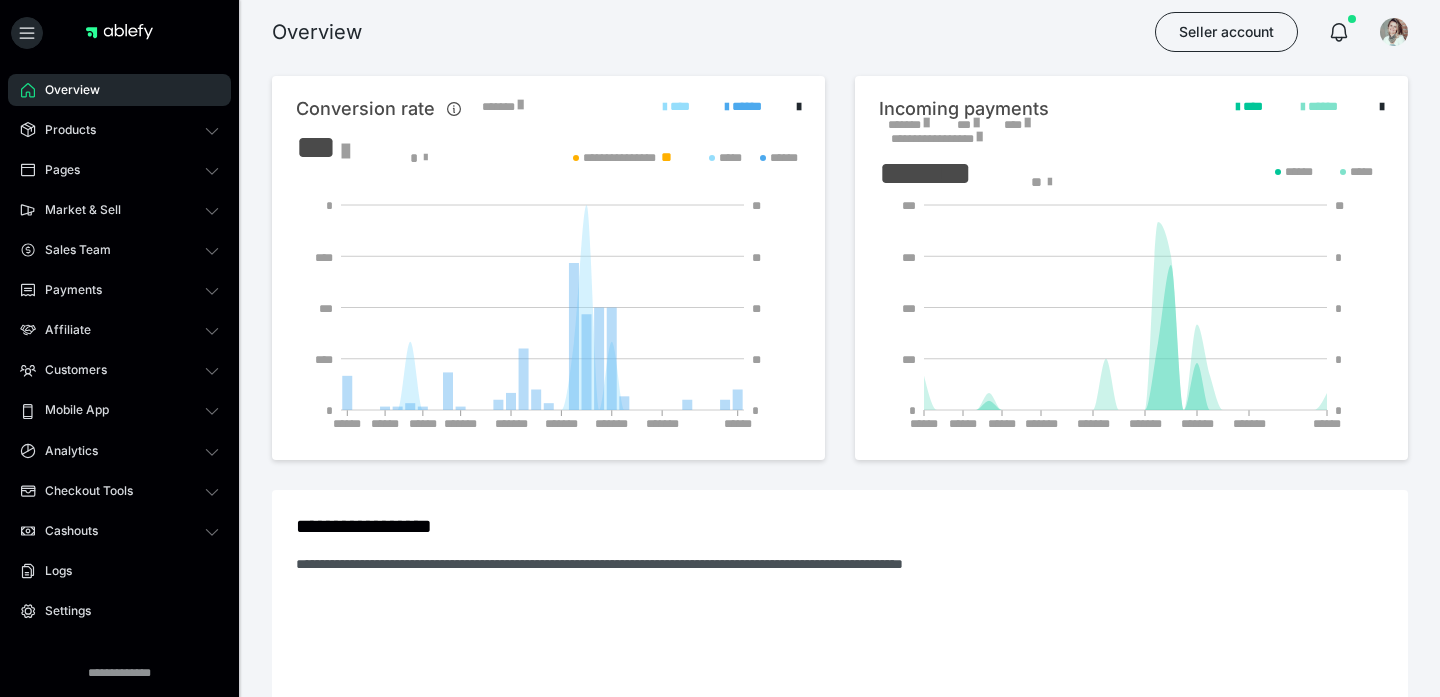 scroll, scrollTop: 0, scrollLeft: 0, axis: both 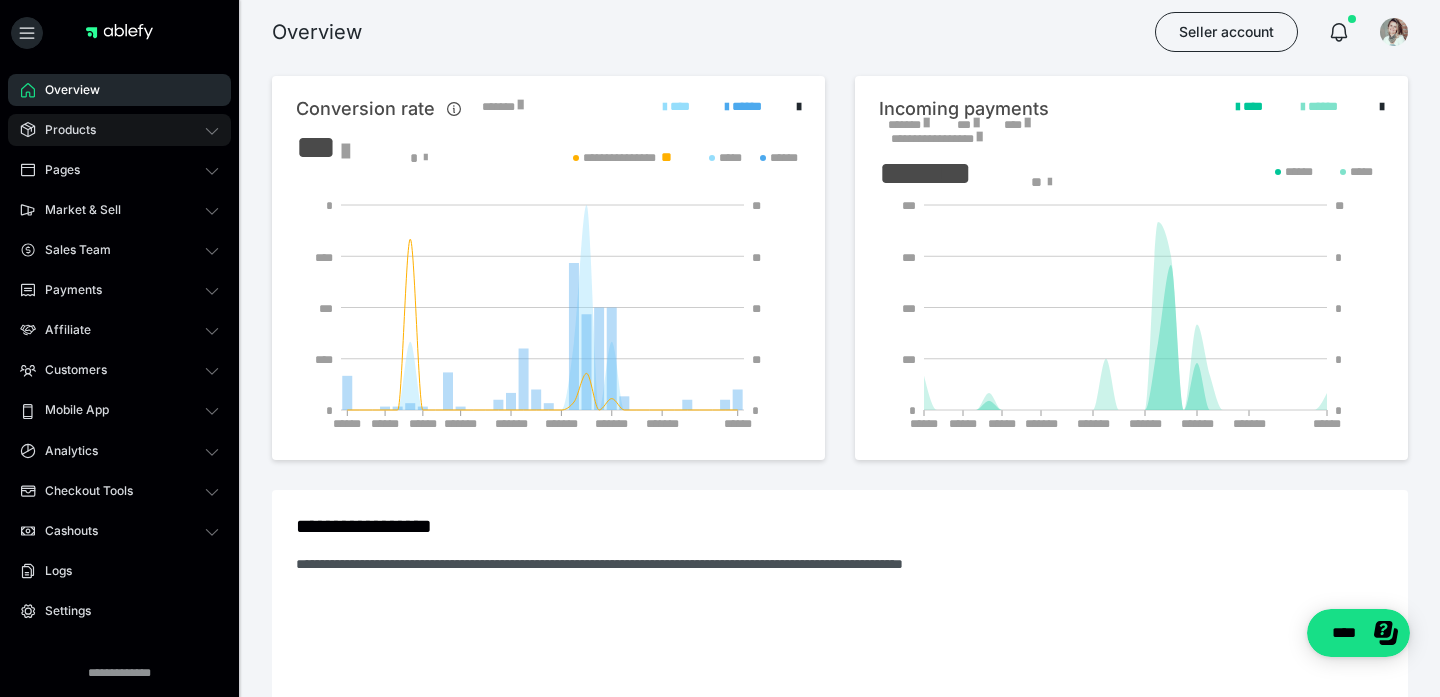 click on "Products" at bounding box center [119, 130] 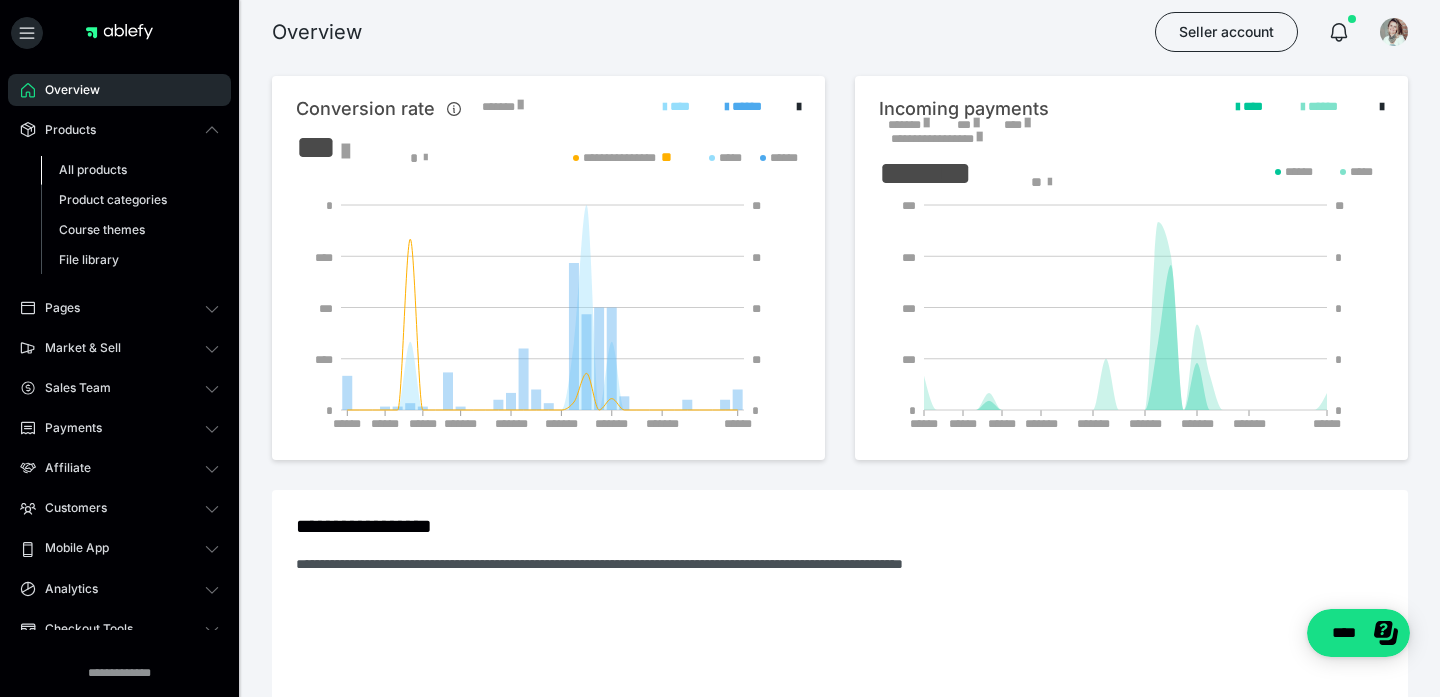 click on "All products" at bounding box center (93, 169) 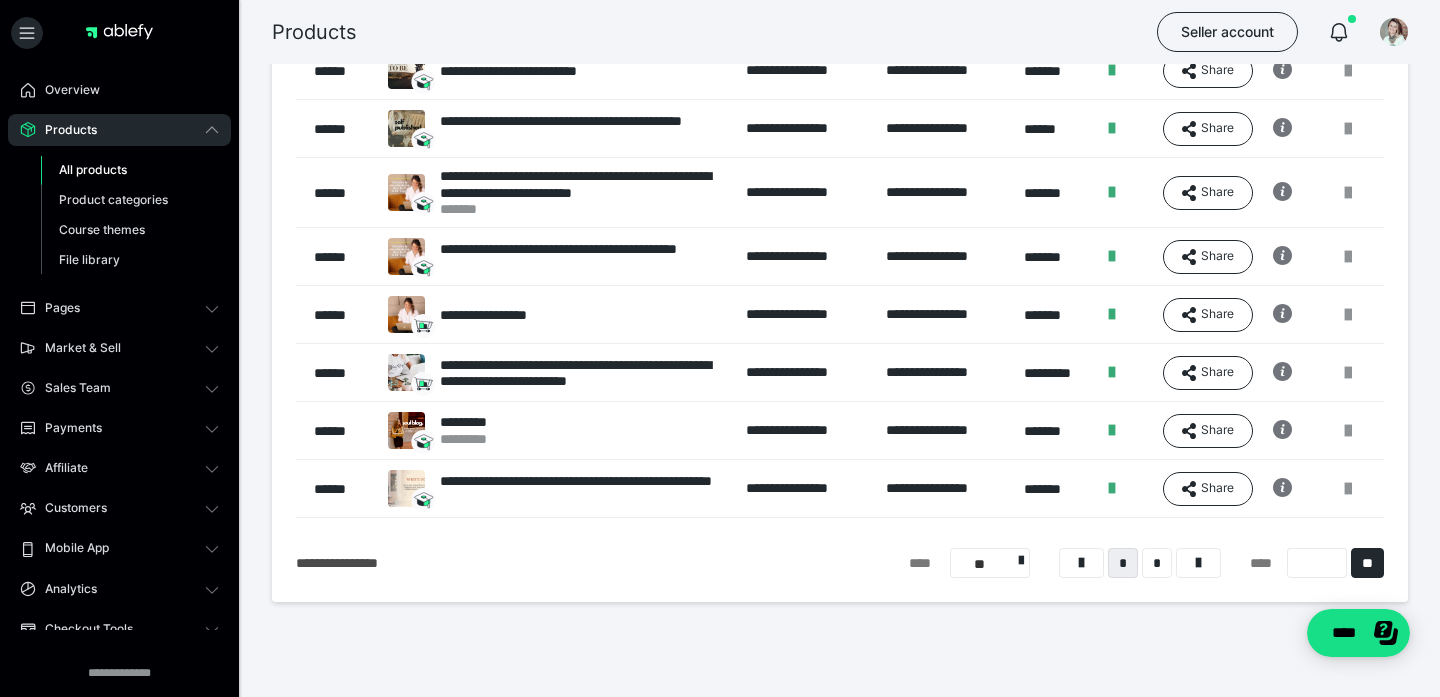 scroll, scrollTop: 331, scrollLeft: 0, axis: vertical 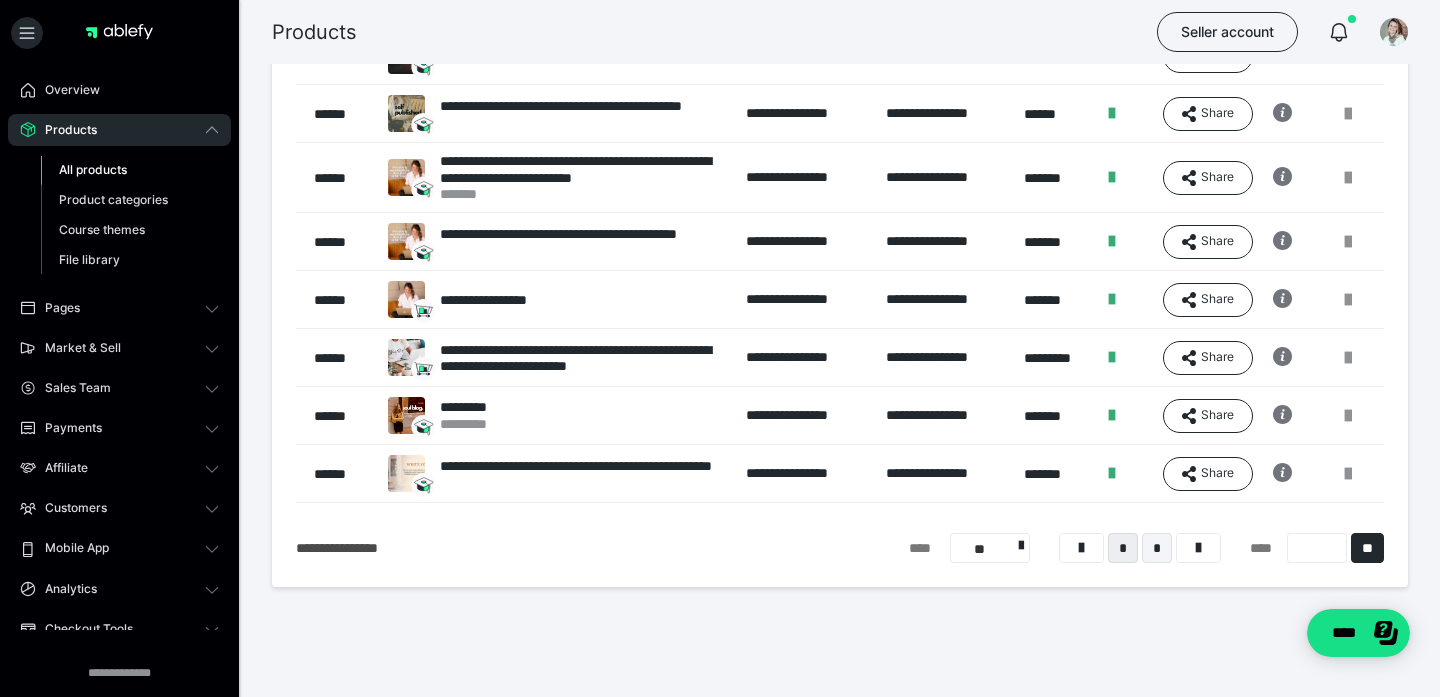 click on "*" at bounding box center [1157, 548] 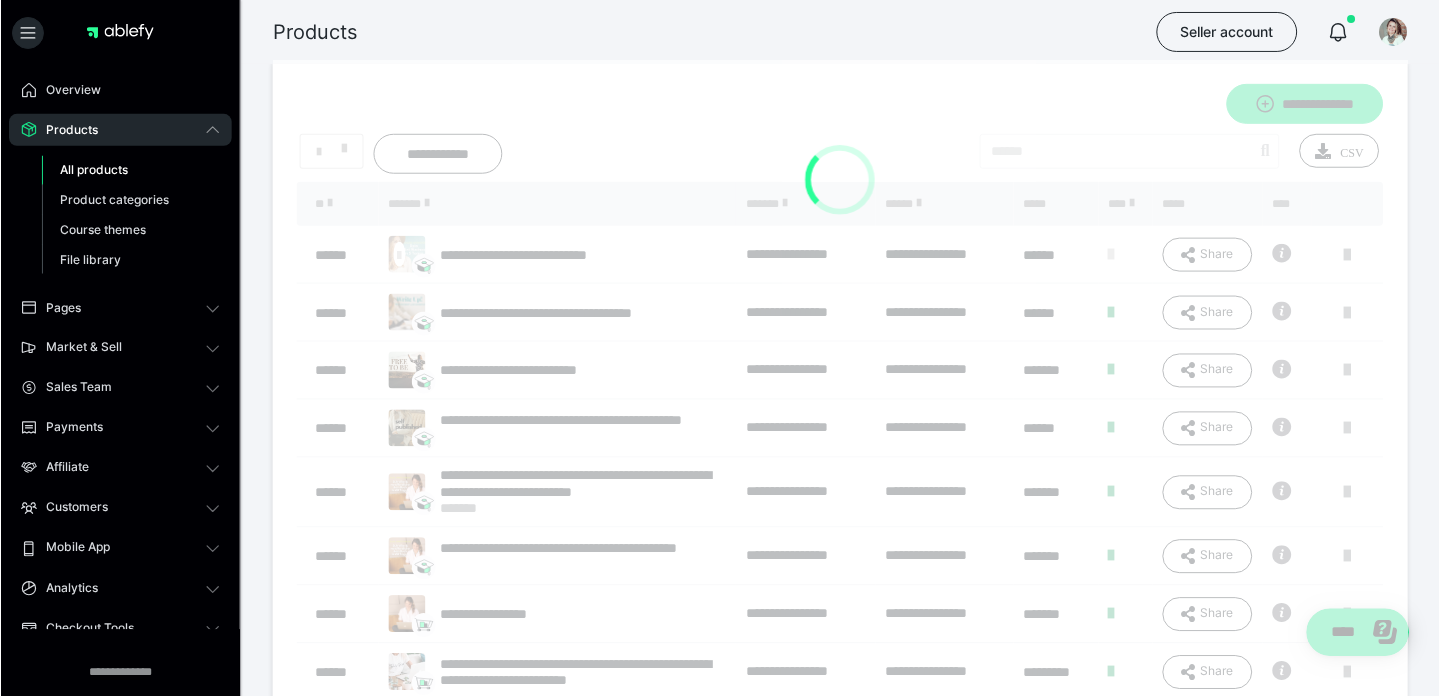 scroll, scrollTop: 0, scrollLeft: 0, axis: both 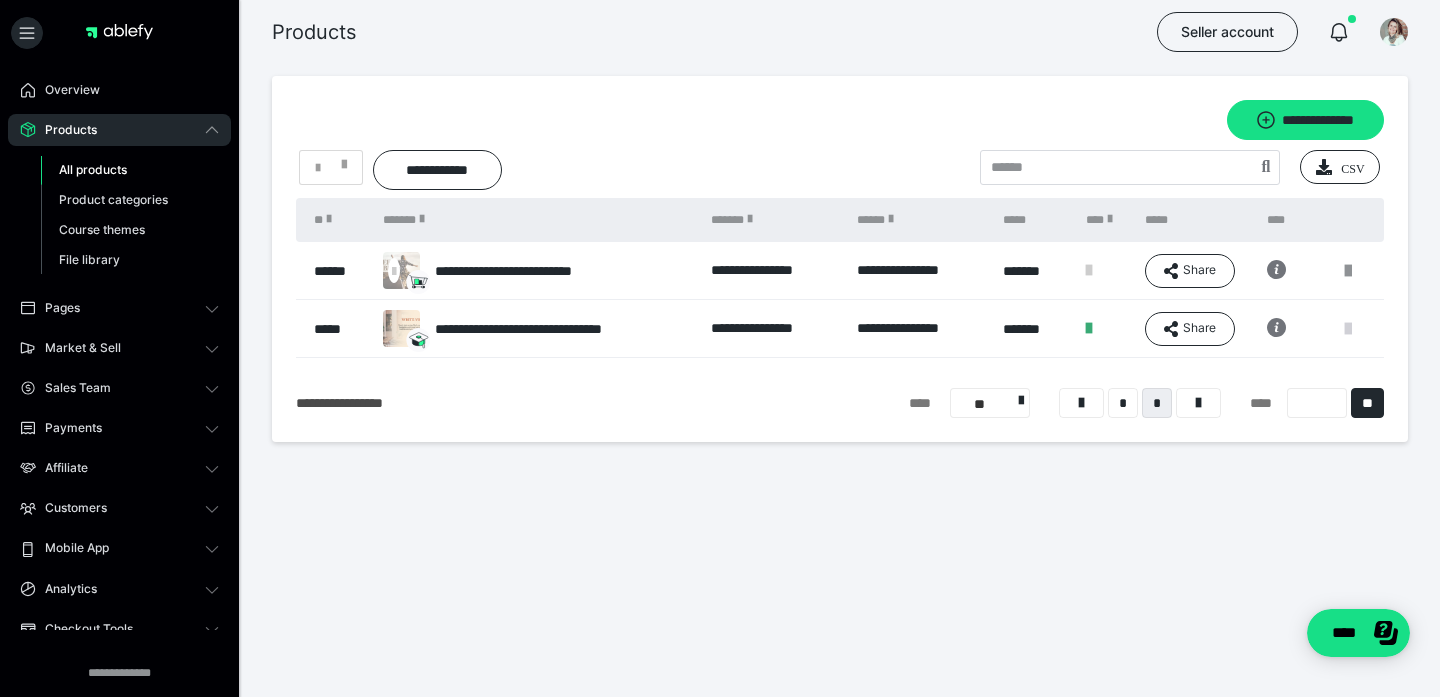 click at bounding box center [1348, 329] 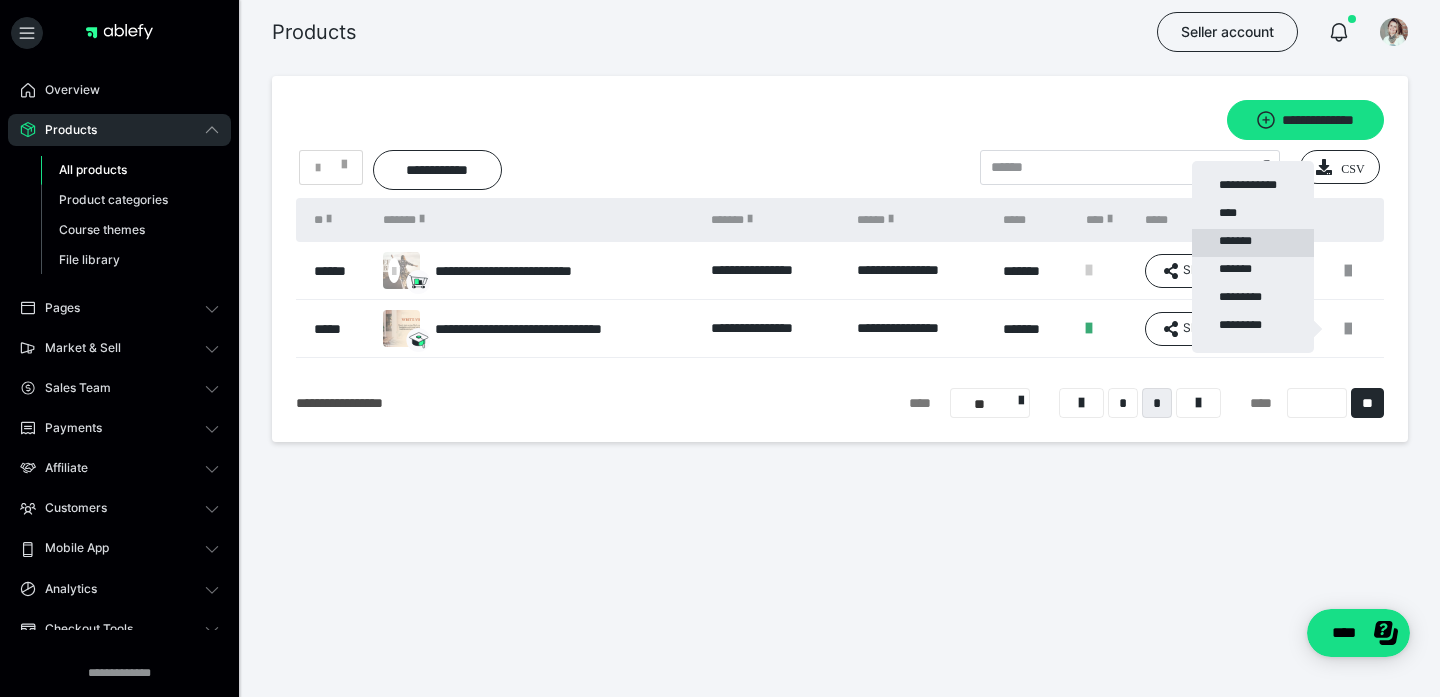 click on "*******" at bounding box center [1253, 243] 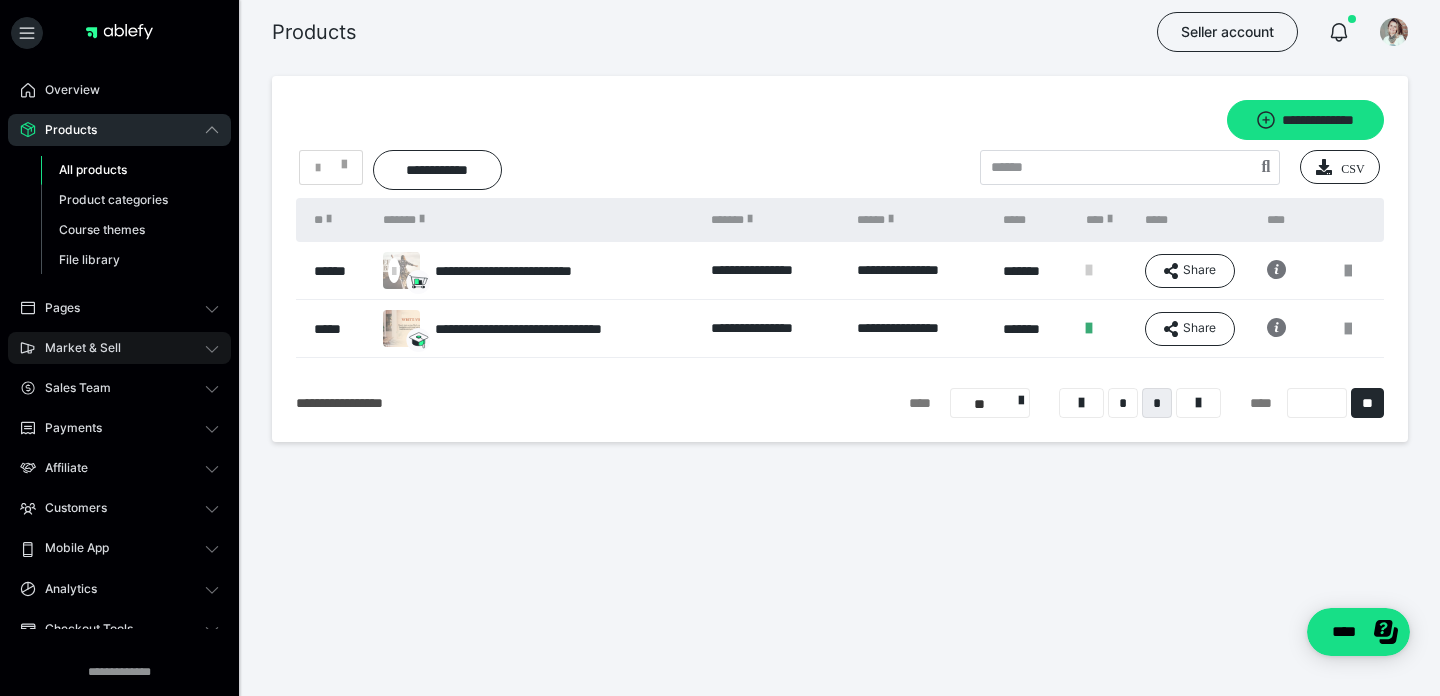 click on "Market & Sell" at bounding box center (119, 348) 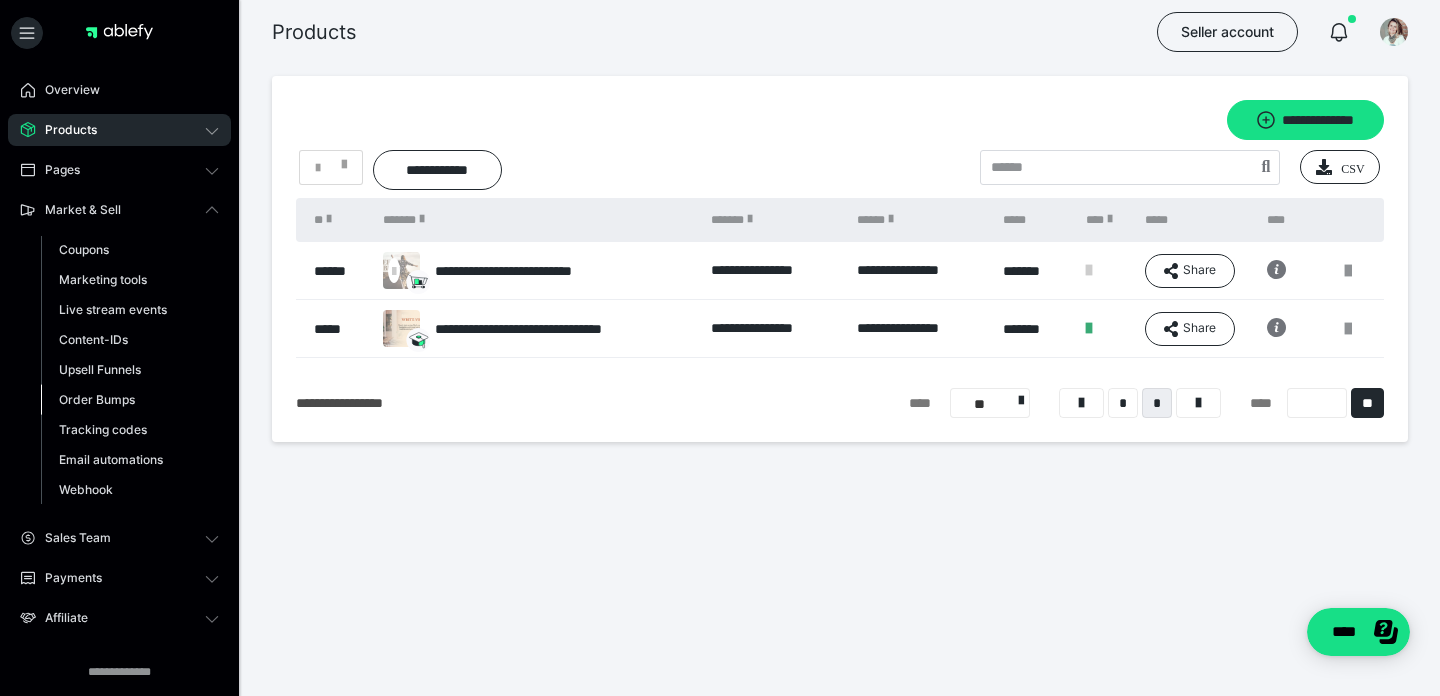 click on "Order Bumps" at bounding box center (97, 399) 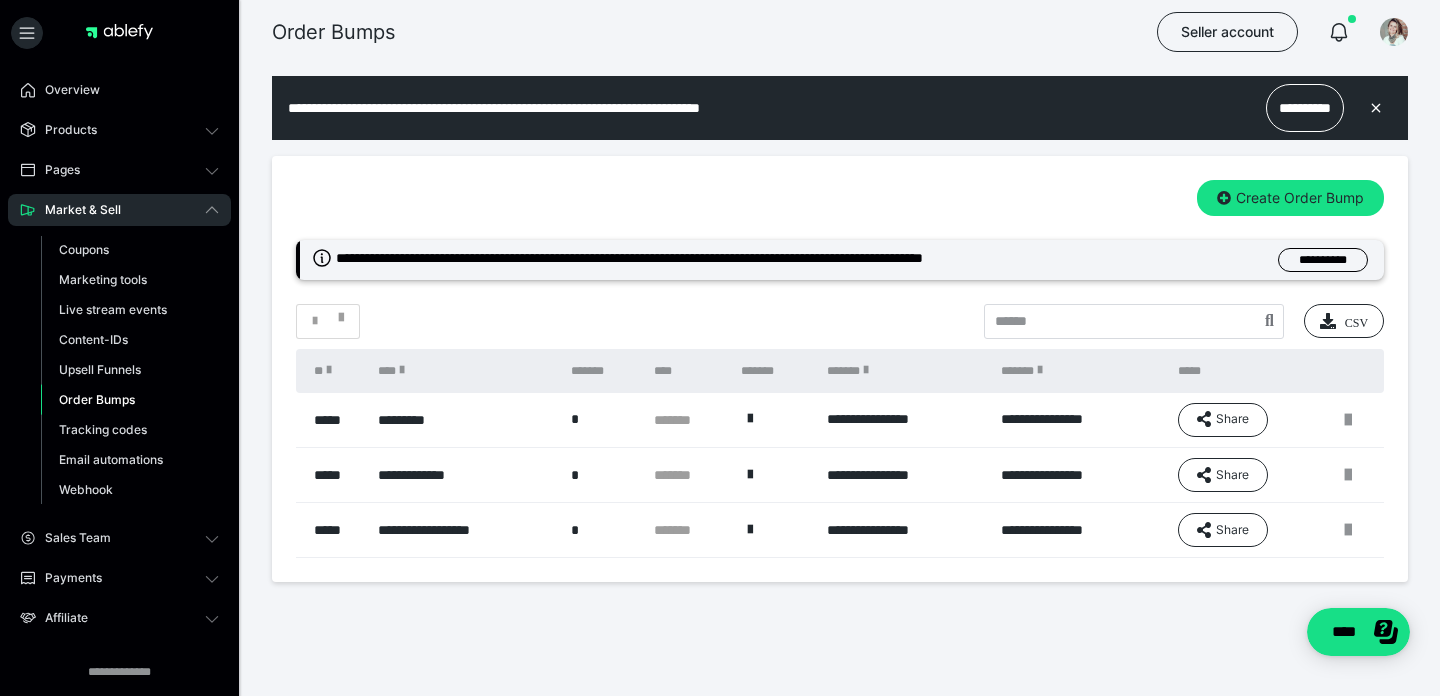 scroll, scrollTop: 0, scrollLeft: 0, axis: both 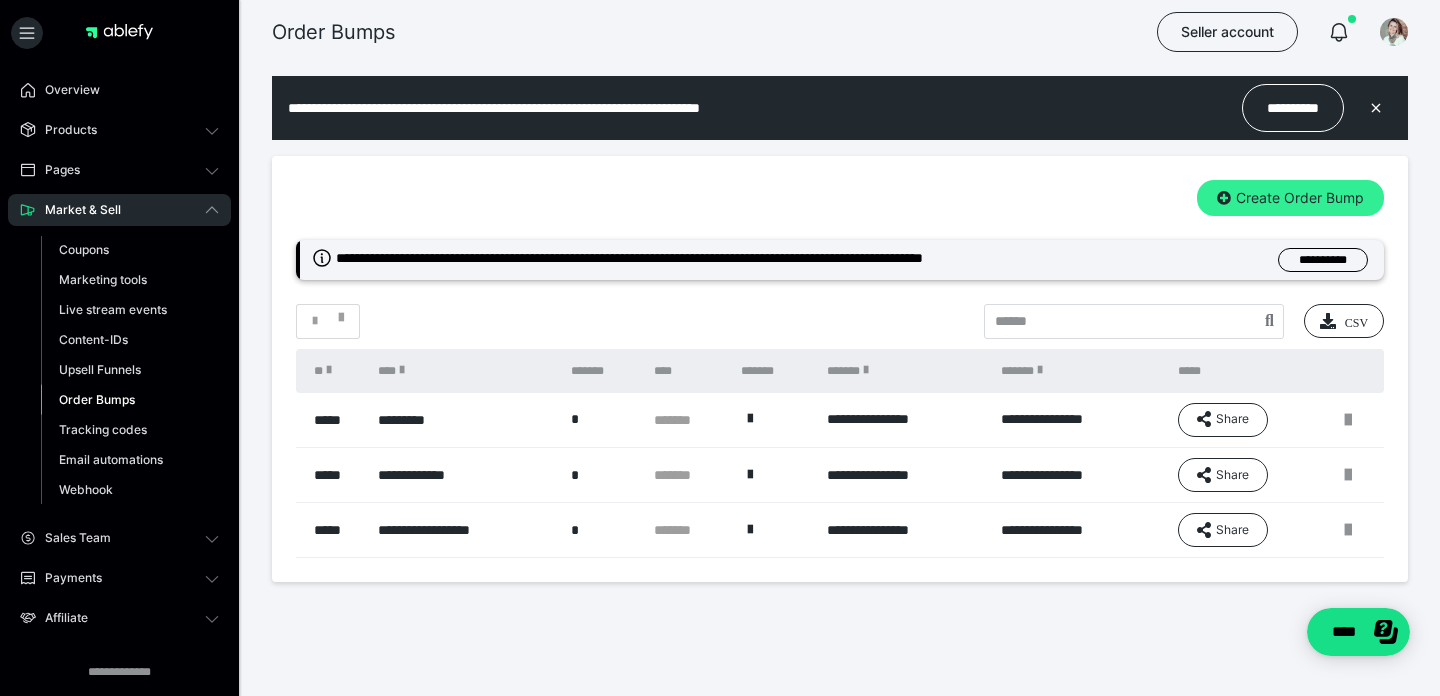 click on "Create Order Bump" at bounding box center (1290, 198) 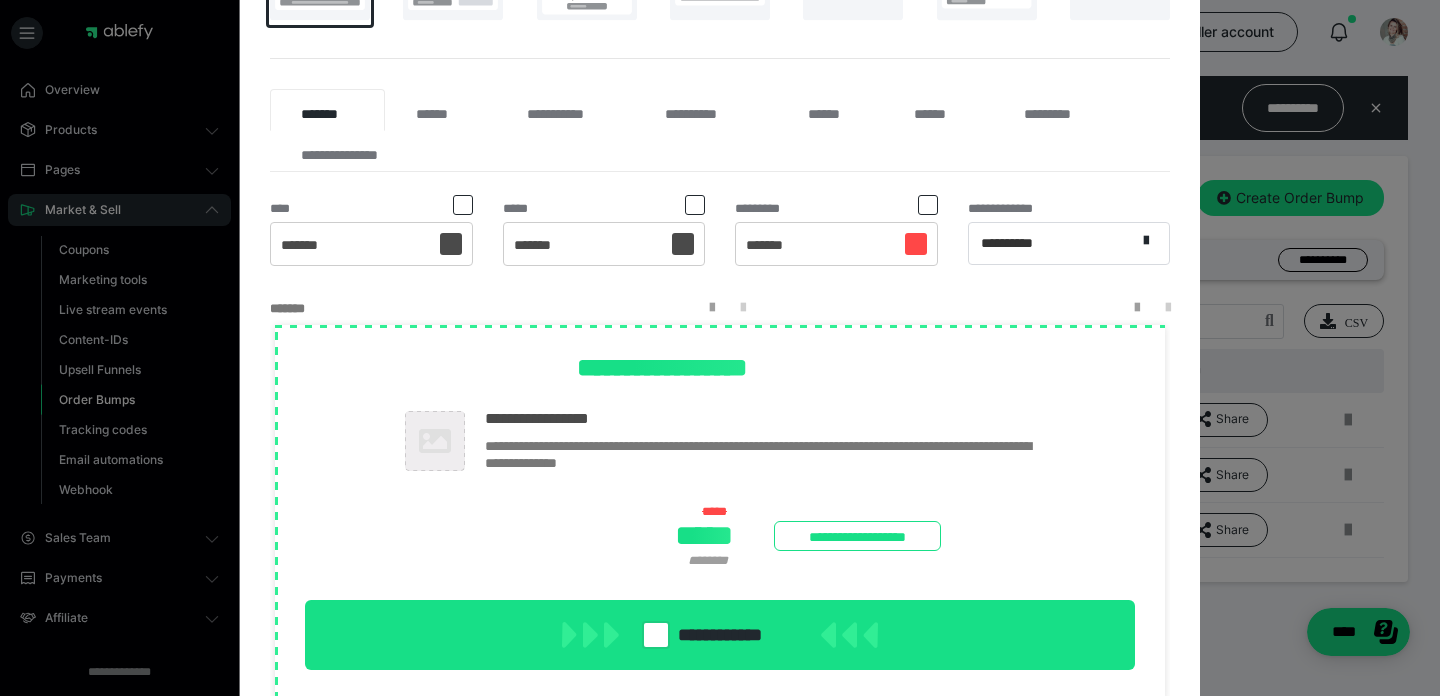 scroll, scrollTop: 383, scrollLeft: 0, axis: vertical 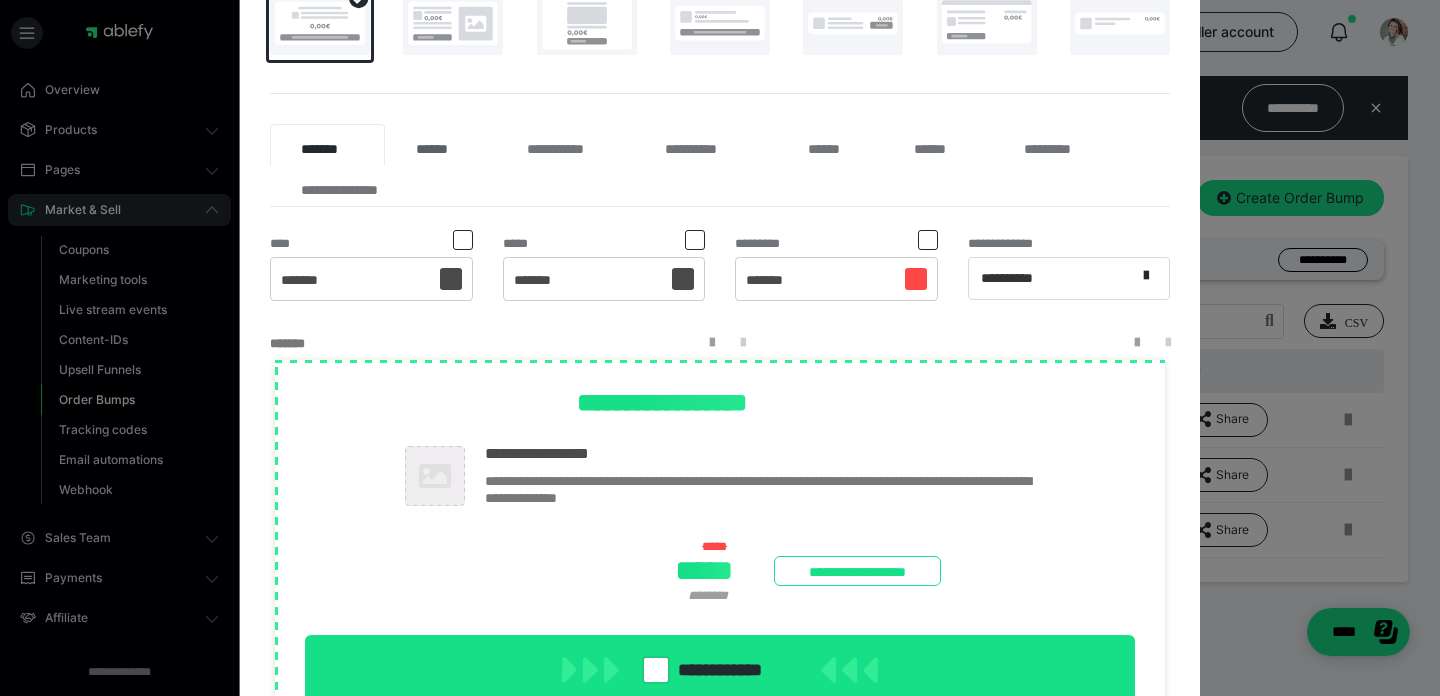 click on "******" at bounding box center [440, 145] 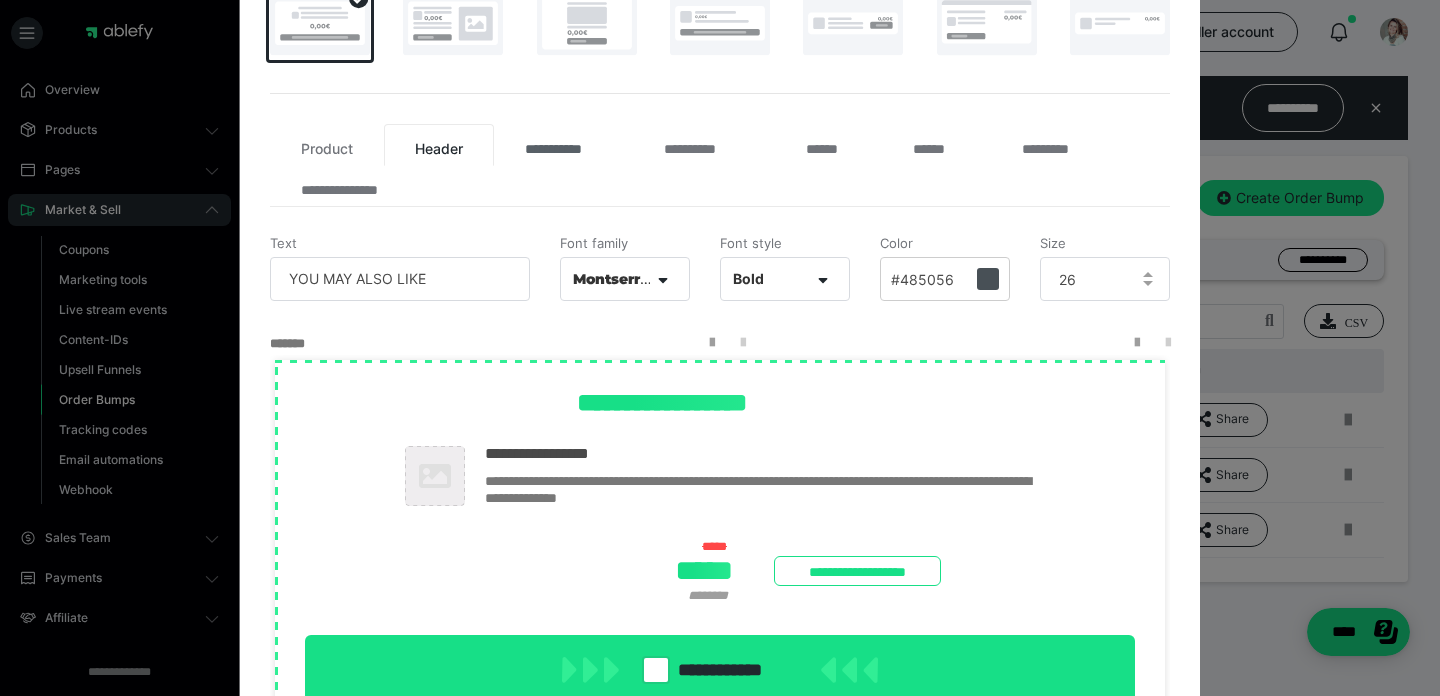 click on "**********" at bounding box center (563, 145) 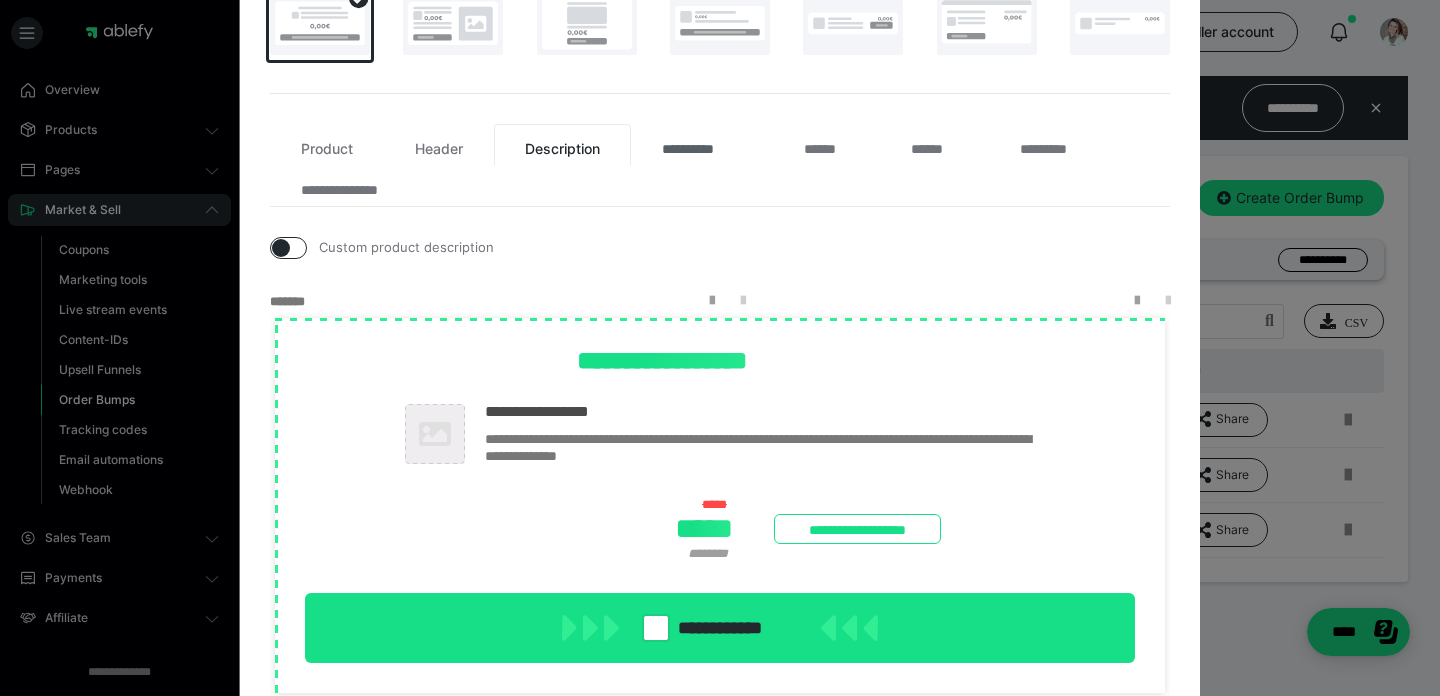 click on "**********" at bounding box center [702, 145] 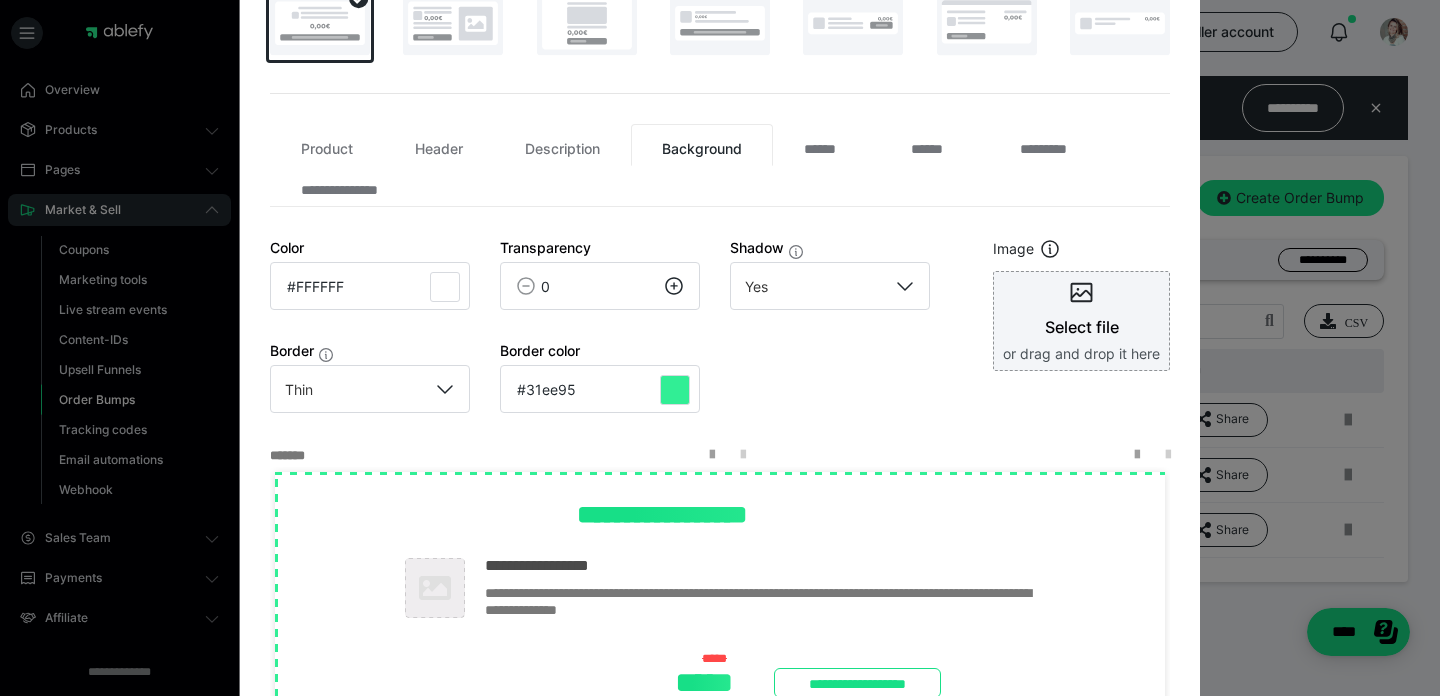 click at bounding box center [675, 390] 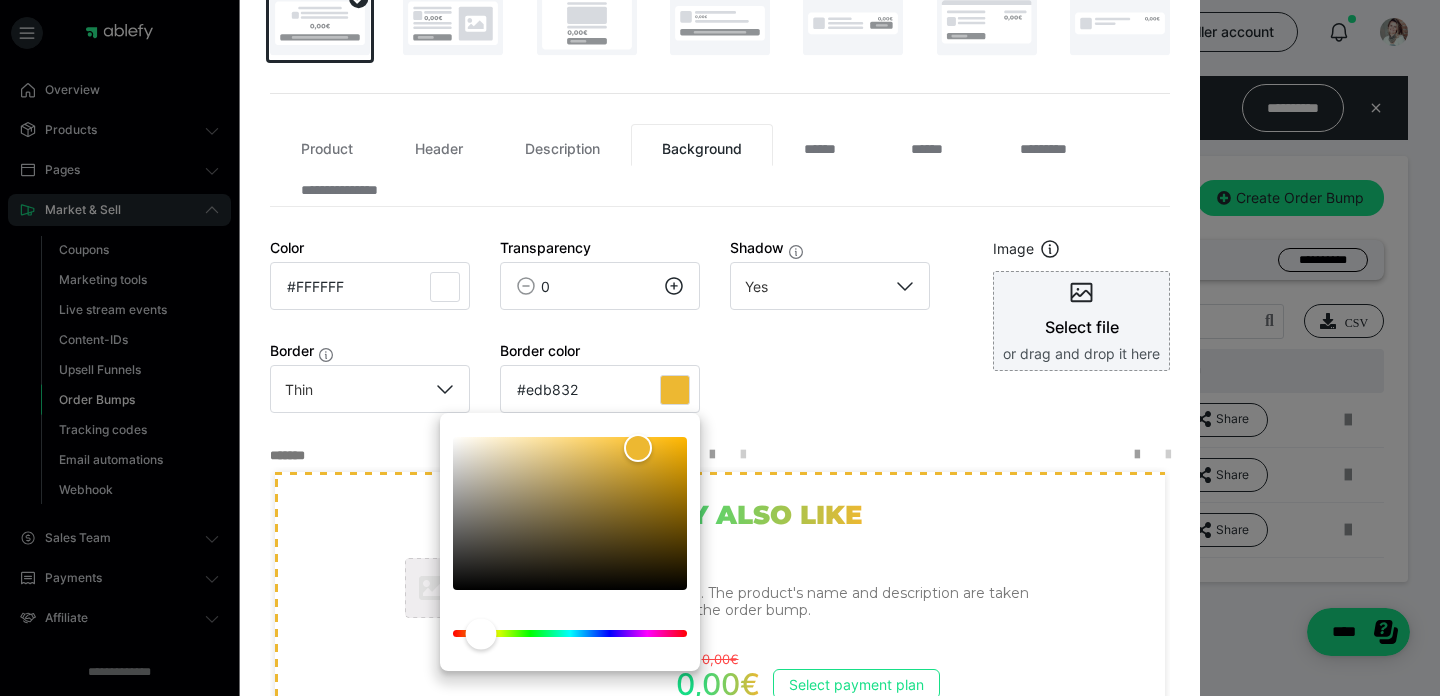 drag, startPoint x: 550, startPoint y: 634, endPoint x: 481, endPoint y: 631, distance: 69.065186 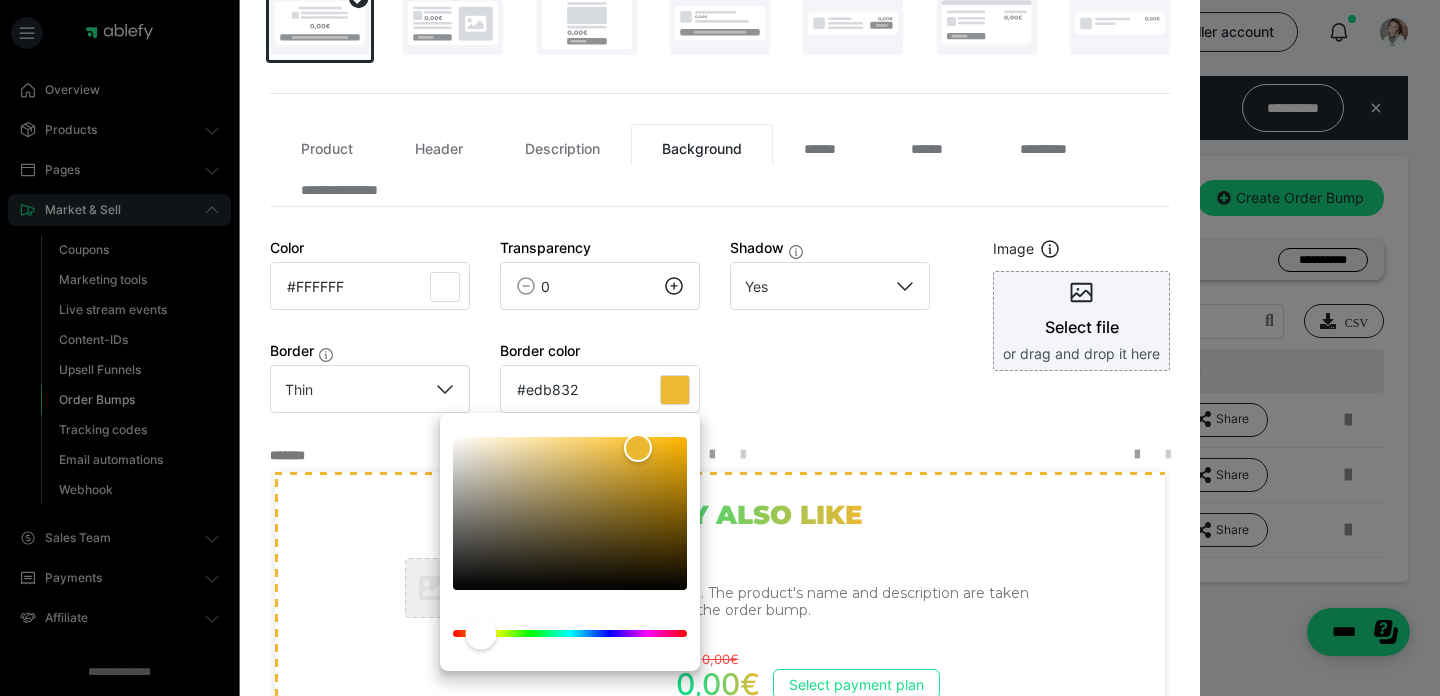 click at bounding box center [481, 633] 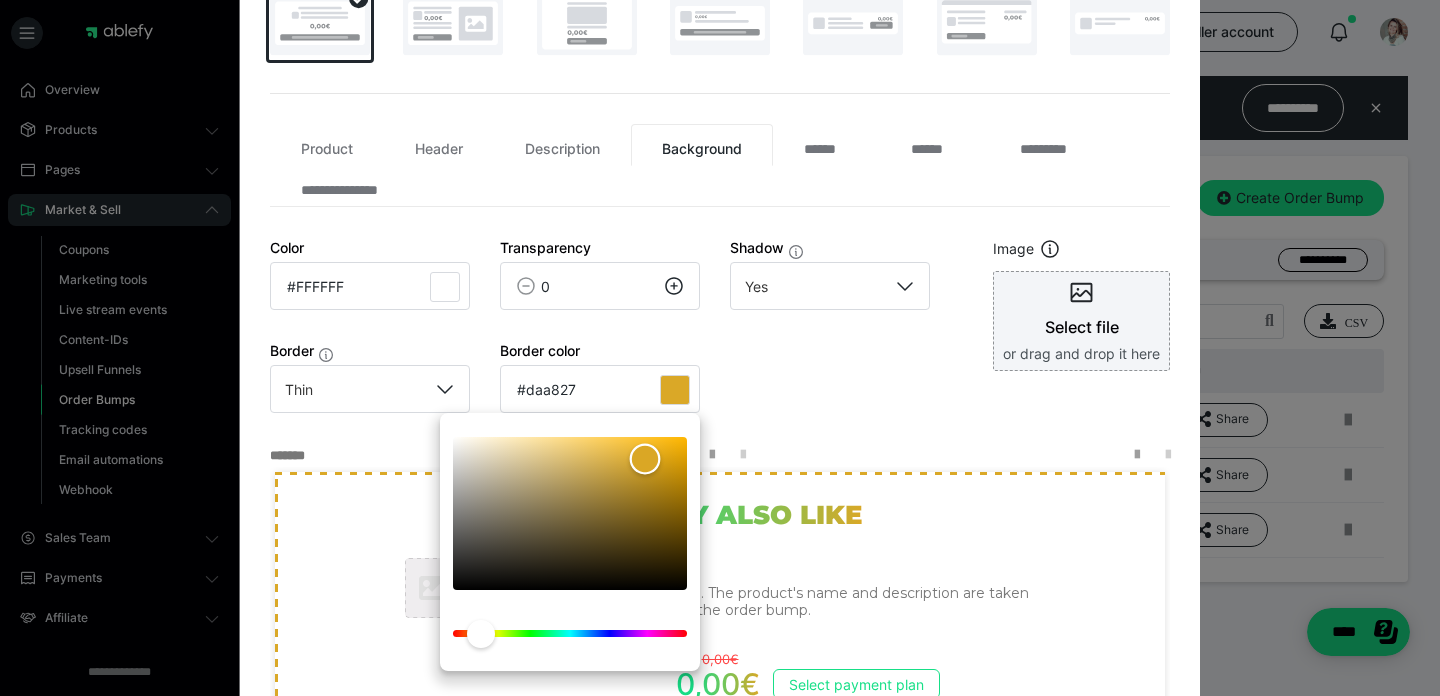 type on "#d9a626" 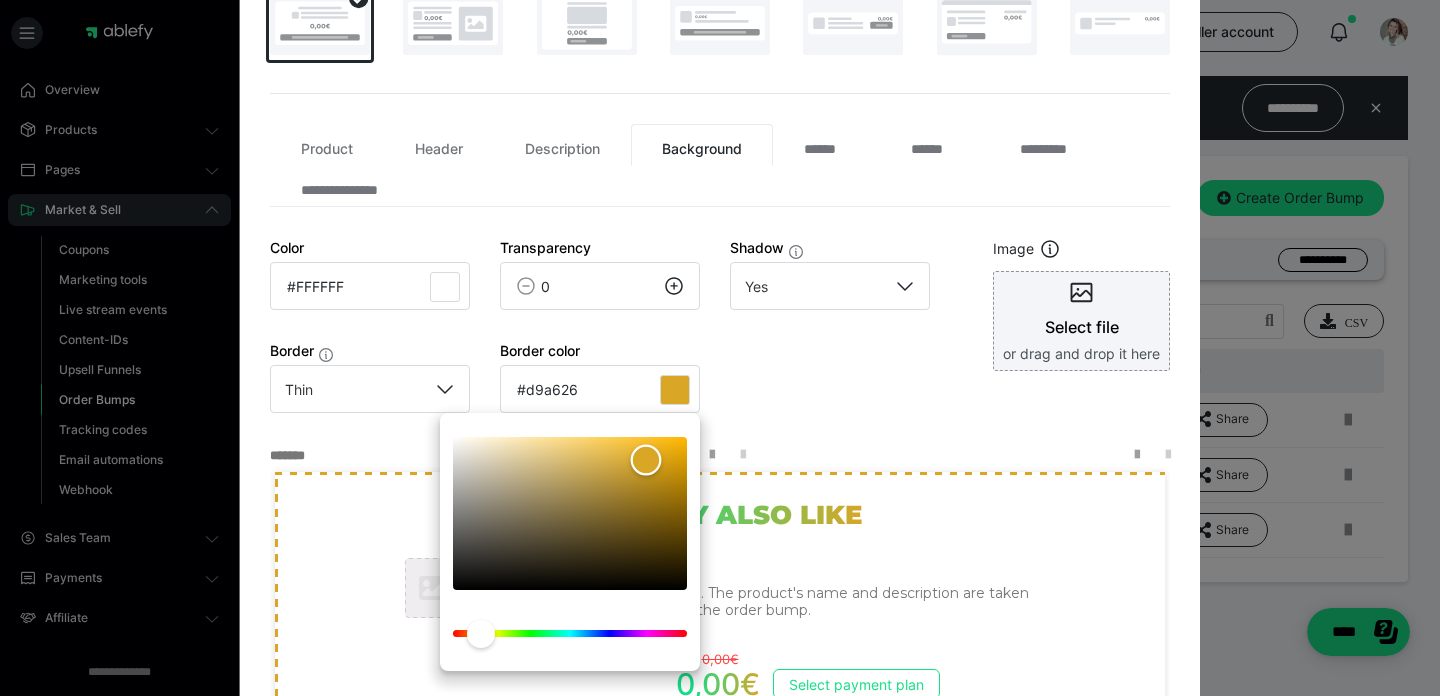 drag, startPoint x: 637, startPoint y: 450, endPoint x: 646, endPoint y: 461, distance: 14.21267 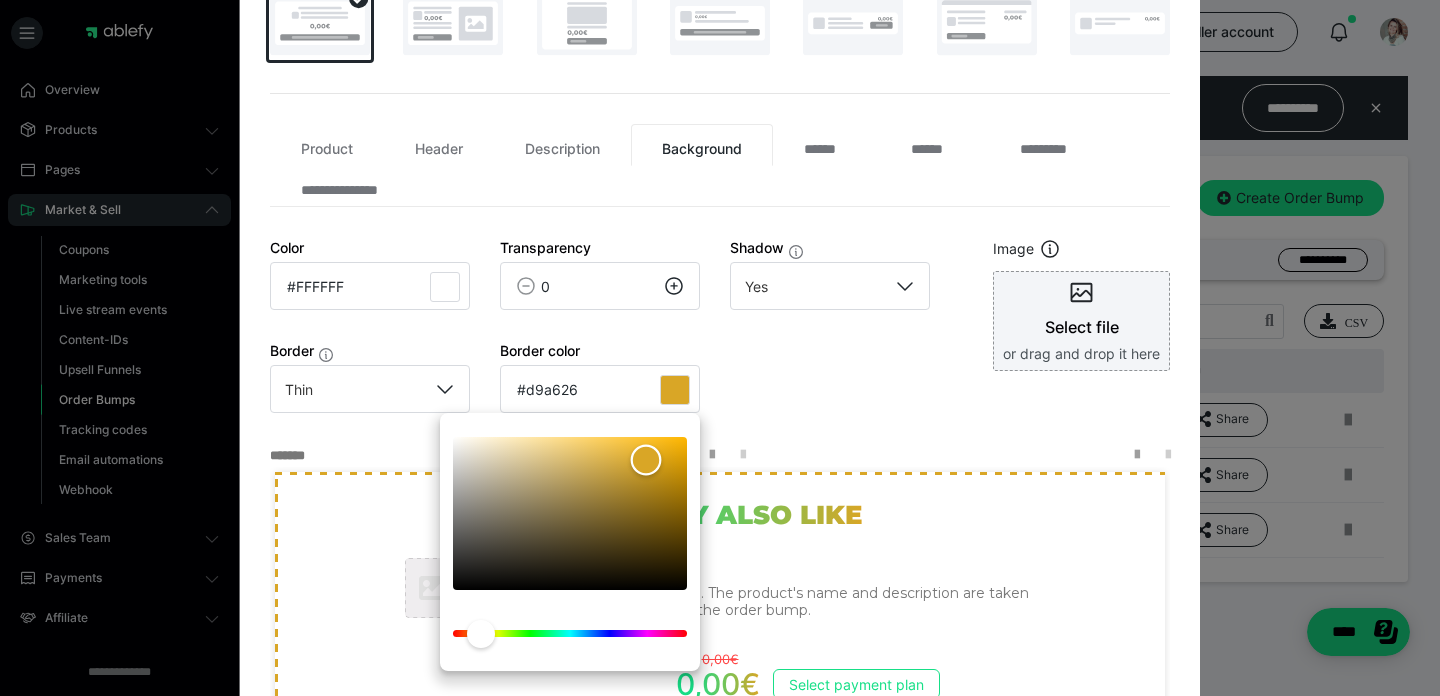 click at bounding box center [646, 460] 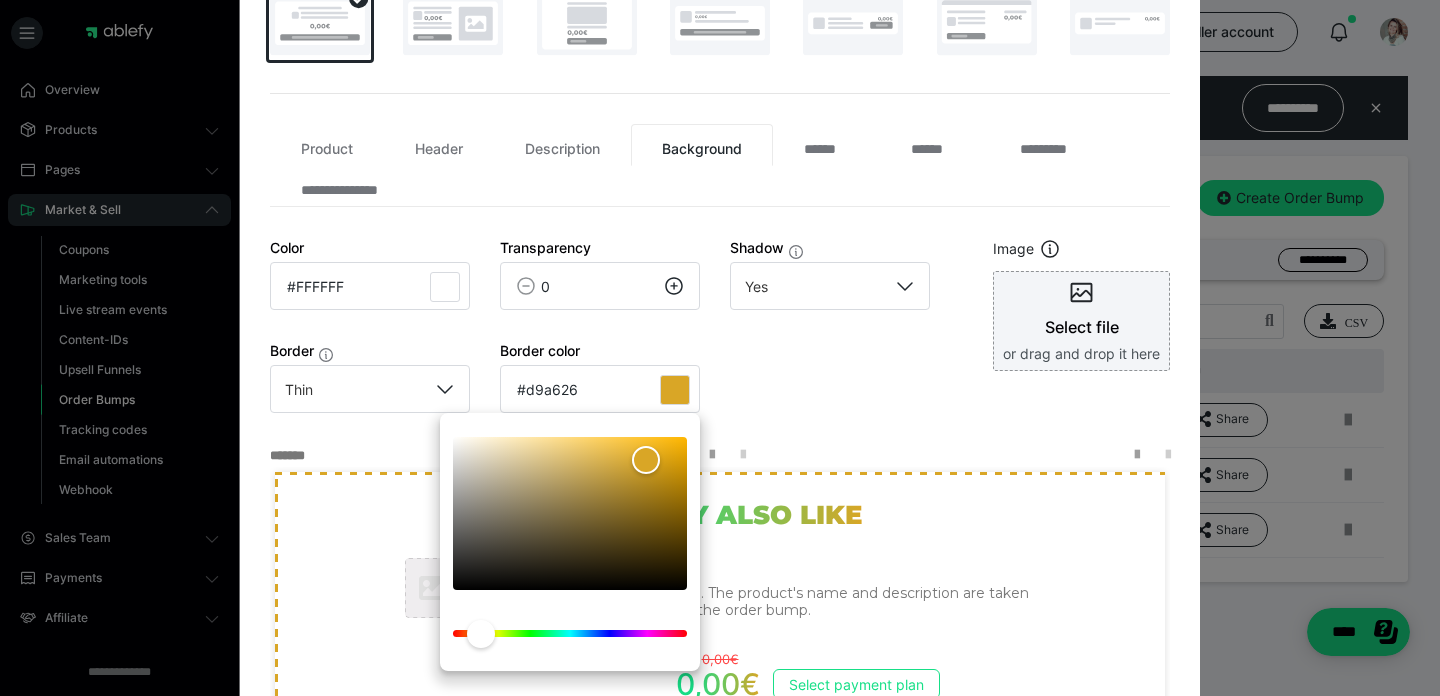 click on "**********" at bounding box center (720, 313) 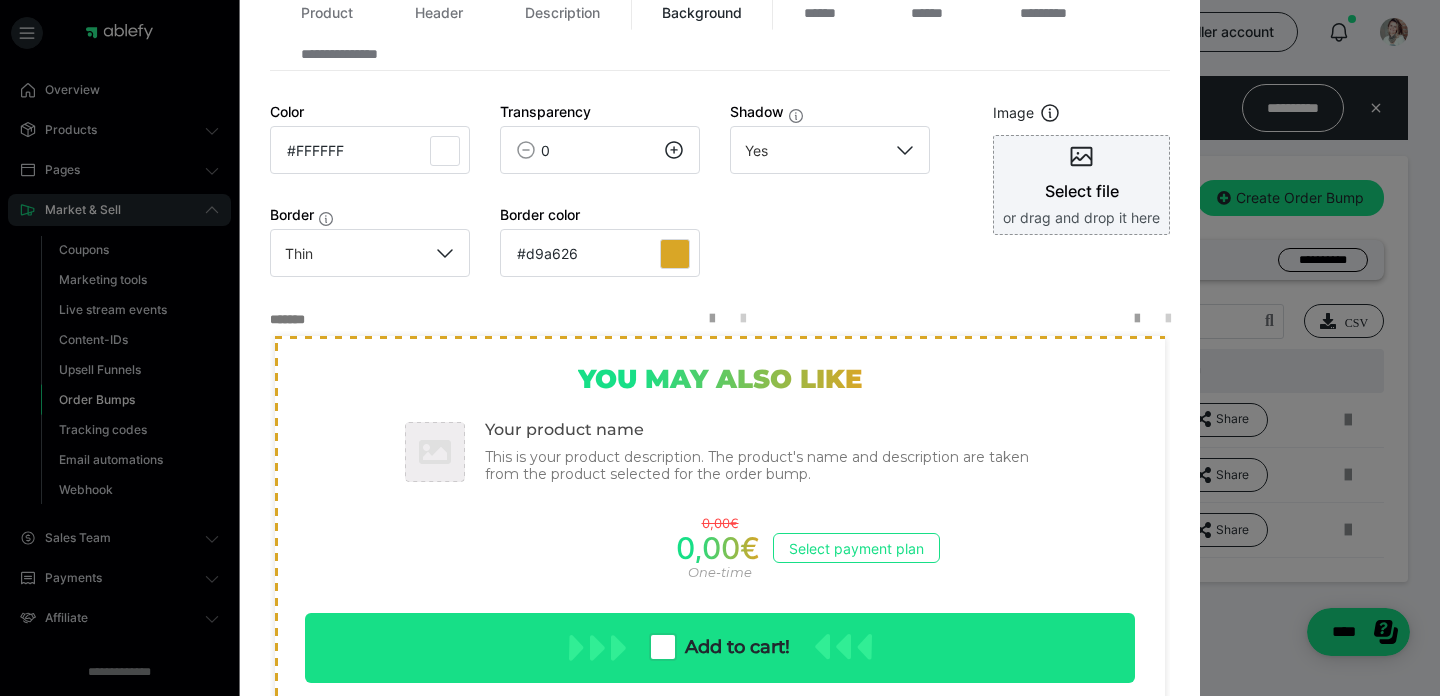 scroll, scrollTop: 481, scrollLeft: 0, axis: vertical 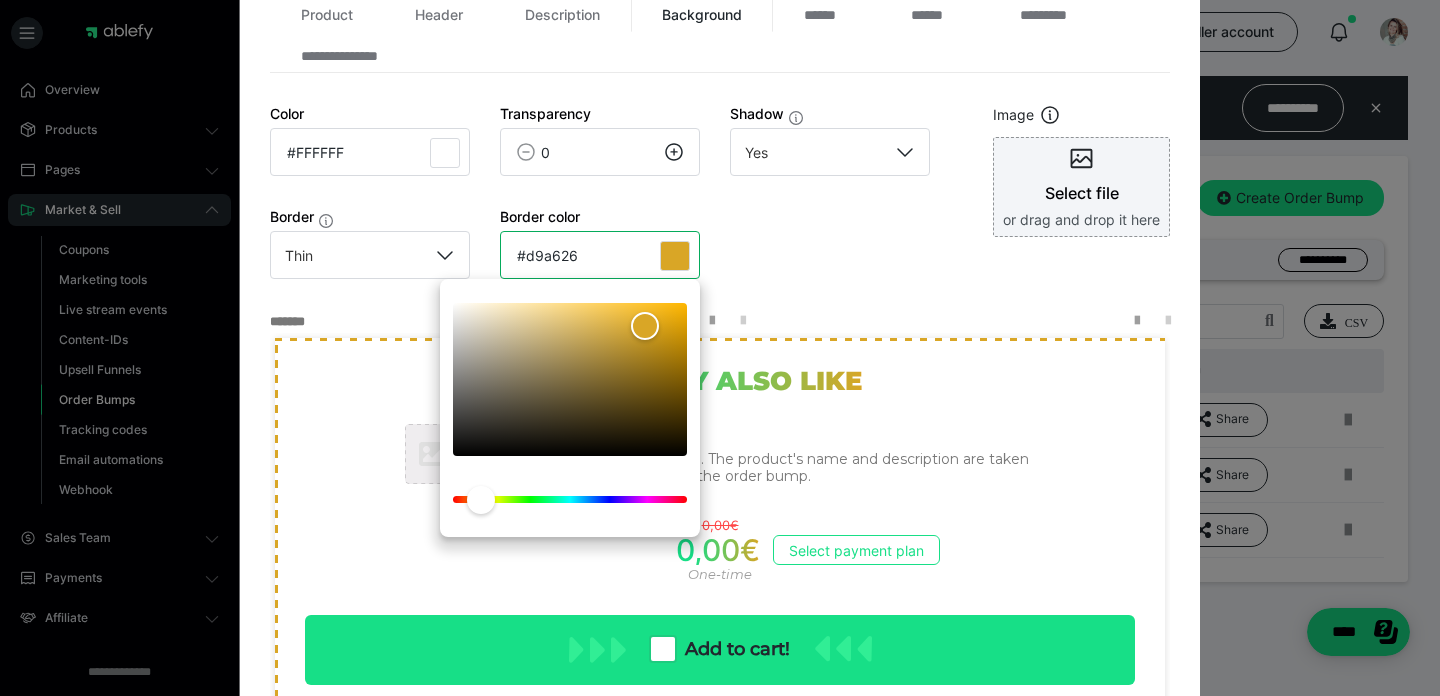 drag, startPoint x: 596, startPoint y: 256, endPoint x: 479, endPoint y: 229, distance: 120.074974 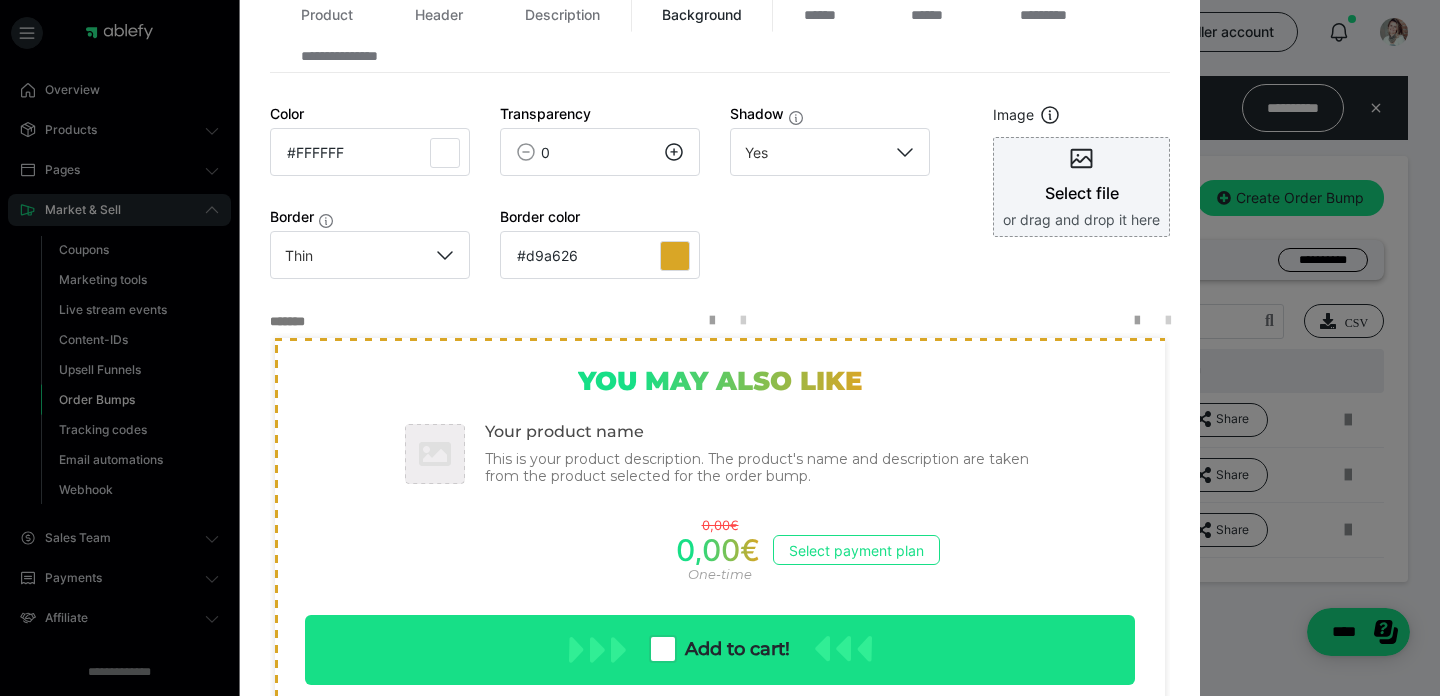 click on "**********" at bounding box center [720, 179] 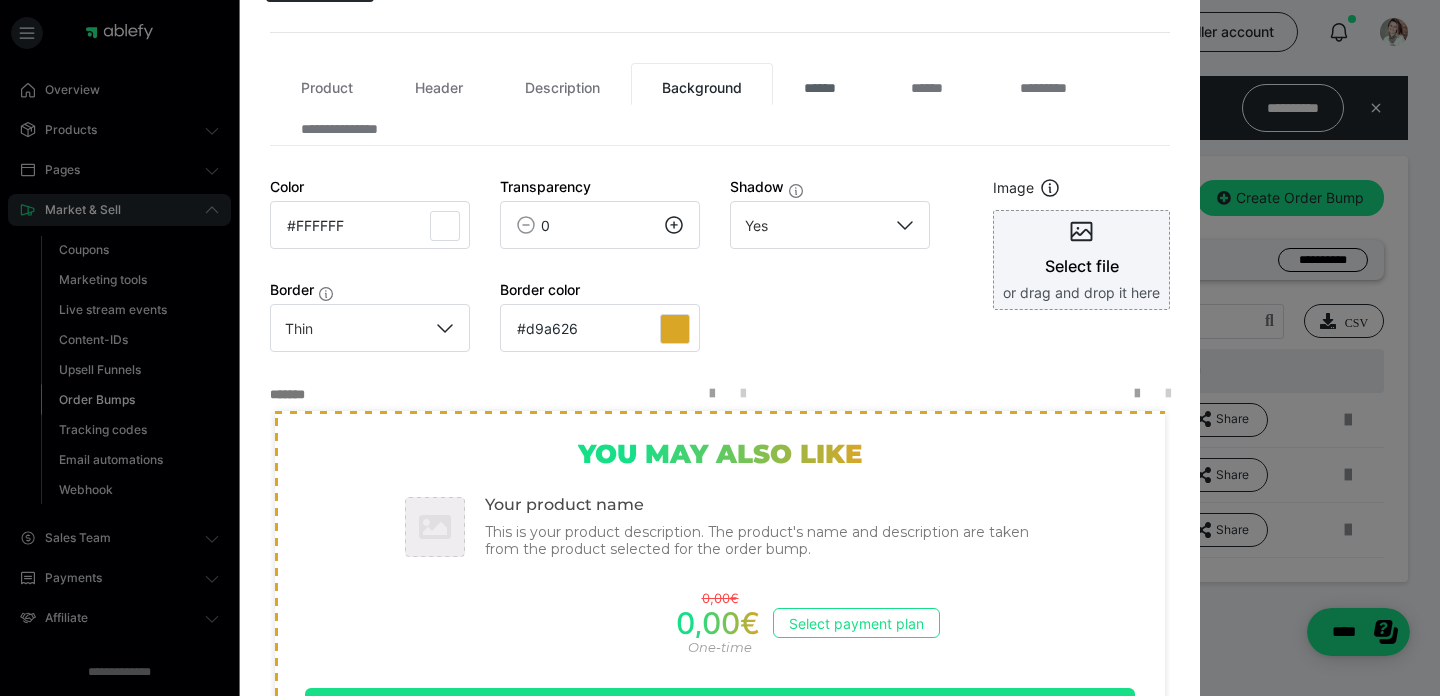 click on "******" at bounding box center (826, 84) 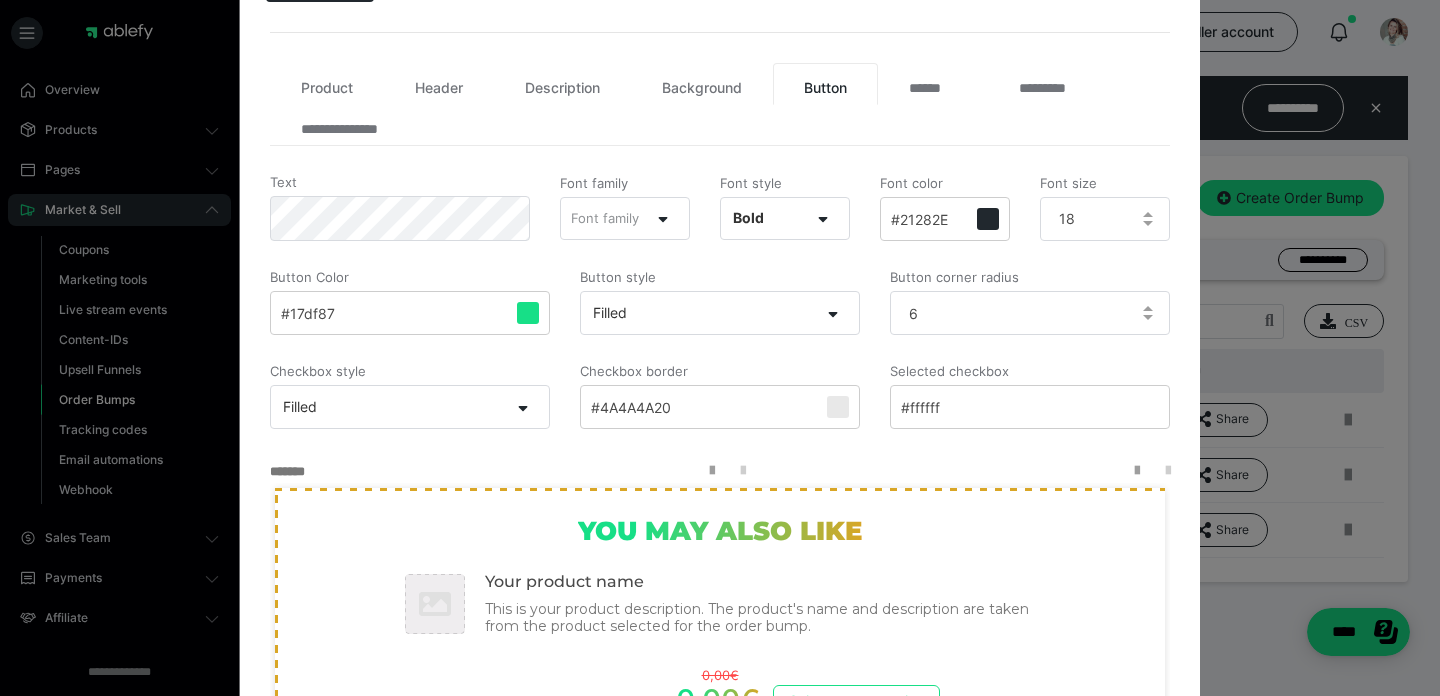 scroll, scrollTop: 435, scrollLeft: 0, axis: vertical 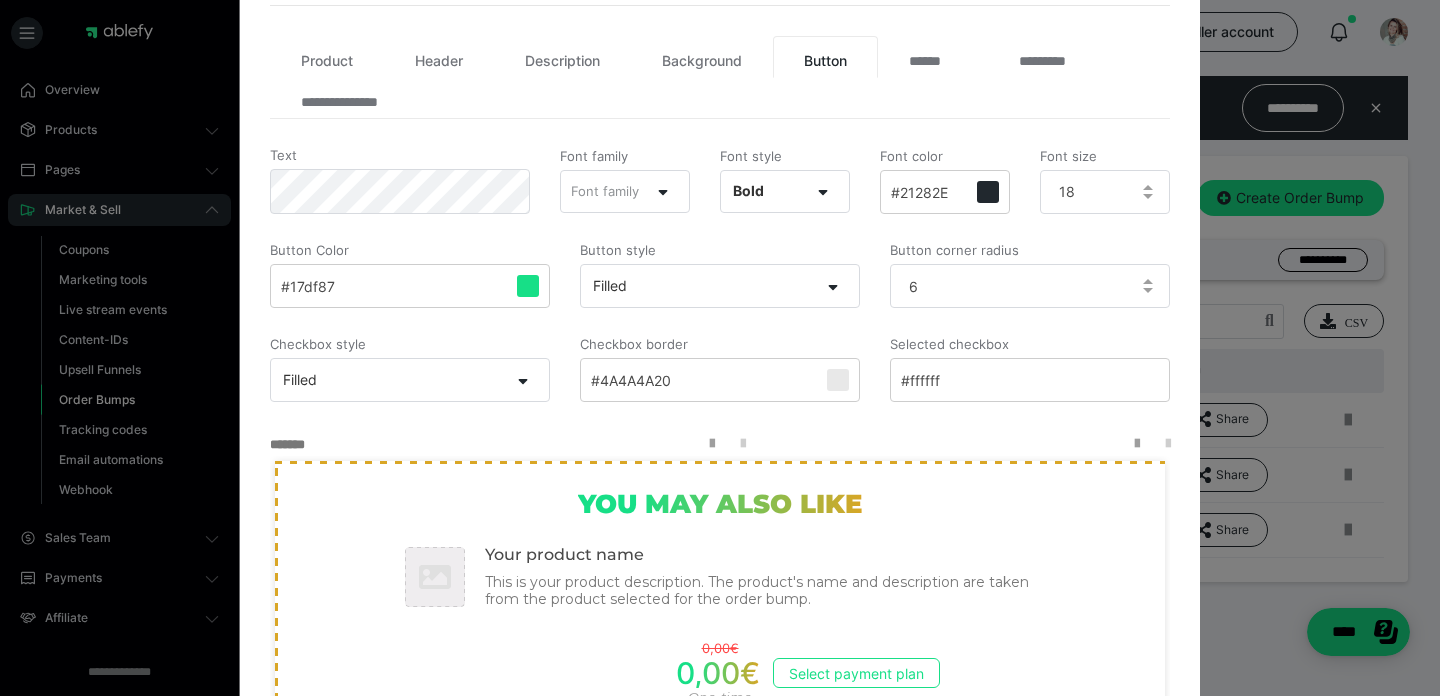 click on "#17df87" at bounding box center [410, 286] 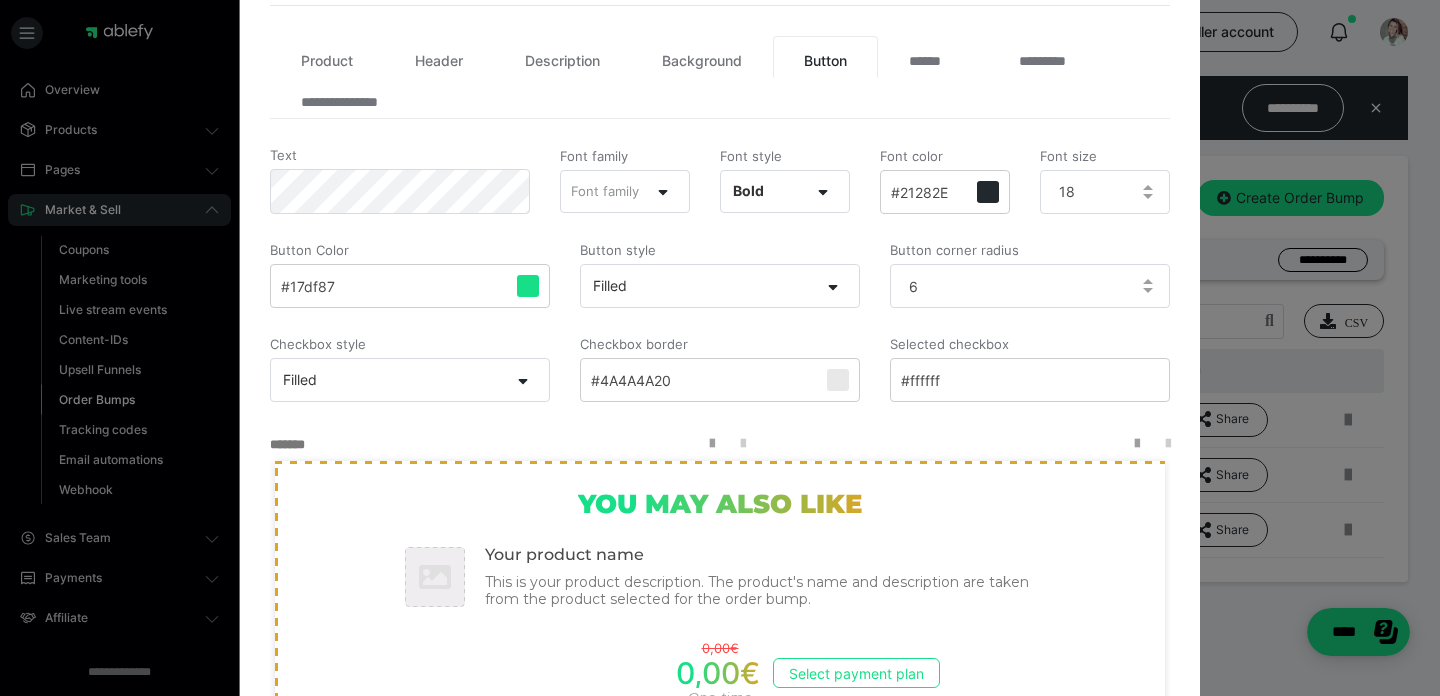 click on "#17df87" at bounding box center (410, 286) 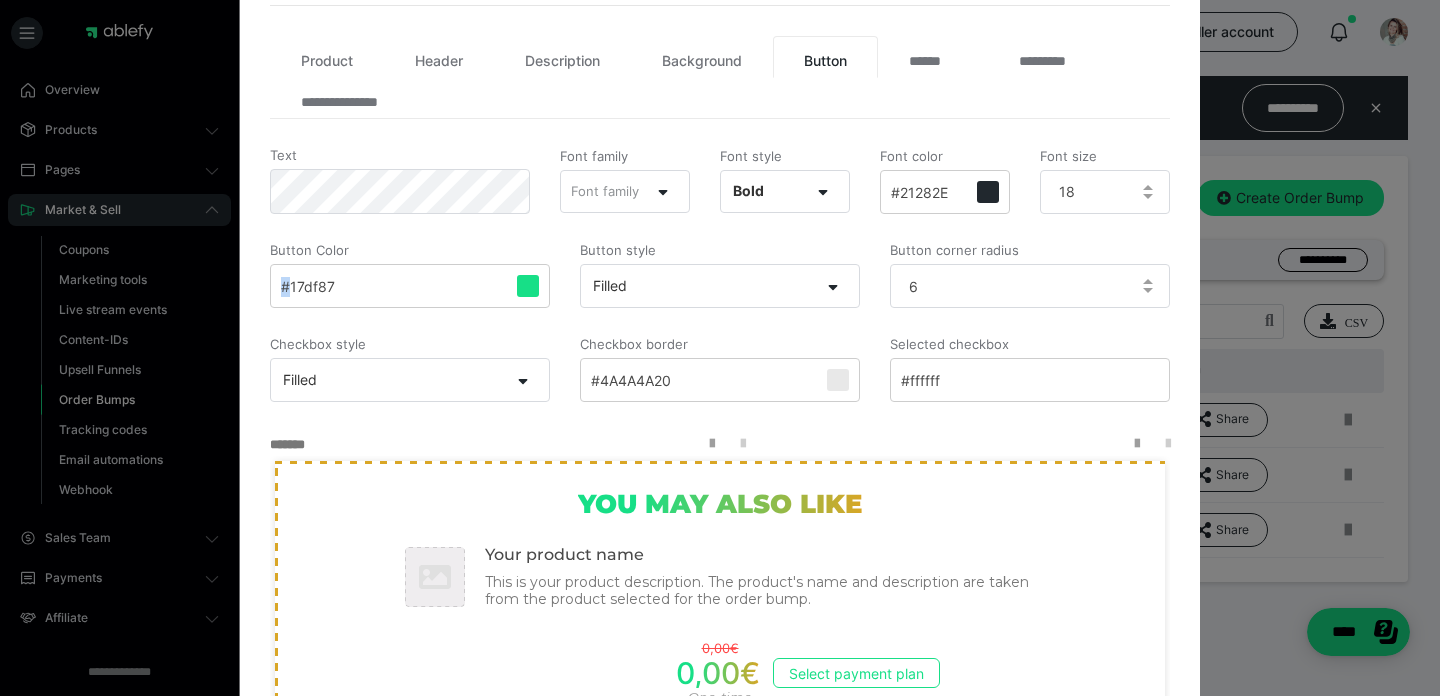 click on "#17df87" at bounding box center (410, 286) 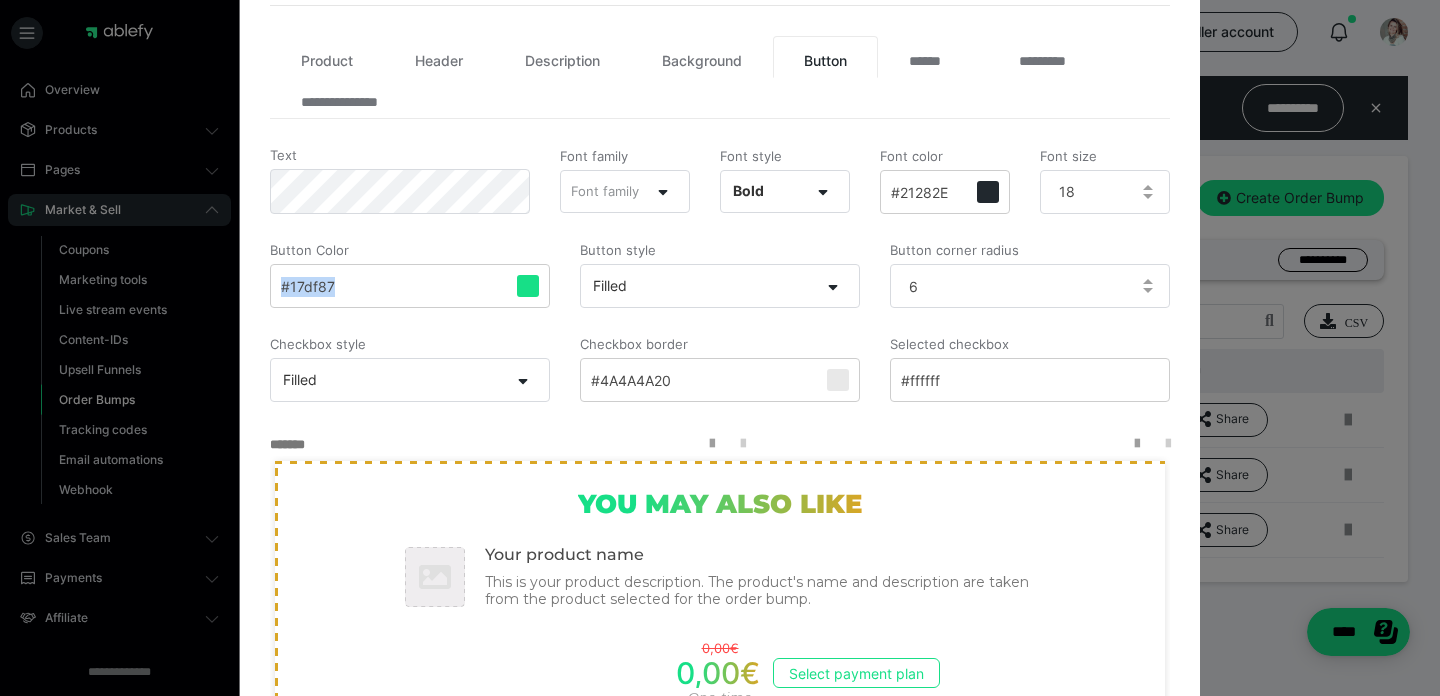 drag, startPoint x: 339, startPoint y: 284, endPoint x: 264, endPoint y: 278, distance: 75.23962 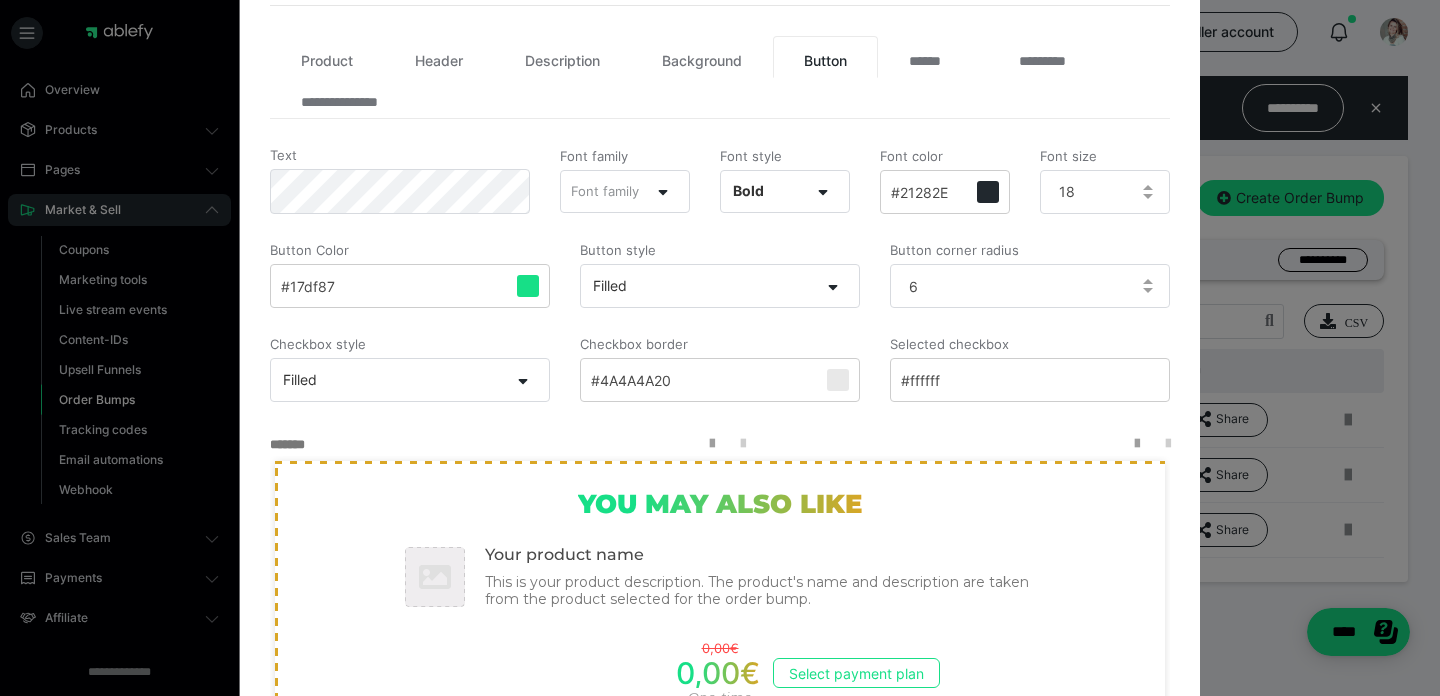 click on "#17df87" at bounding box center [410, 286] 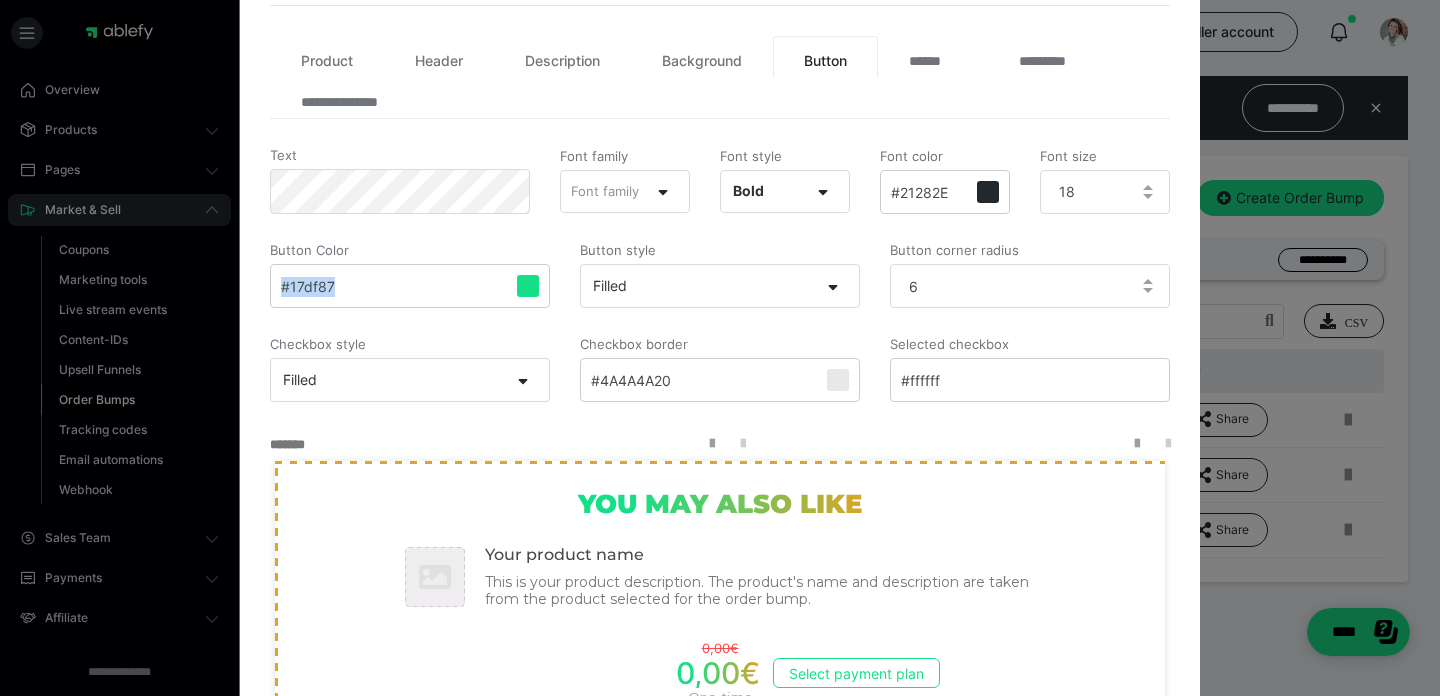 drag, startPoint x: 369, startPoint y: 290, endPoint x: 256, endPoint y: 278, distance: 113.63538 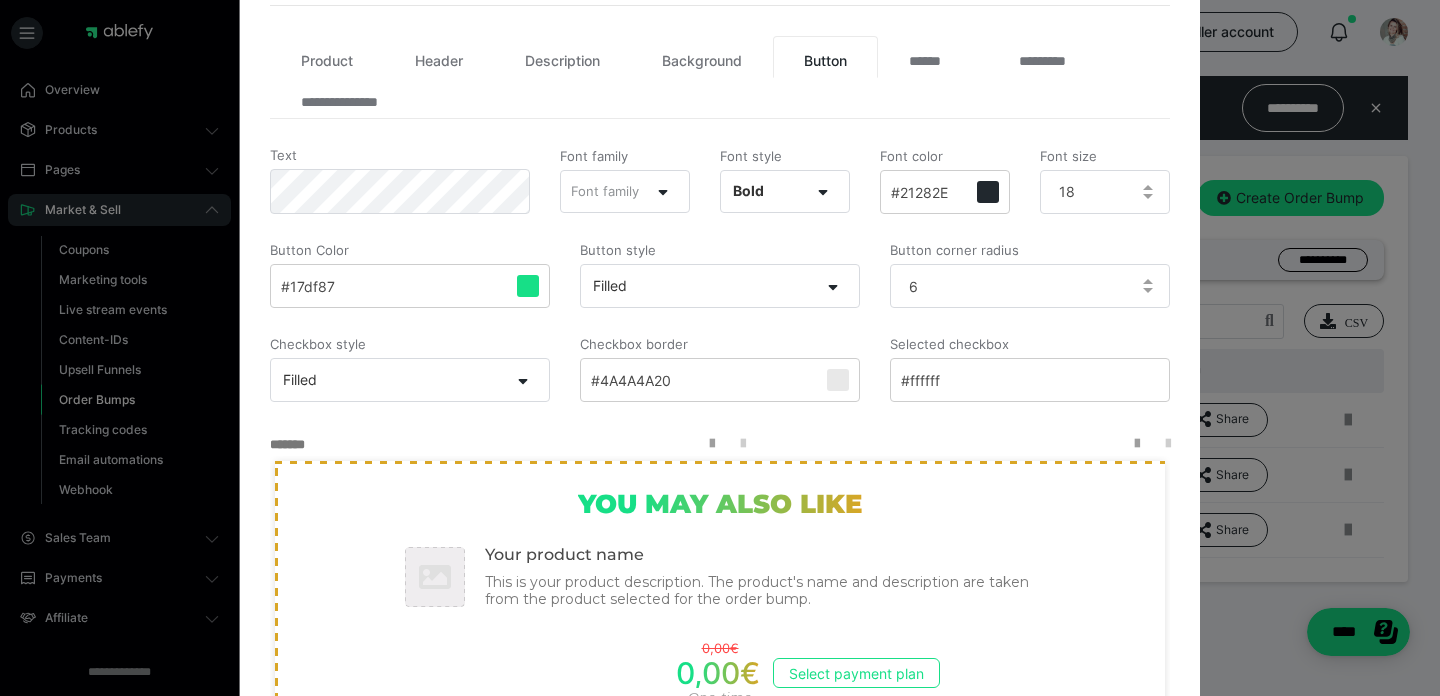 click on "#17df87" at bounding box center (410, 286) 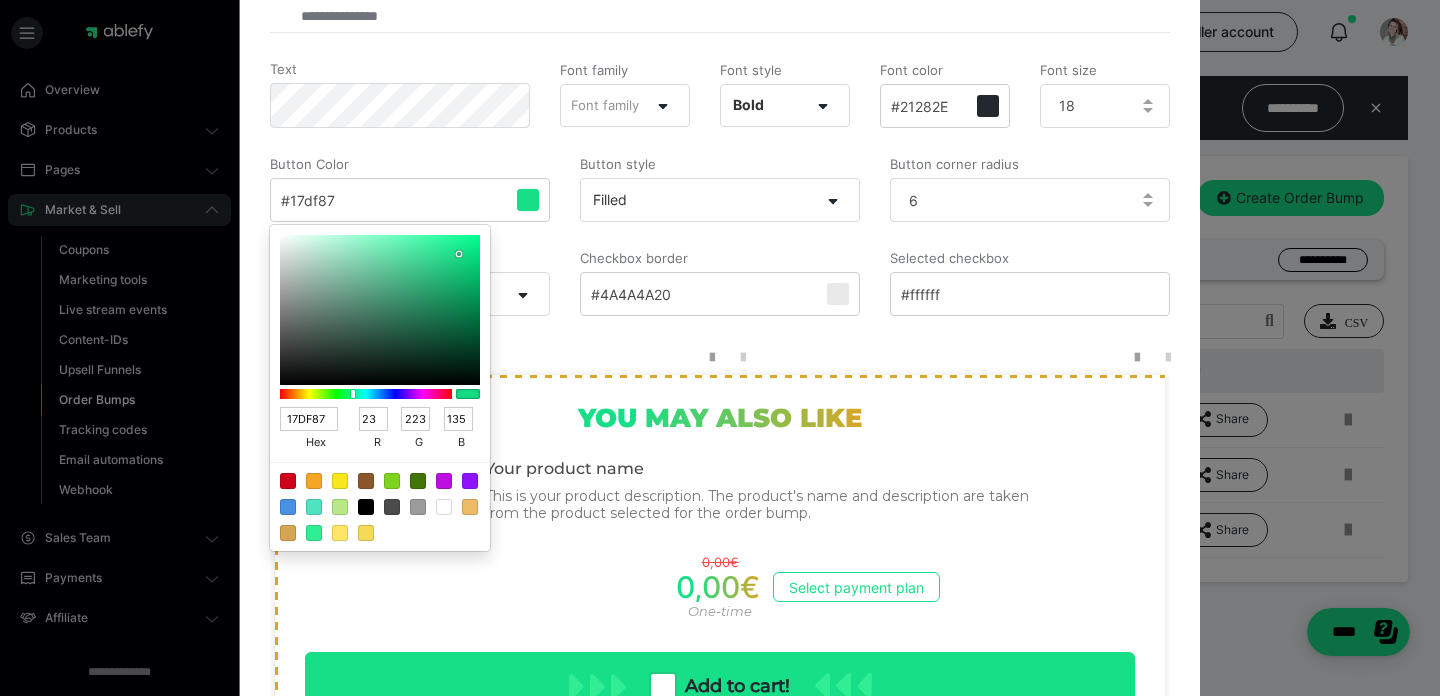 scroll, scrollTop: 522, scrollLeft: 0, axis: vertical 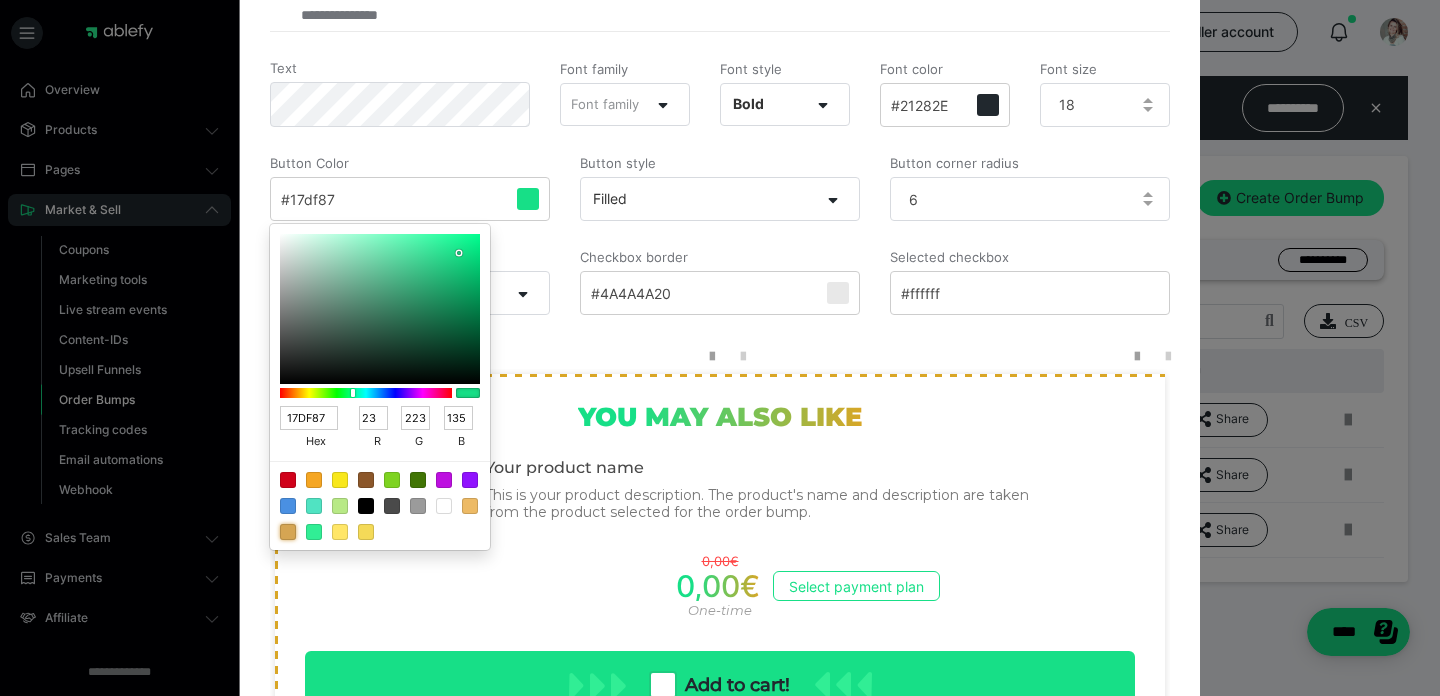 click at bounding box center [288, 532] 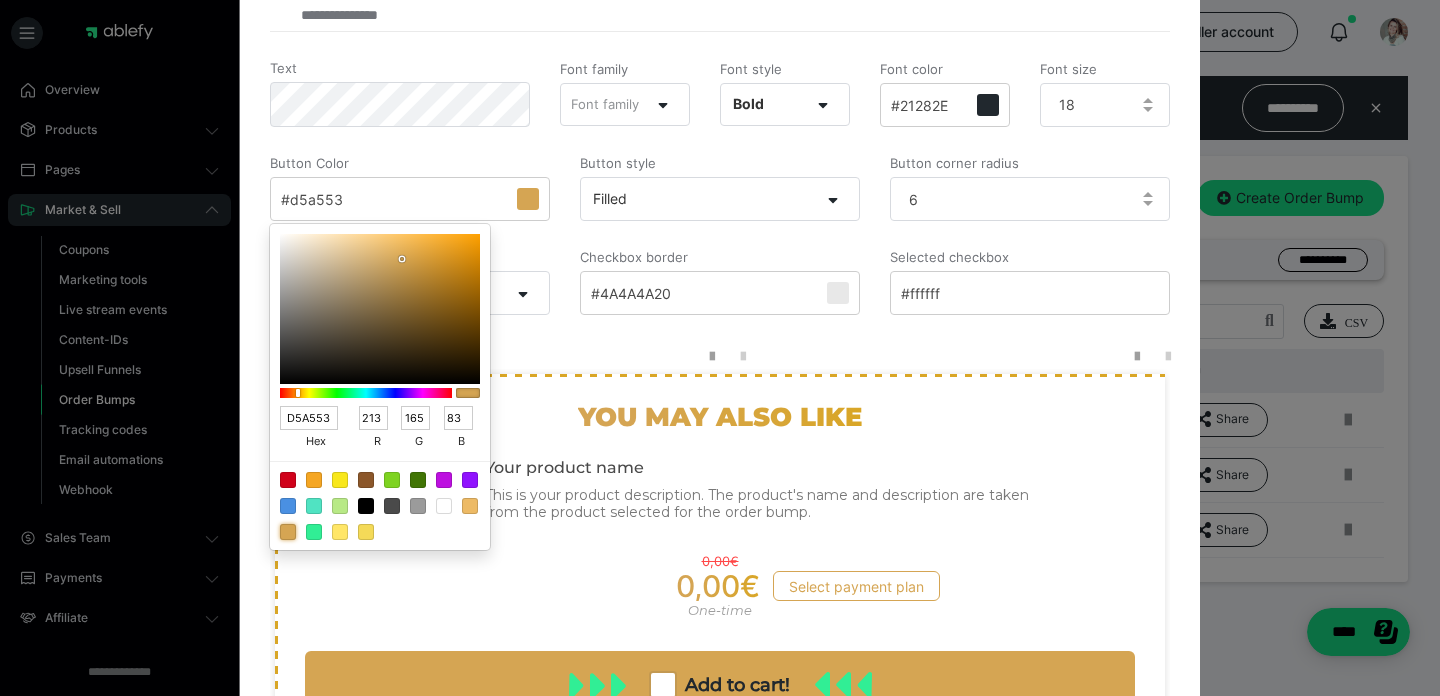 type on "D5A553" 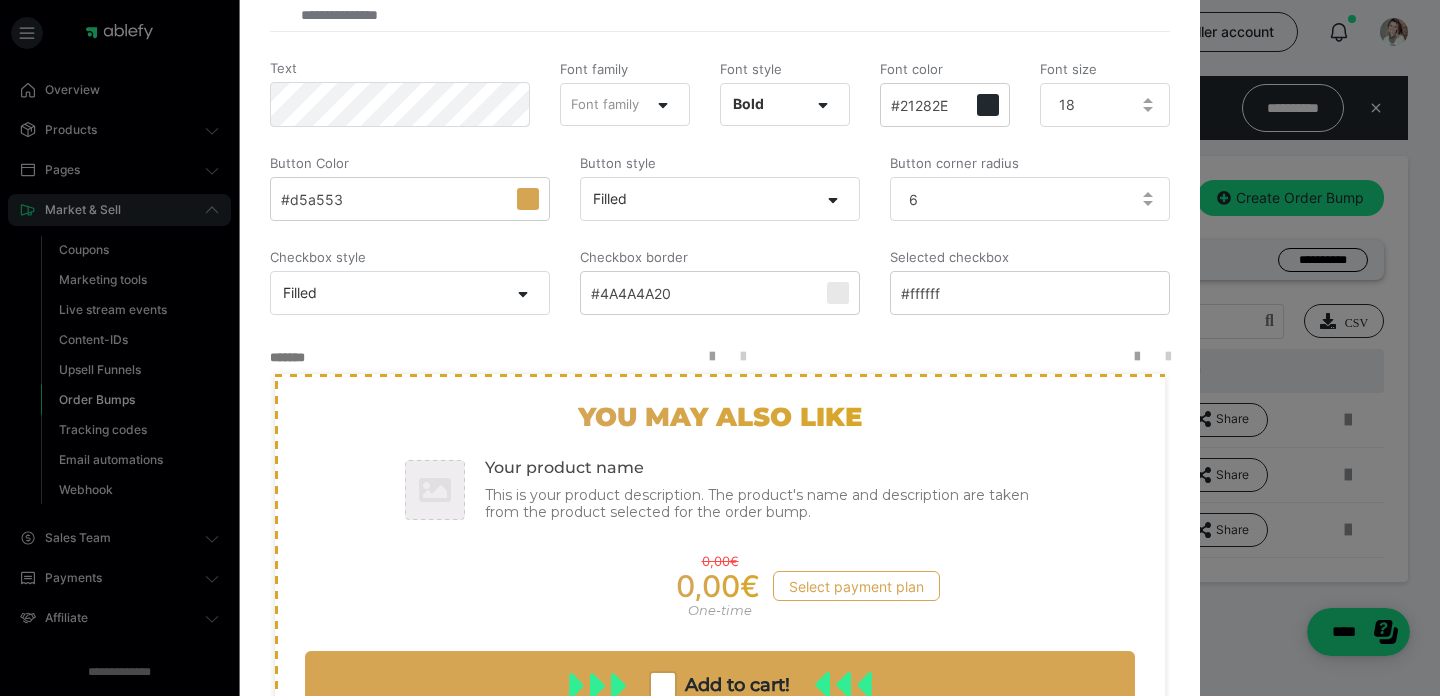 click at bounding box center [720, 562] 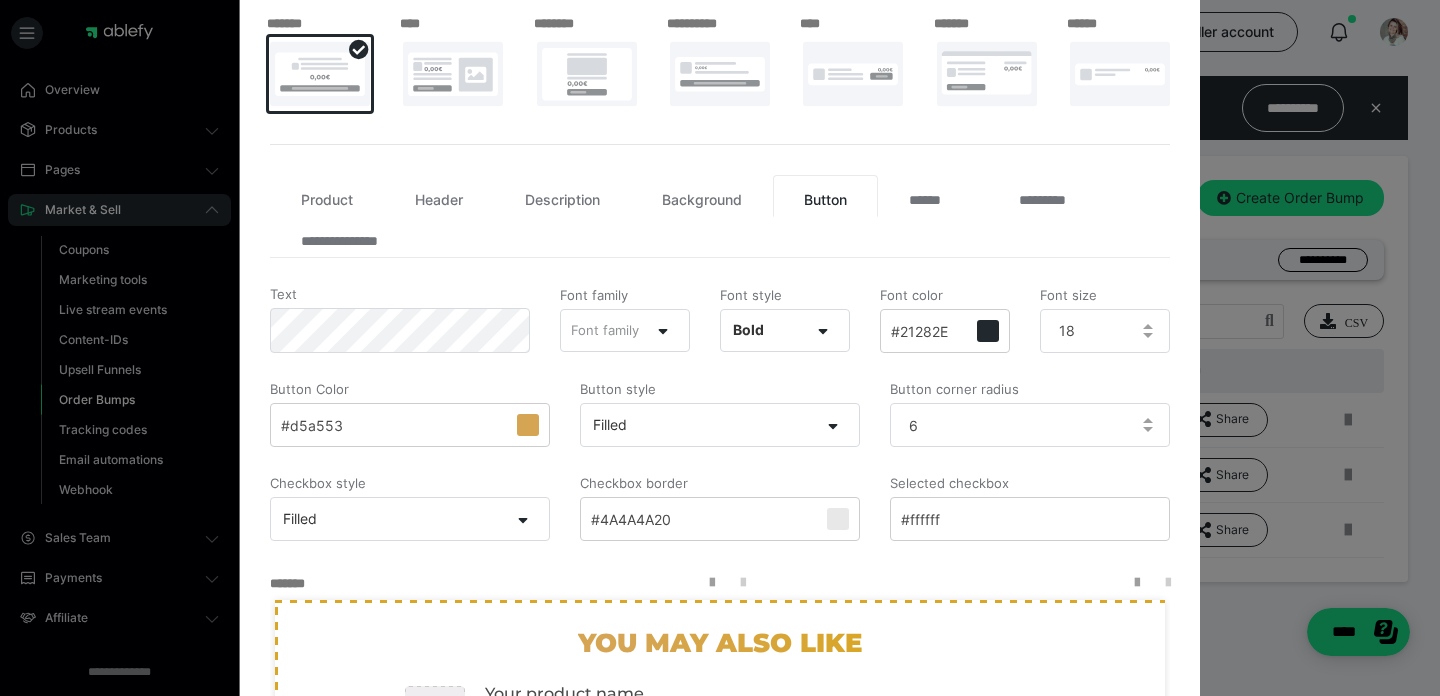 scroll, scrollTop: 263, scrollLeft: 0, axis: vertical 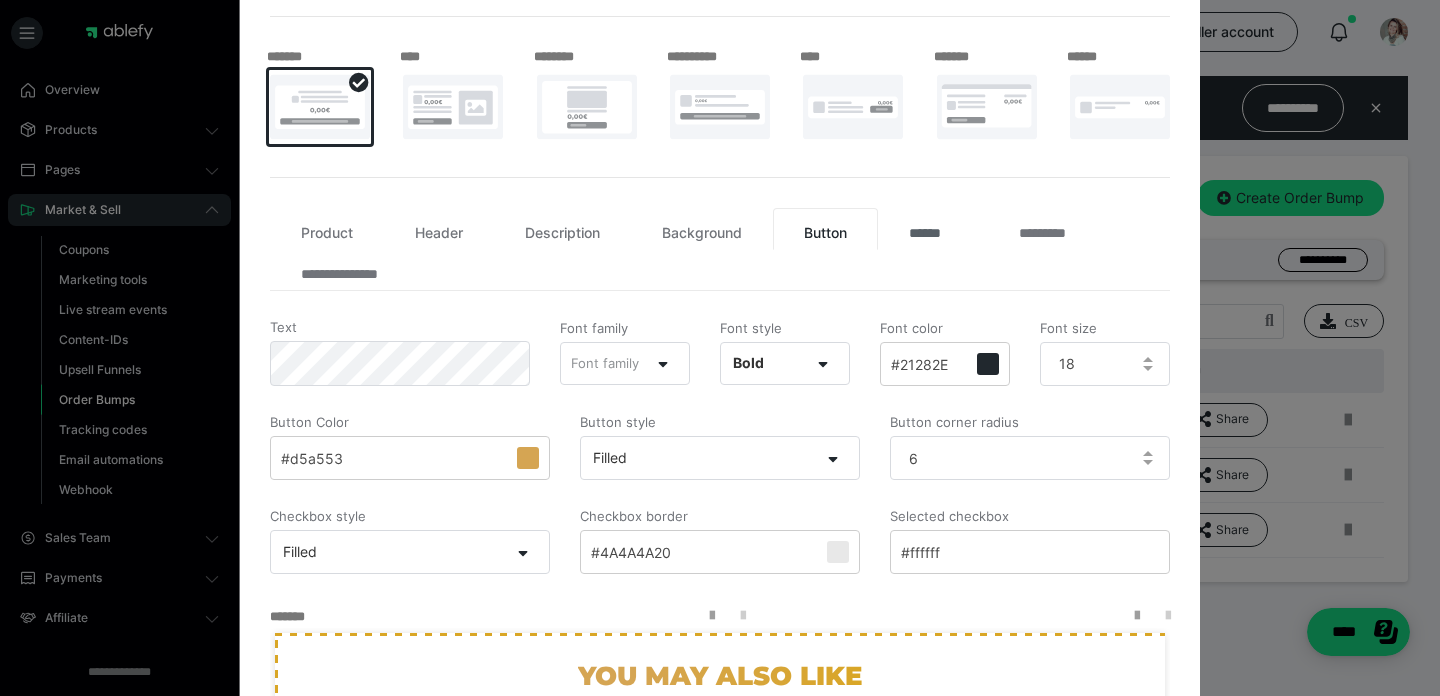 click on "******" at bounding box center [933, 229] 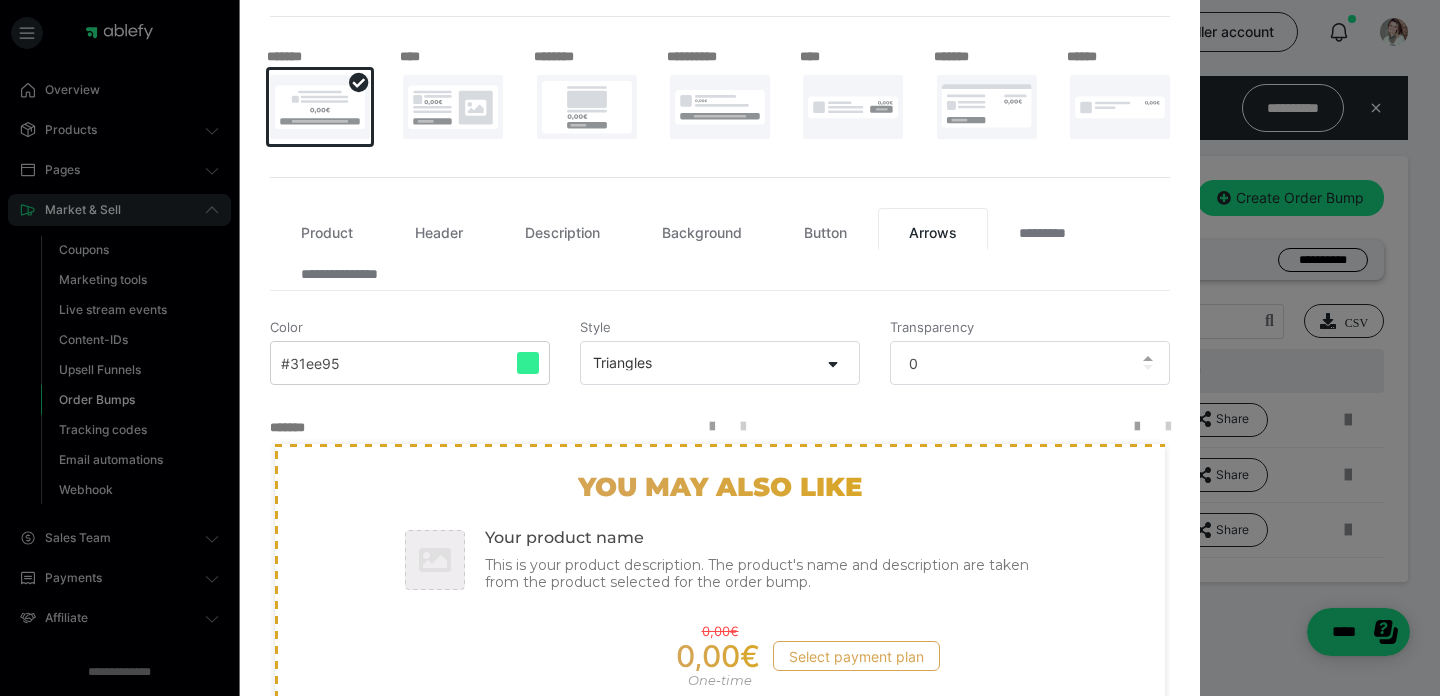 click on "#31ee95" at bounding box center [410, 363] 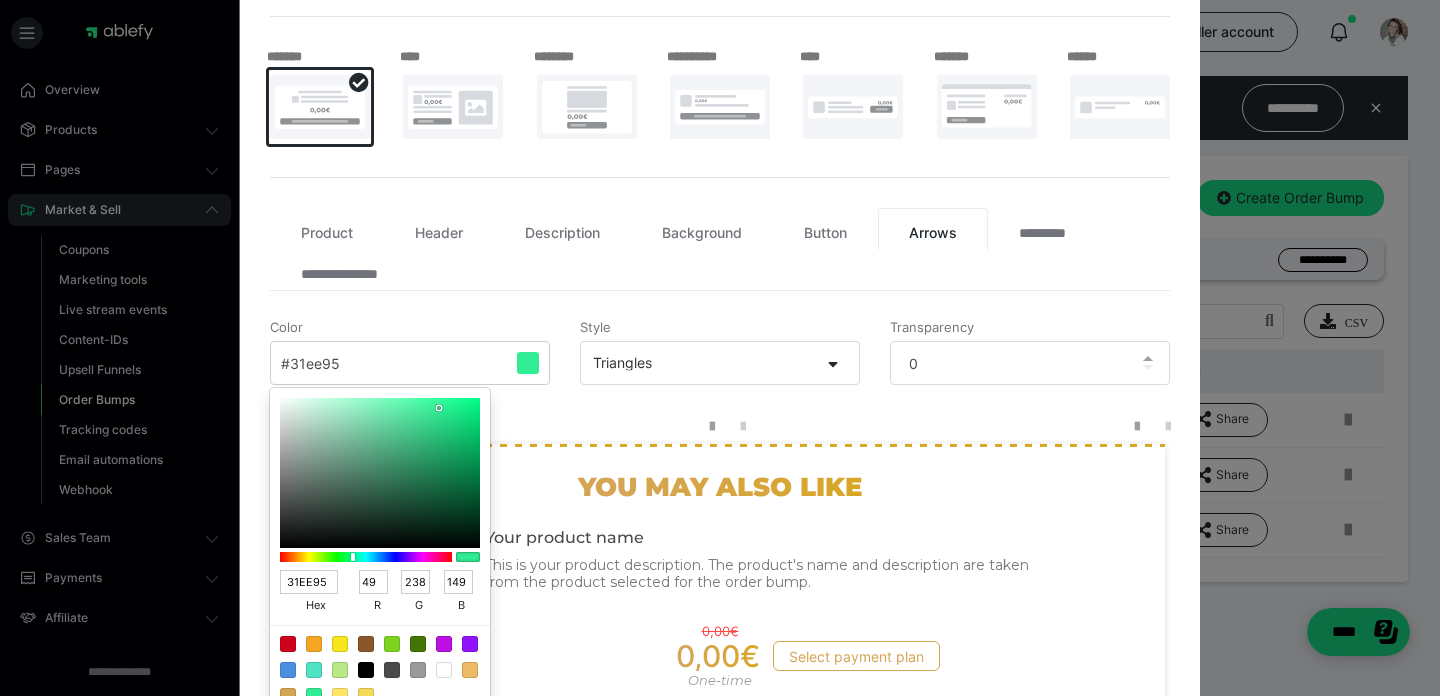 click at bounding box center (366, 670) 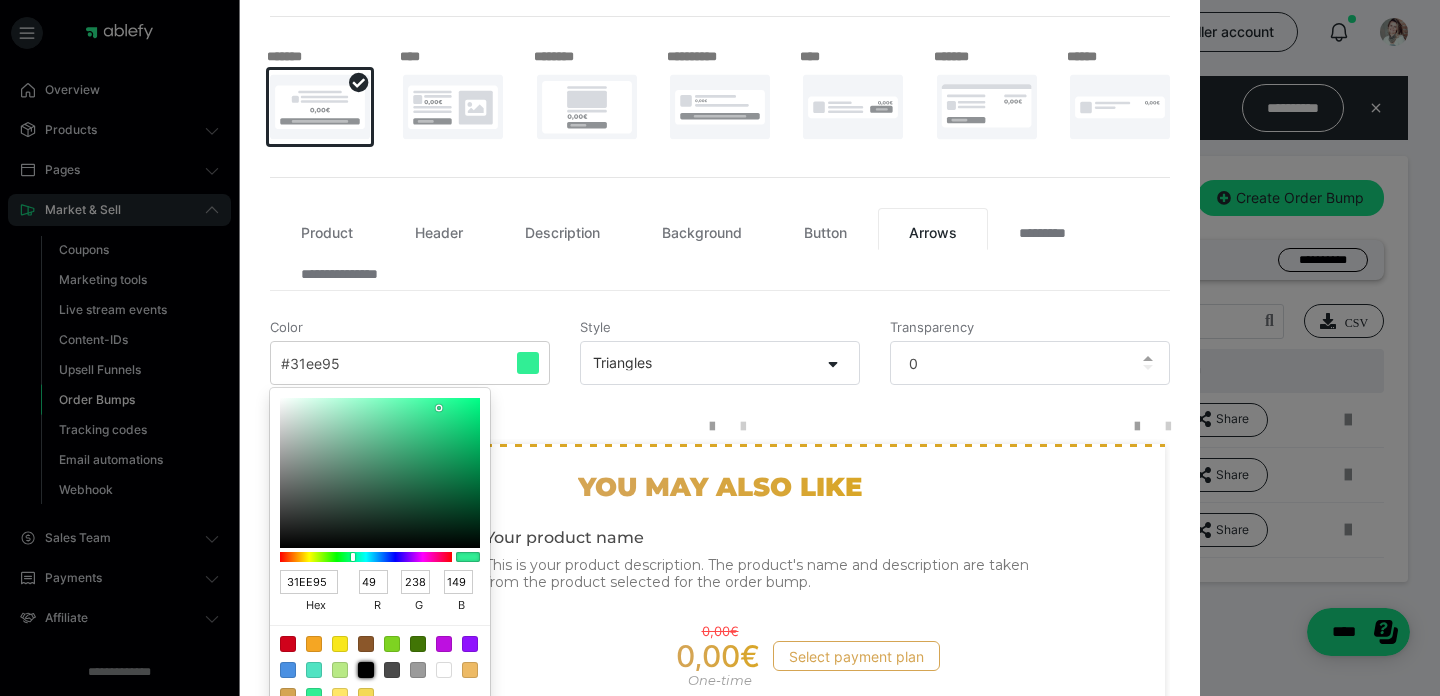 type on "000000" 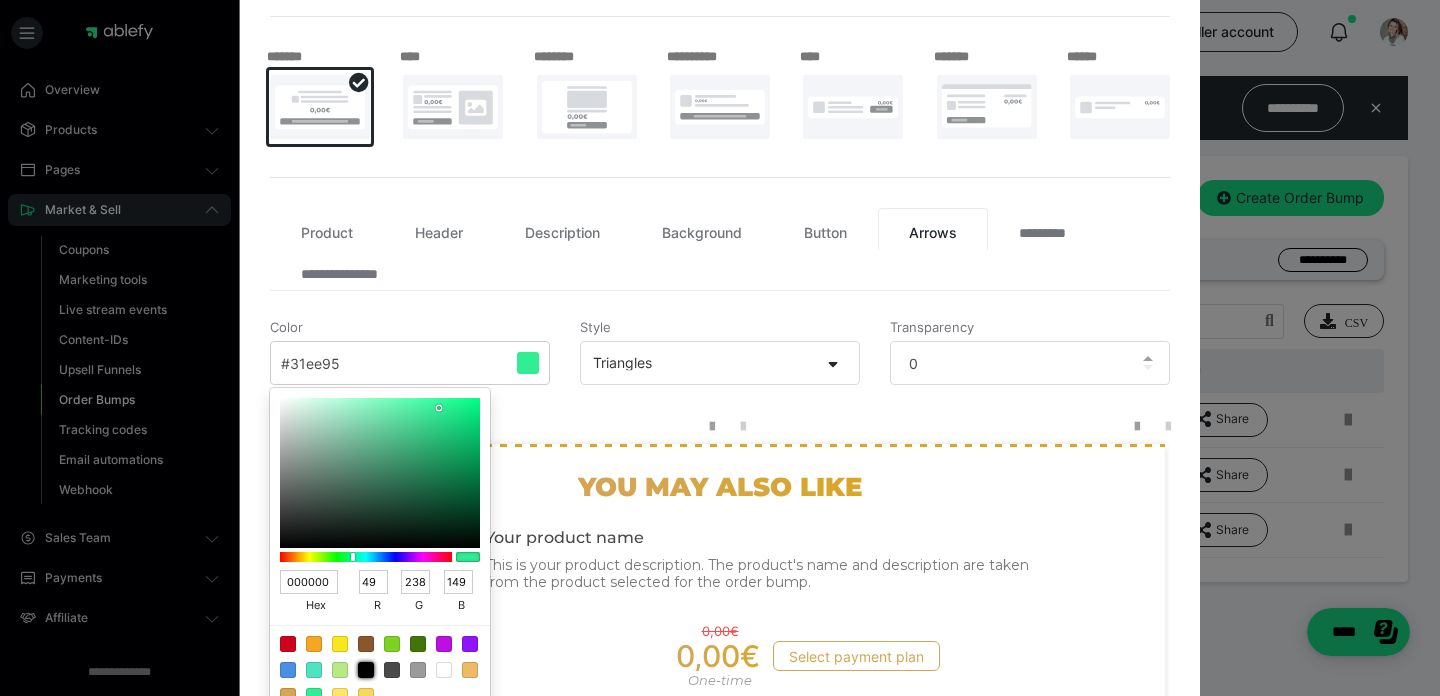 type on "0" 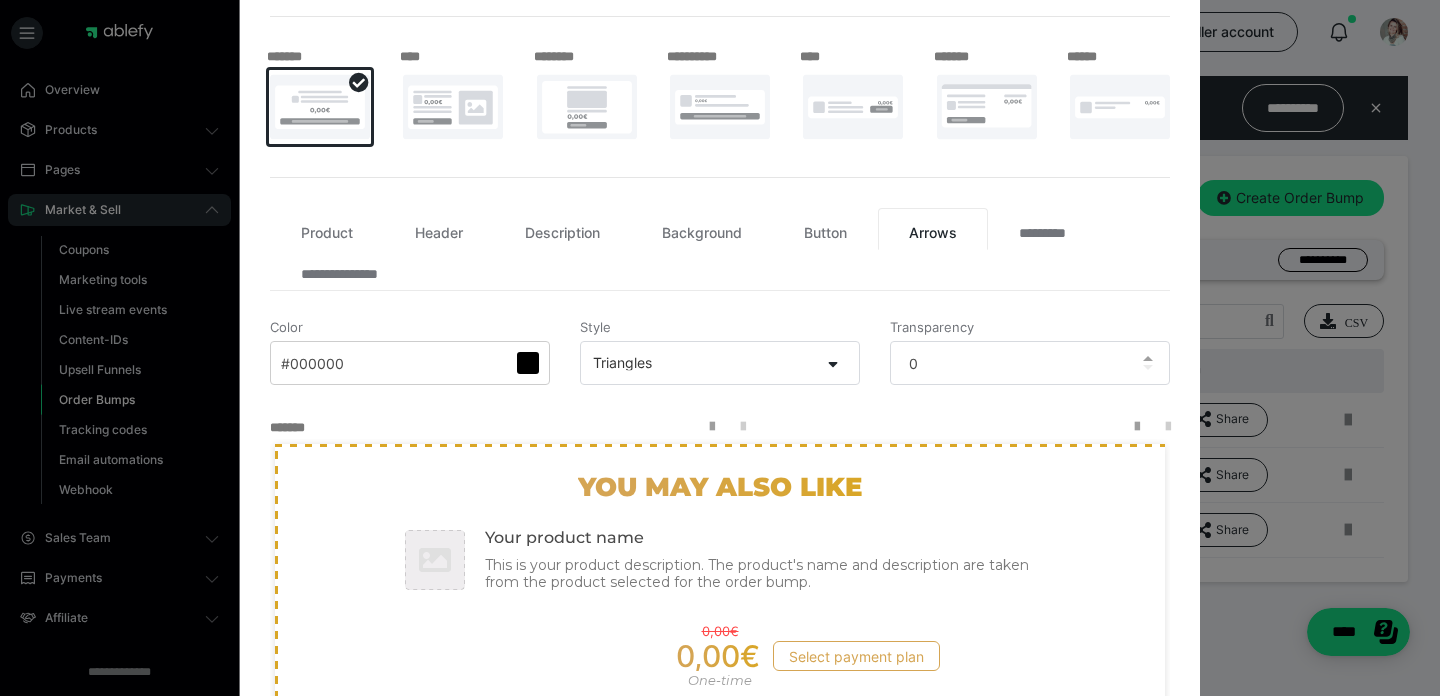 click on "**********" at bounding box center (720, 341) 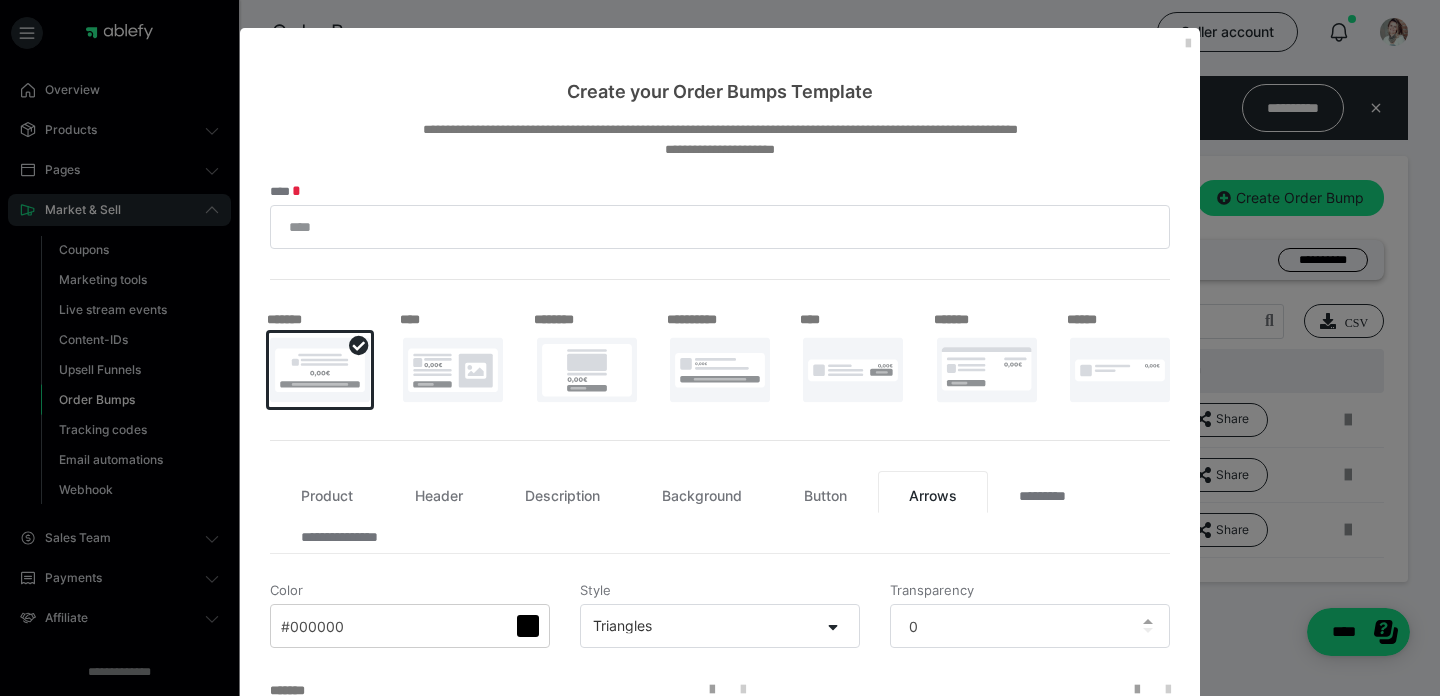 scroll, scrollTop: 0, scrollLeft: 0, axis: both 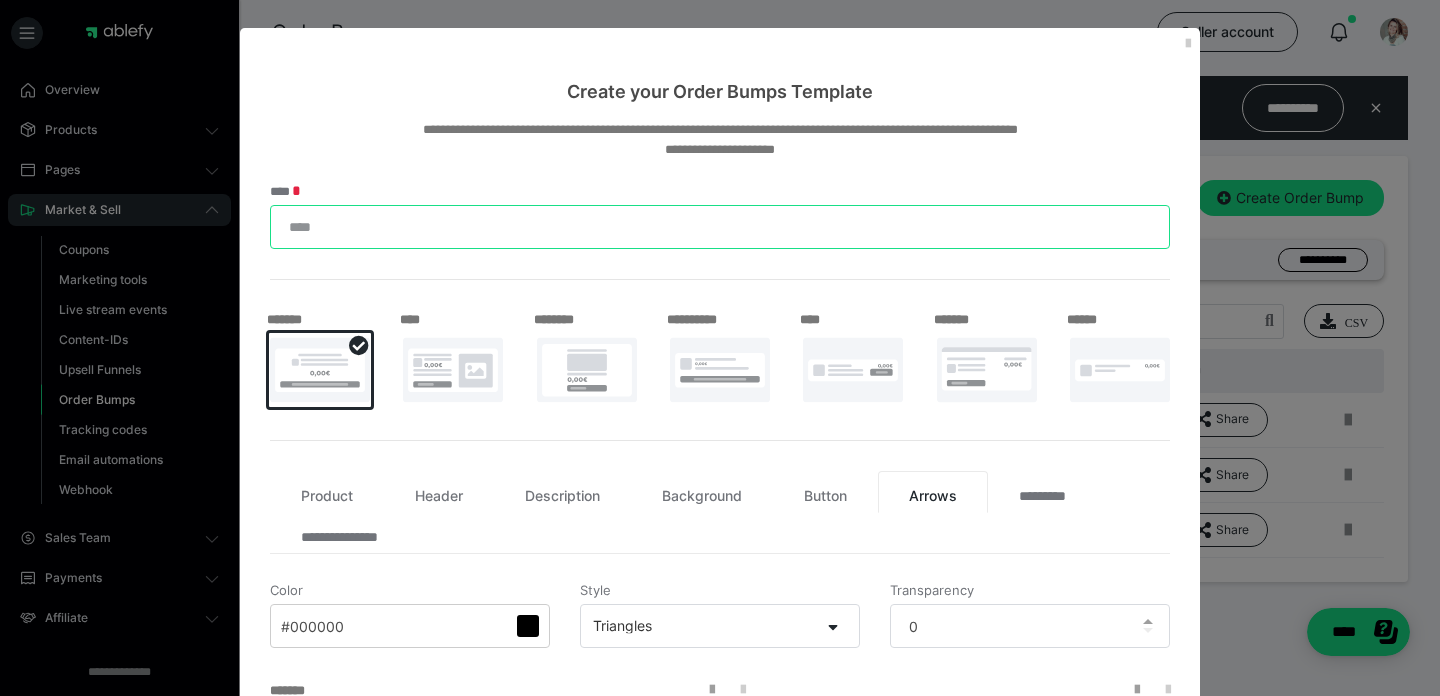 click on "****" at bounding box center (720, 227) 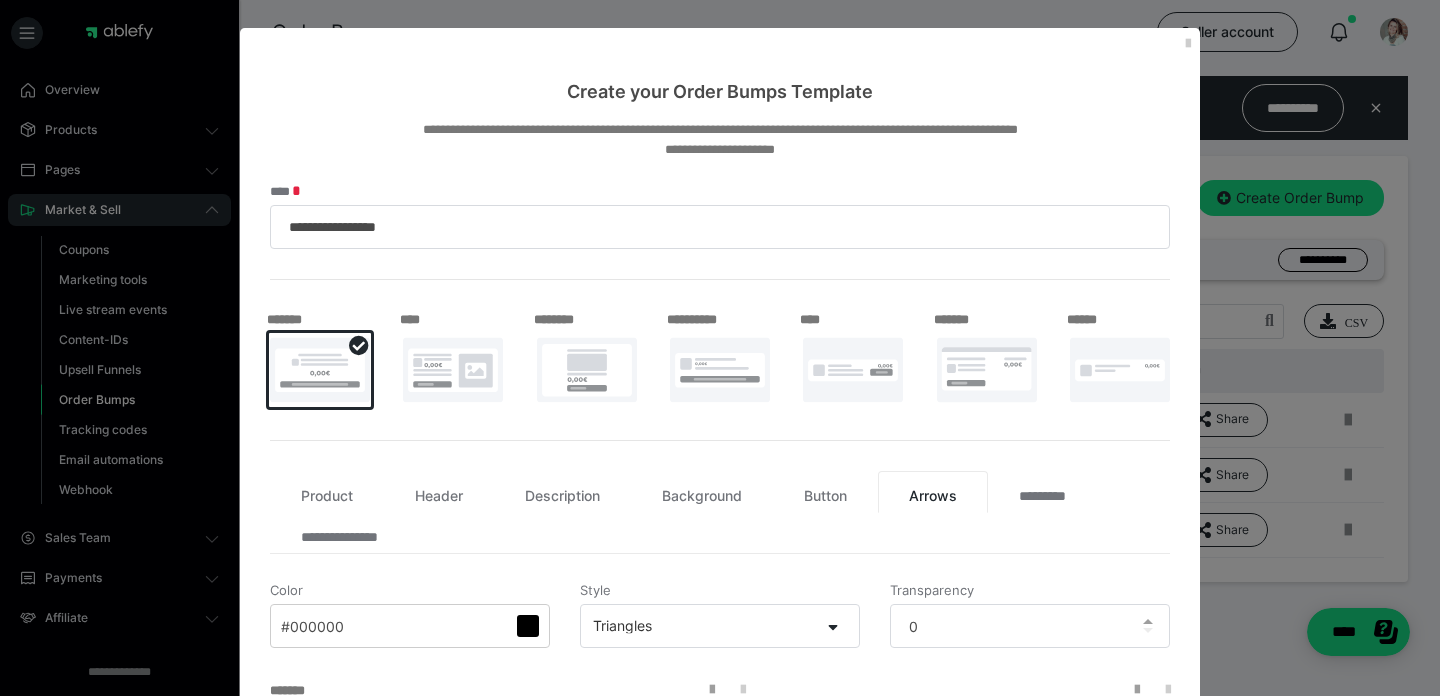 type on "**********" 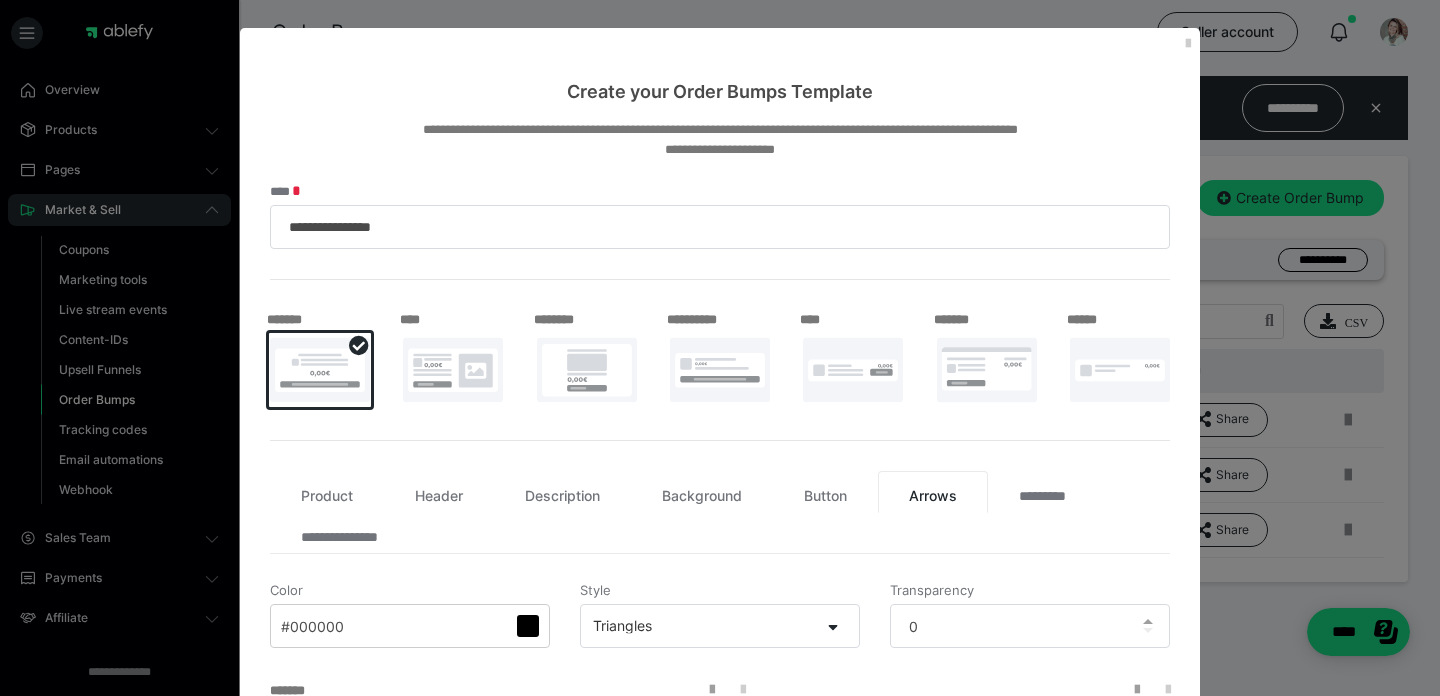 click on "**********" at bounding box center (720, 645) 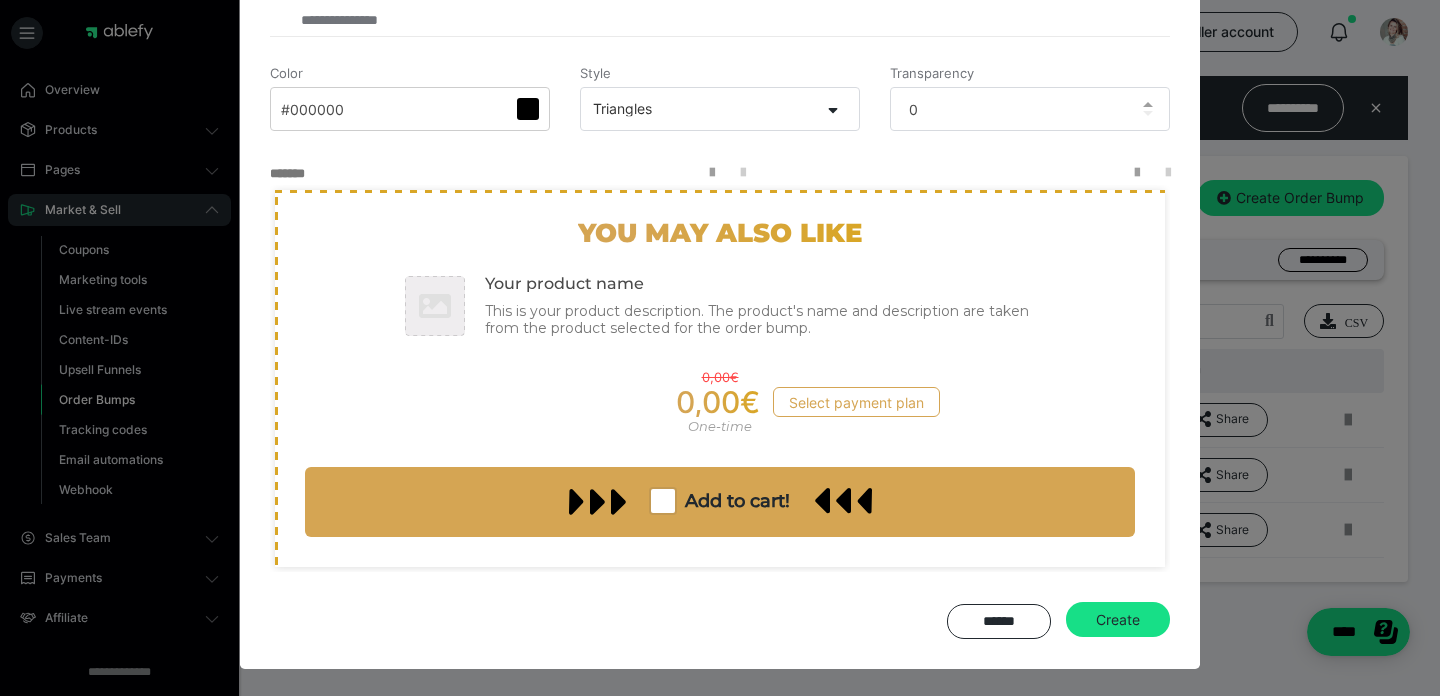 scroll, scrollTop: 516, scrollLeft: 0, axis: vertical 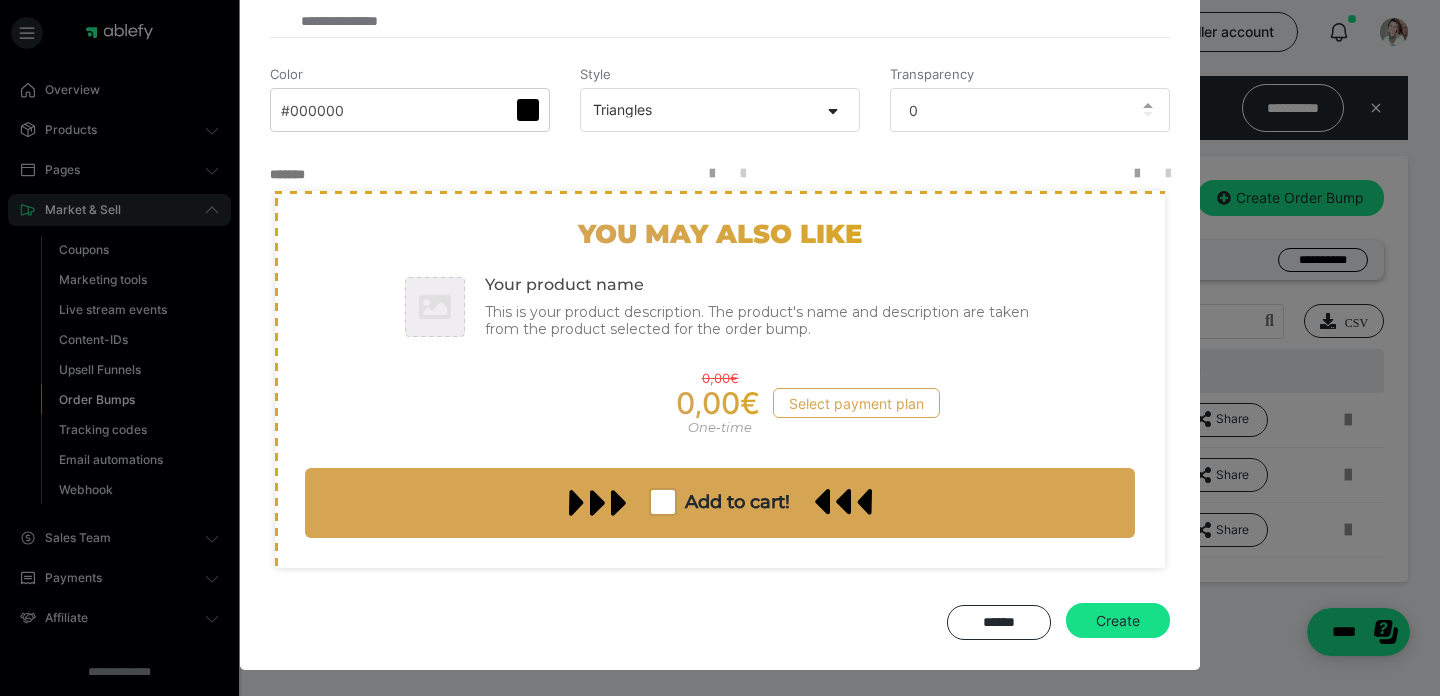 click at bounding box center (435, 307) 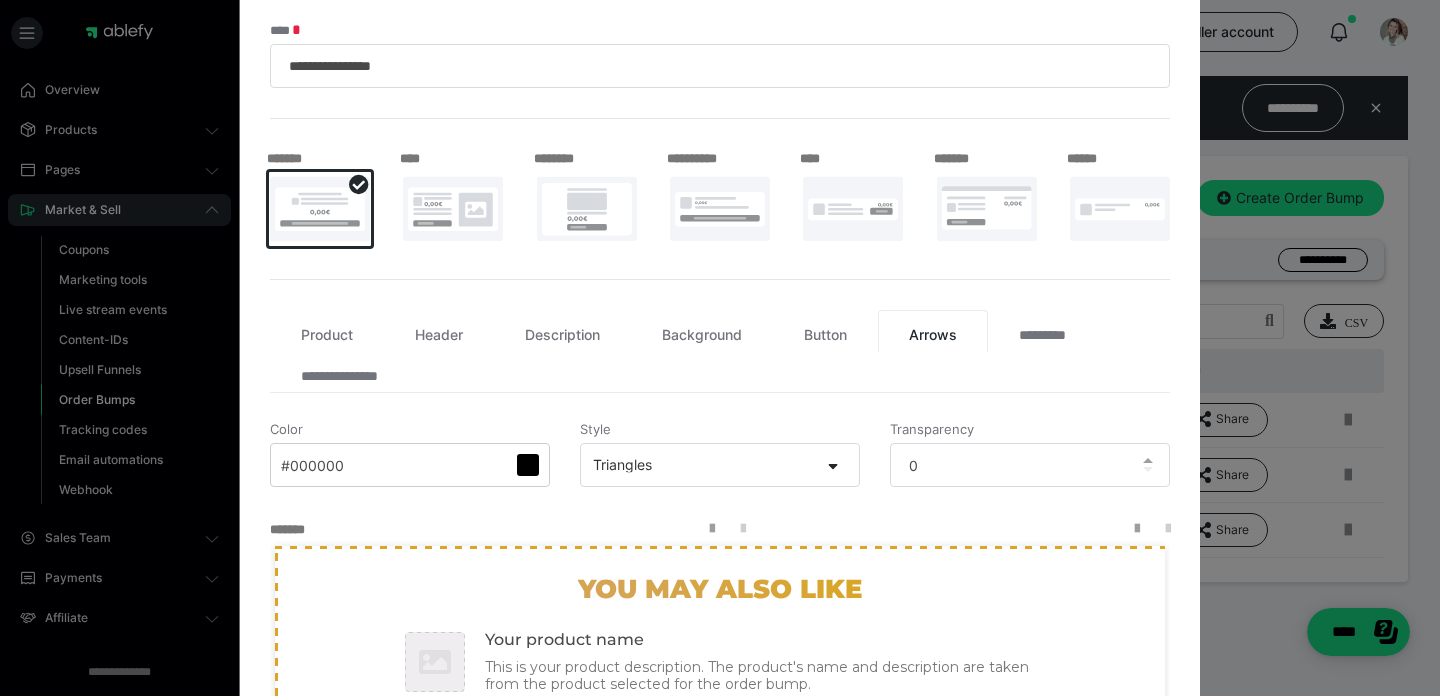 scroll, scrollTop: 159, scrollLeft: 0, axis: vertical 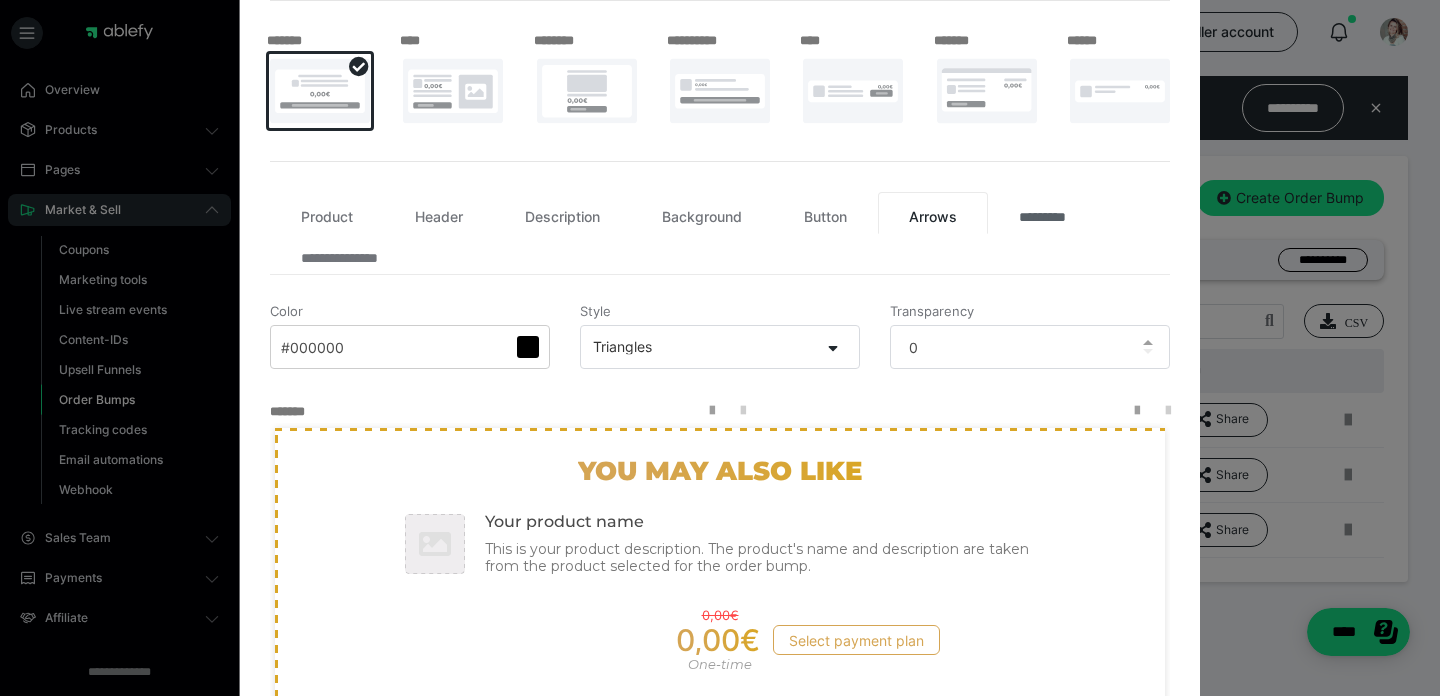 click on "*********" at bounding box center [1052, 213] 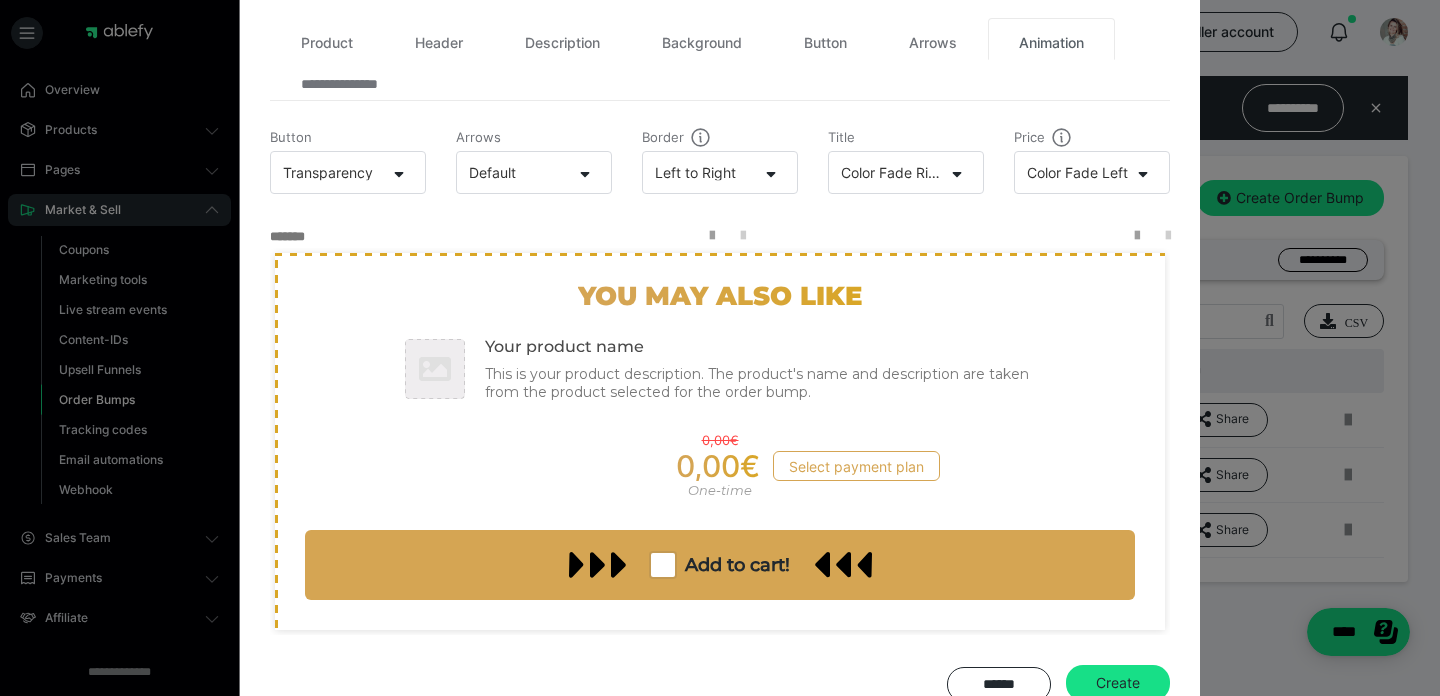 scroll, scrollTop: 455, scrollLeft: 0, axis: vertical 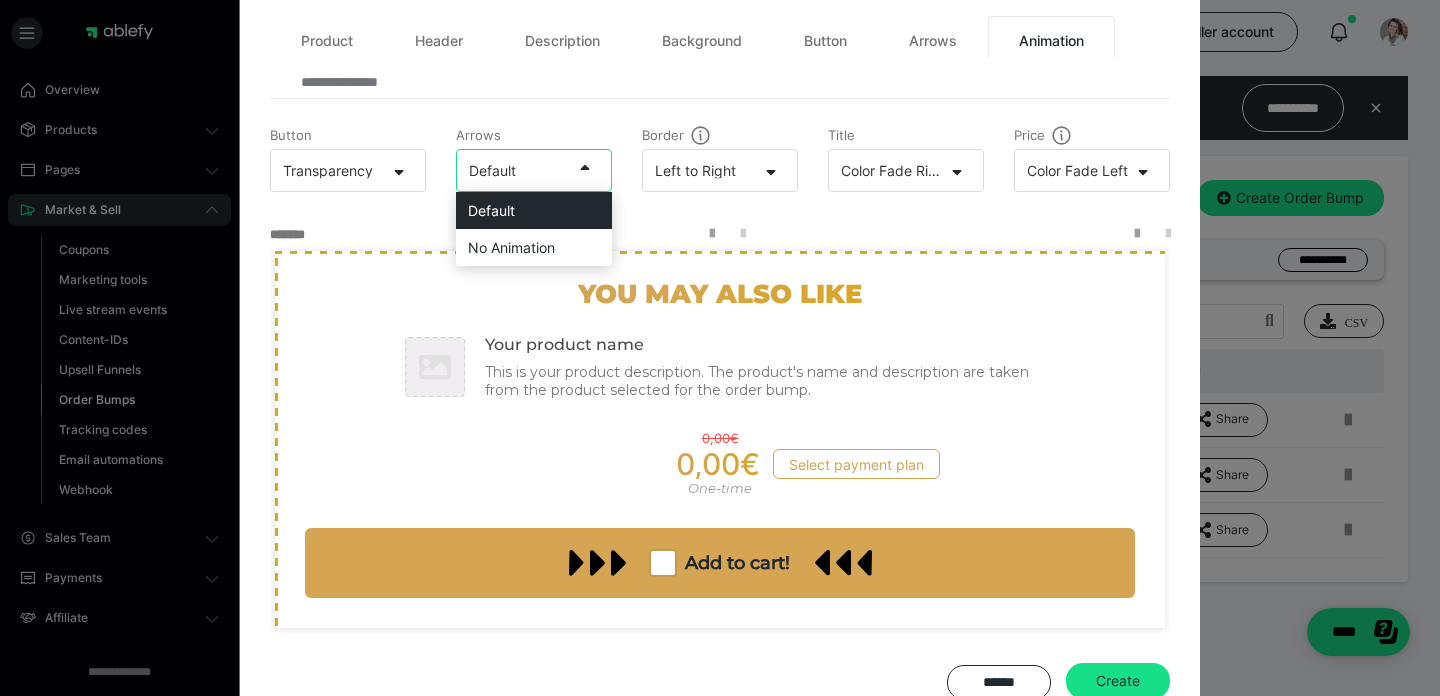 click on "Default" at bounding box center (514, 170) 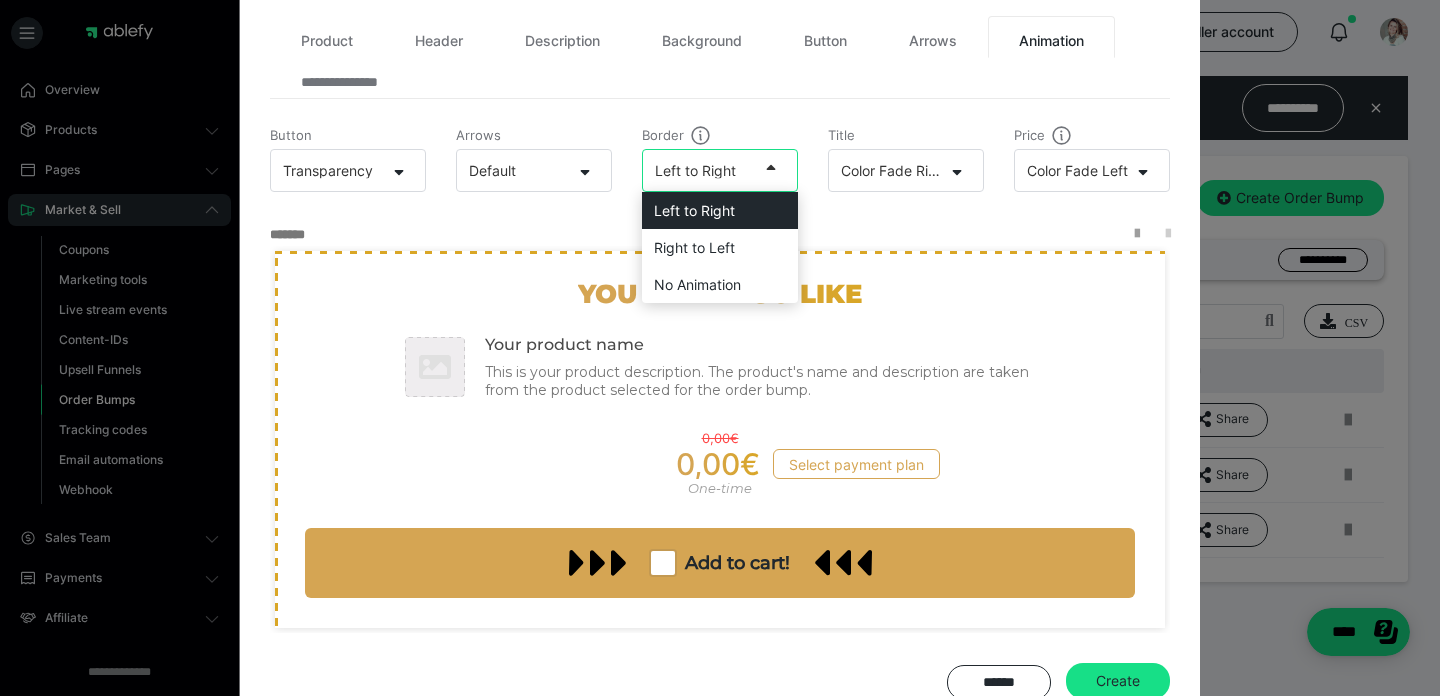 click at bounding box center [777, 170] 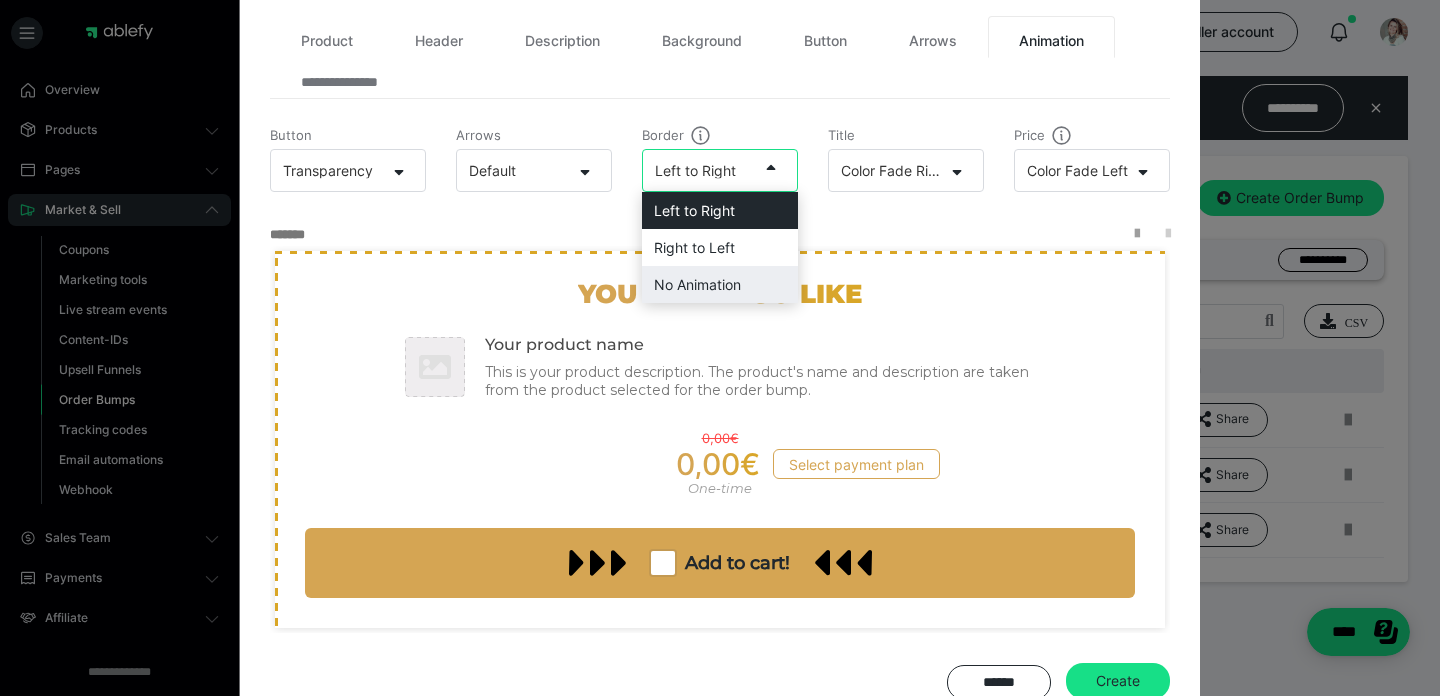click on "No Animation" at bounding box center (720, 284) 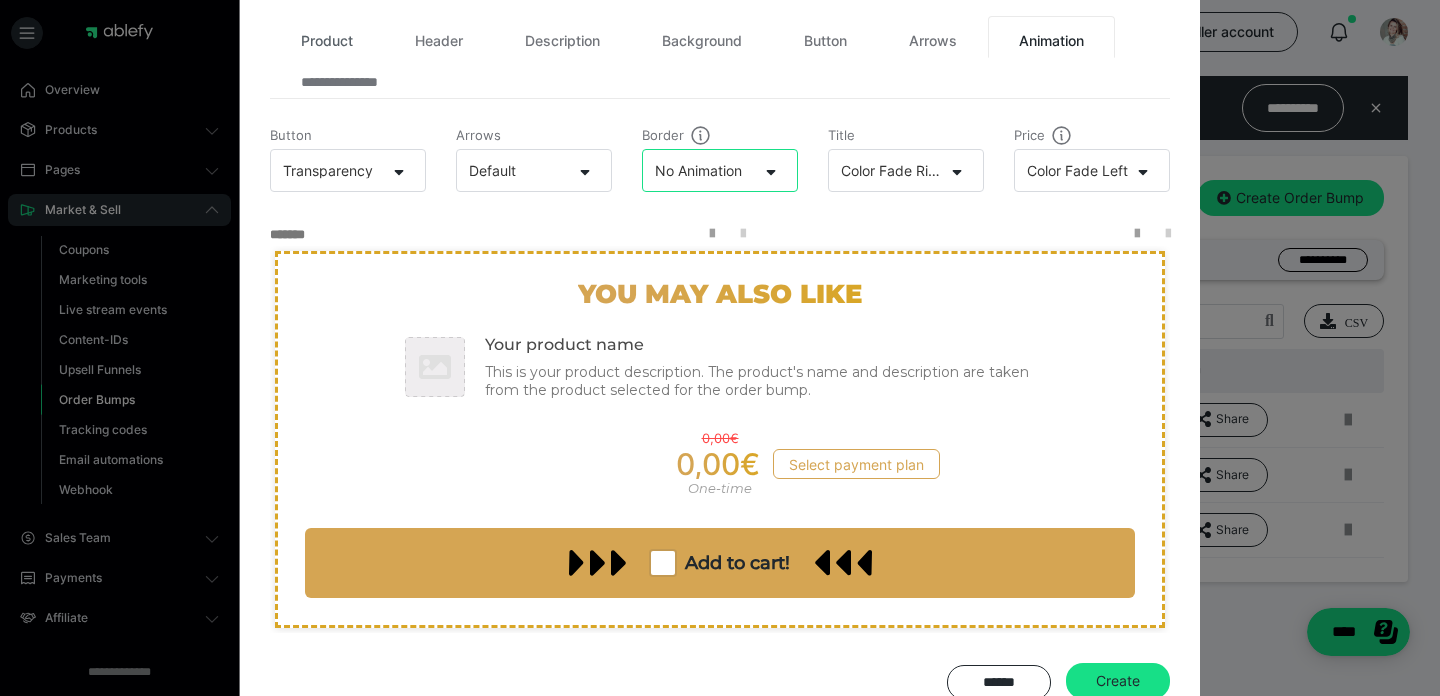 click on "Product" at bounding box center (327, 37) 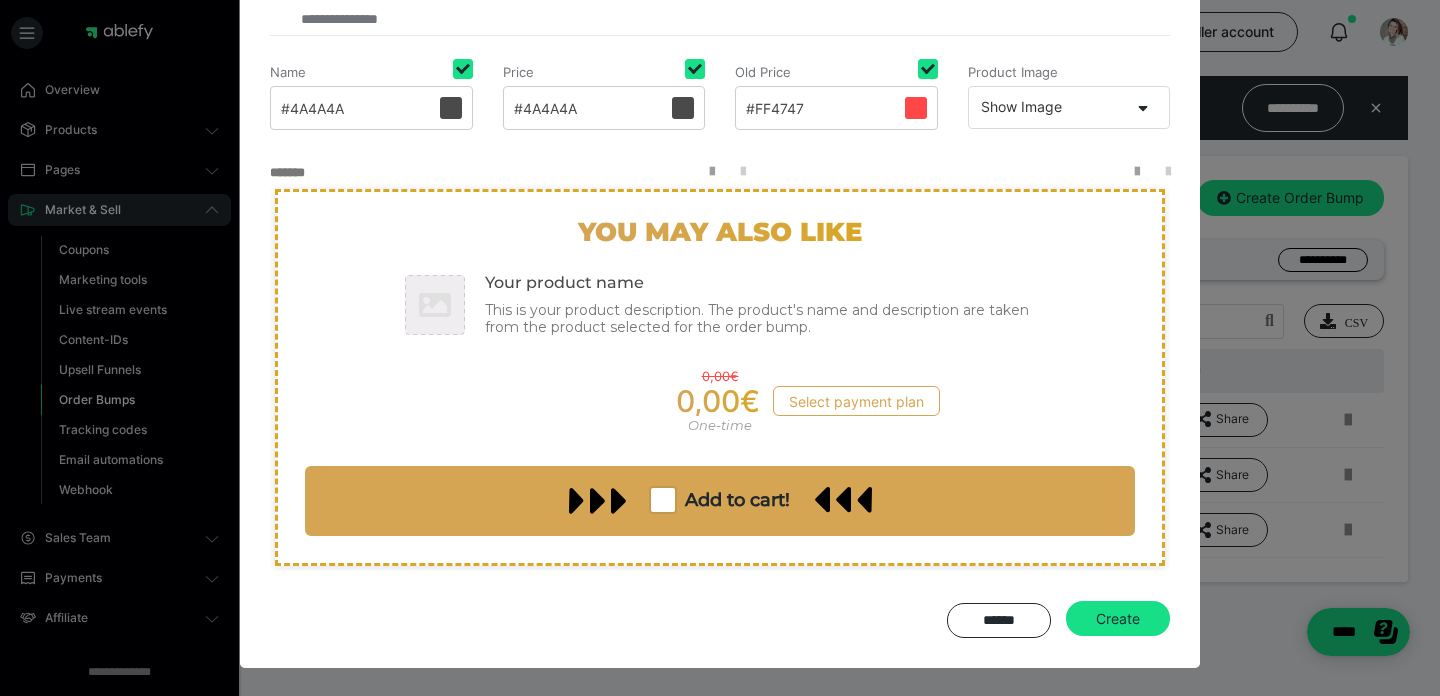 scroll, scrollTop: 515, scrollLeft: 0, axis: vertical 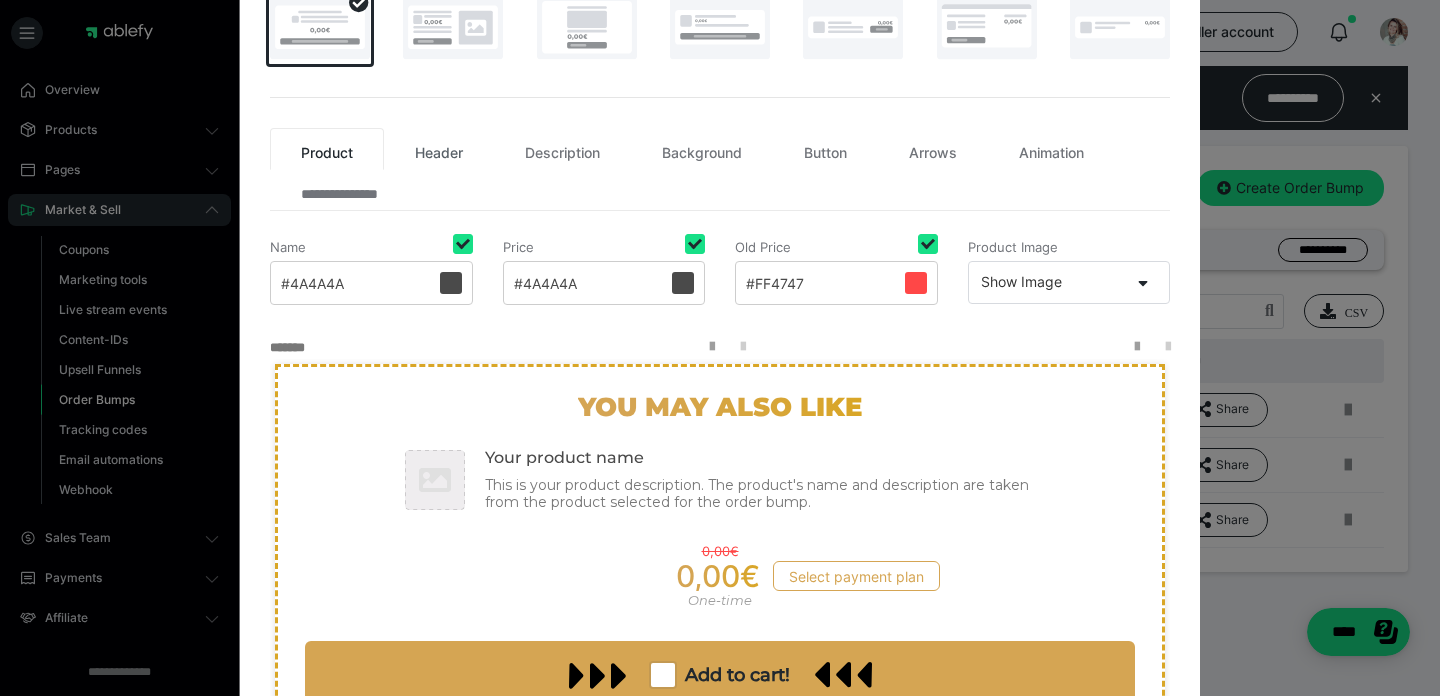 click on "Header" at bounding box center [439, 149] 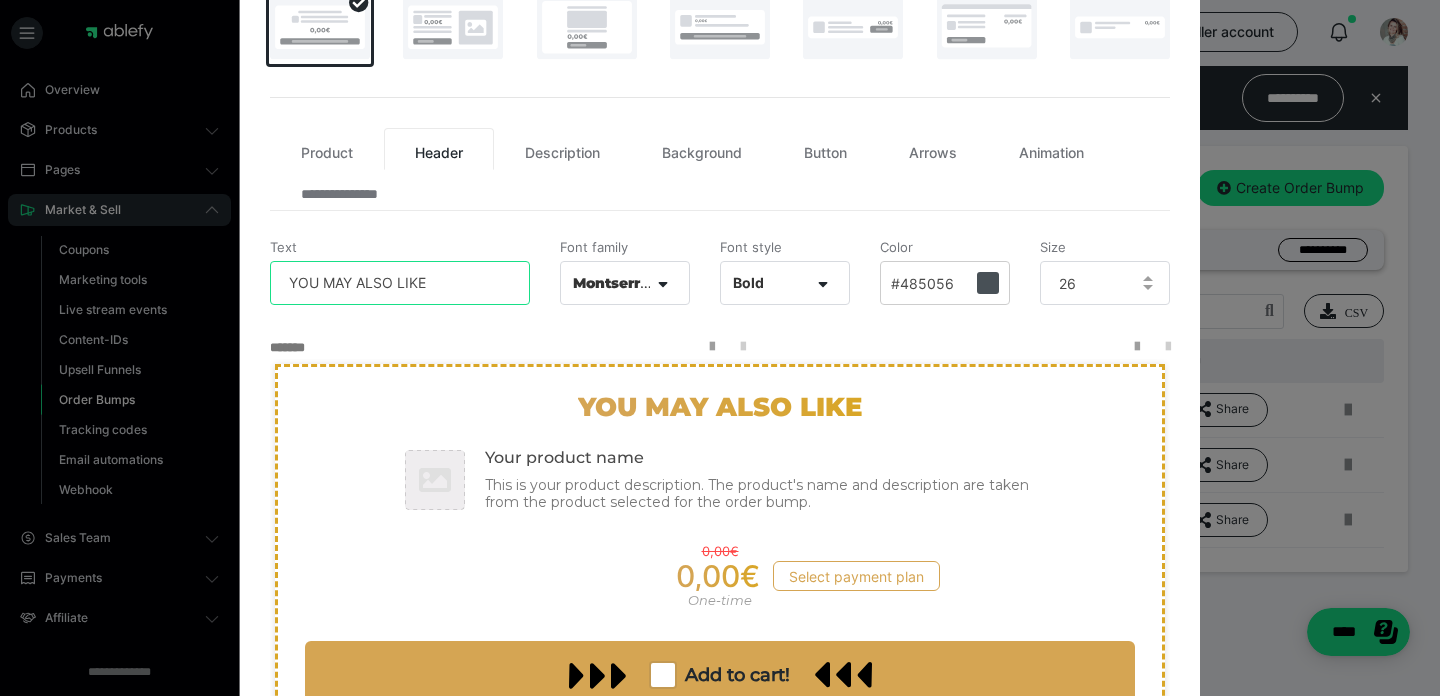drag, startPoint x: 482, startPoint y: 278, endPoint x: 199, endPoint y: 222, distance: 288.48743 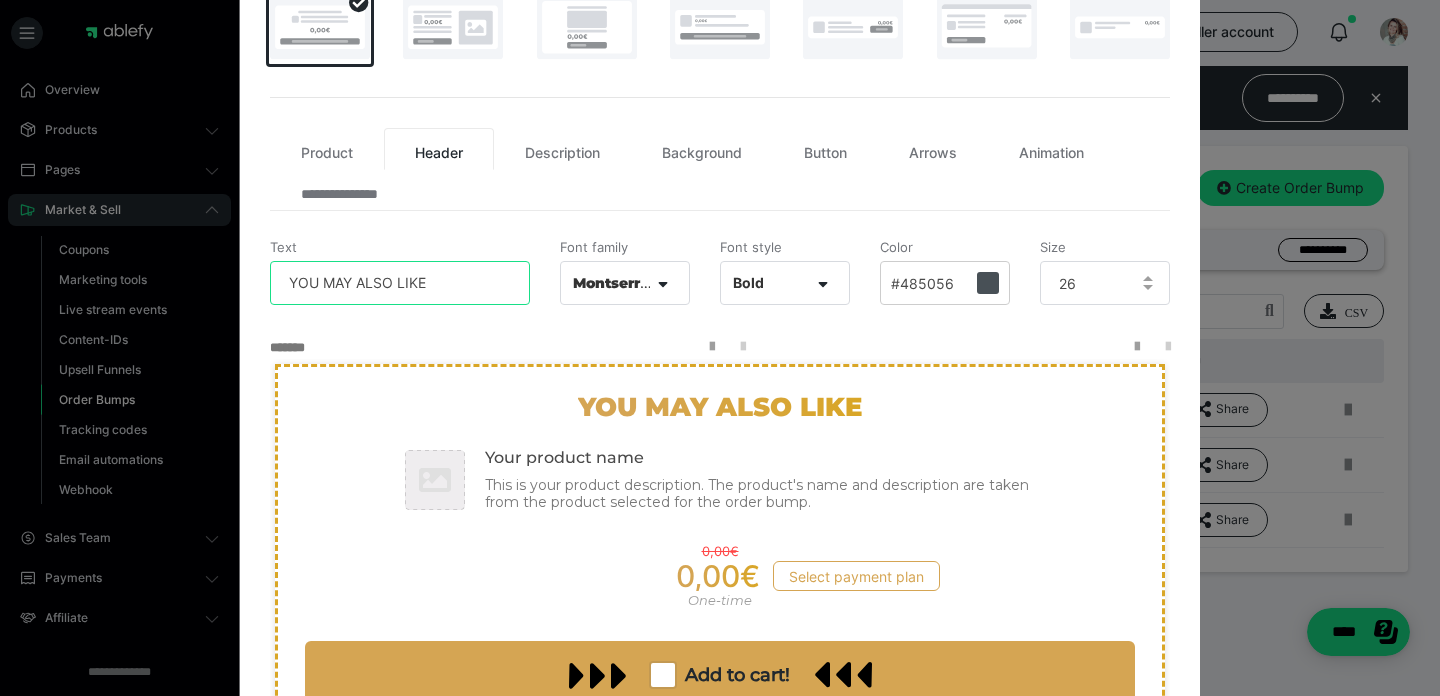 click on "**********" at bounding box center (720, 348) 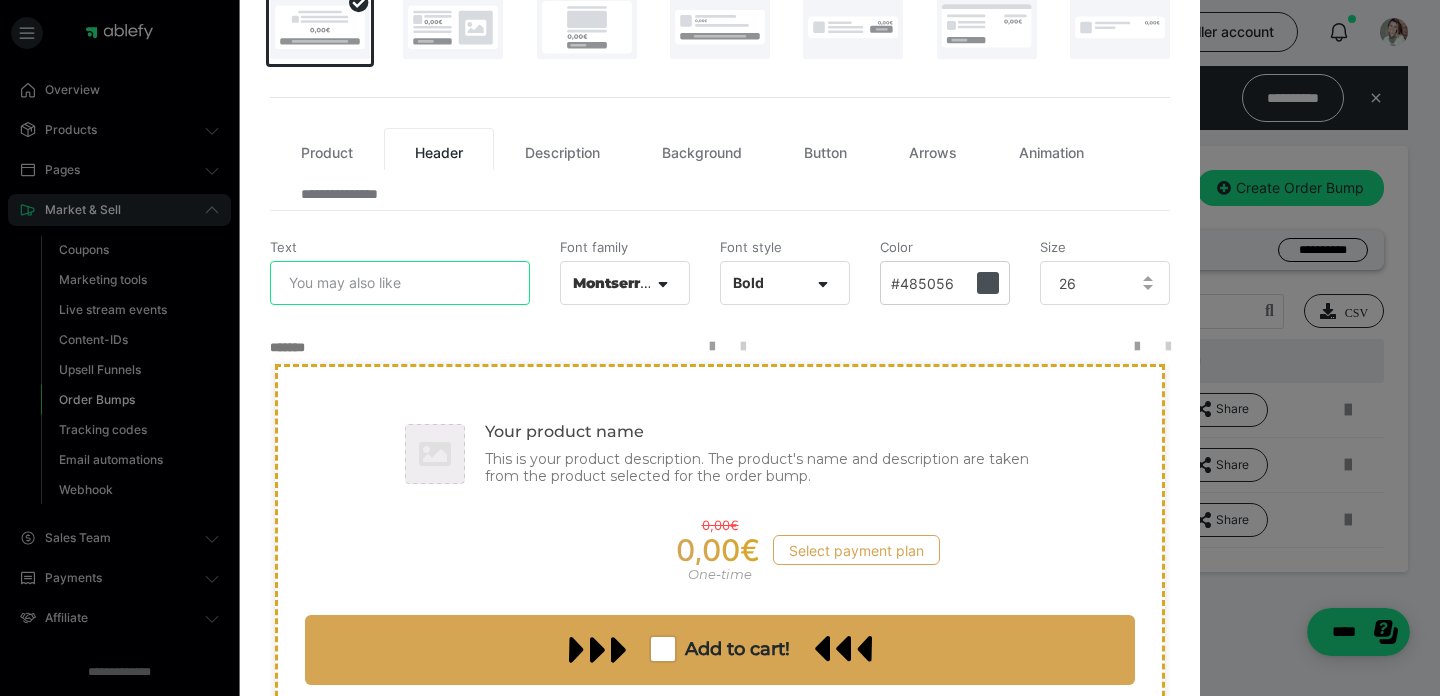 paste on "Sicher dir jetzt noch für 149€ statt 199€ den Kurs "BRAND like a QUEEN" von meiner Brandingexpertin Kathi" 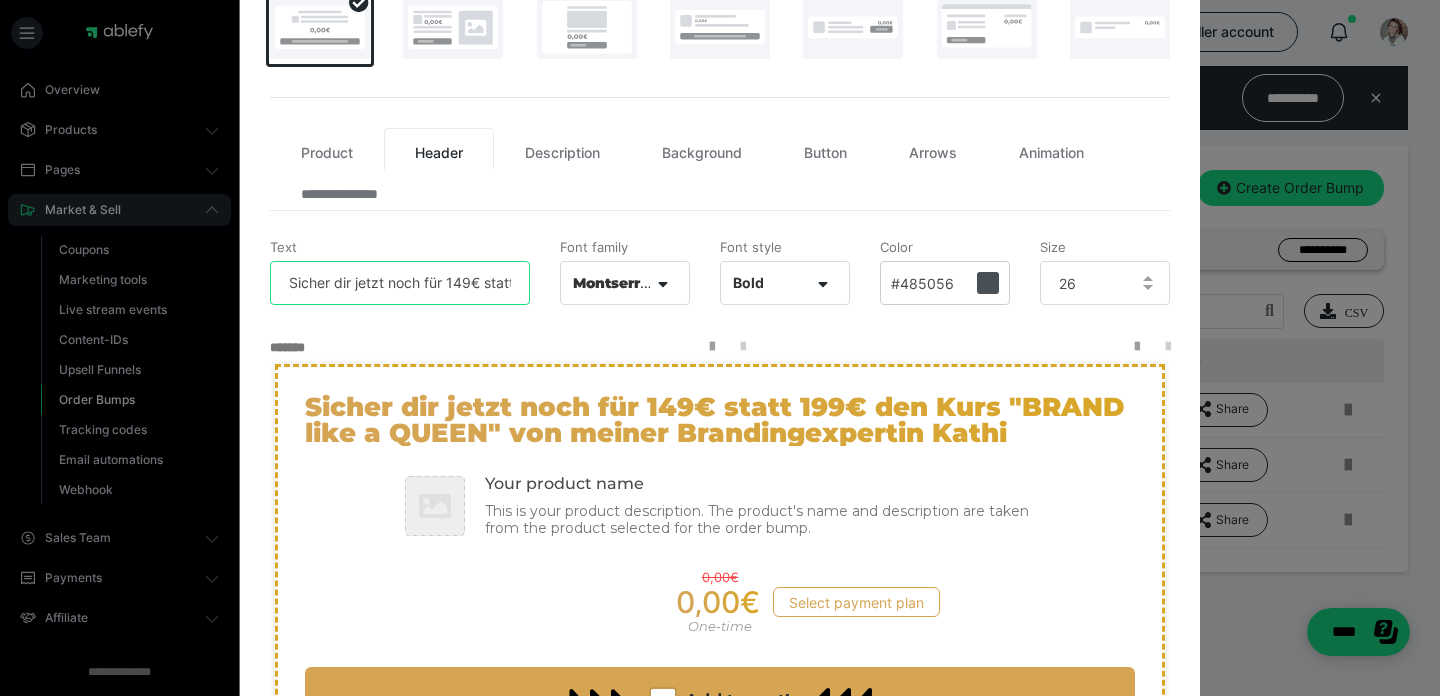 drag, startPoint x: 512, startPoint y: 286, endPoint x: 395, endPoint y: 292, distance: 117.15375 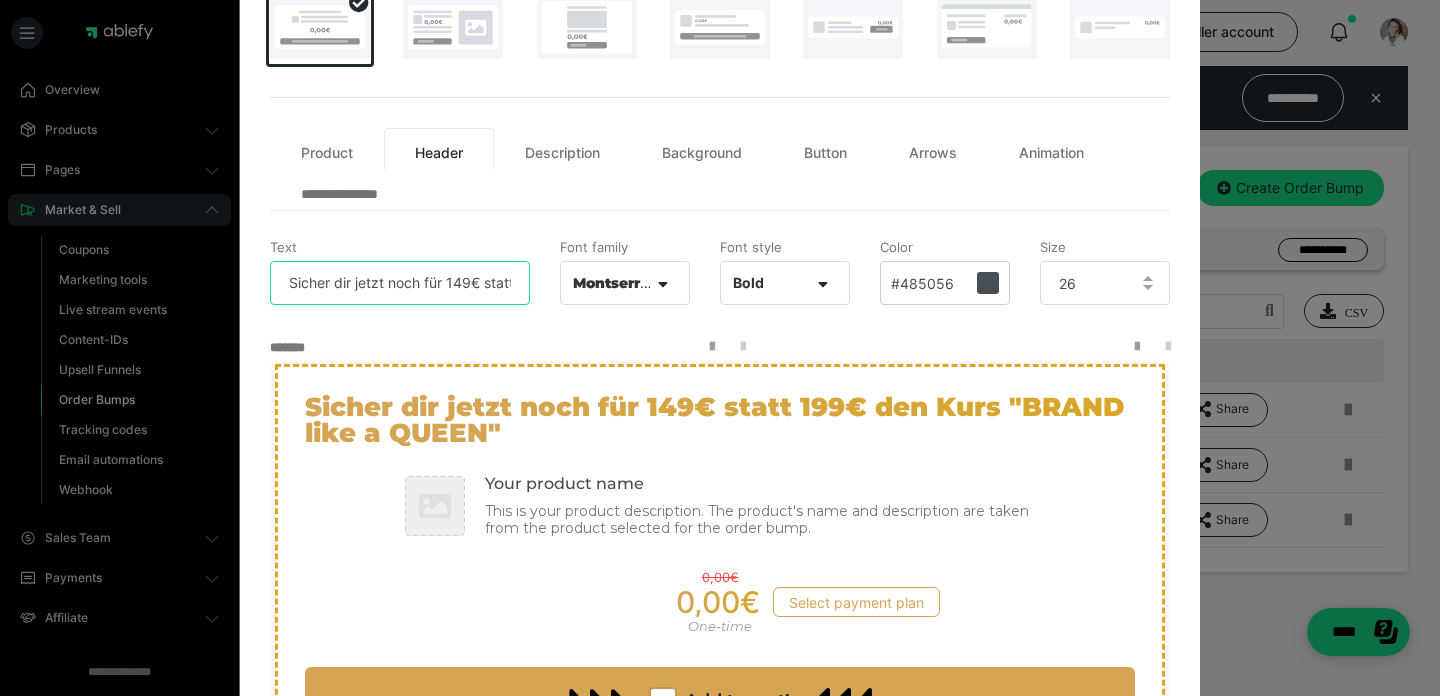 click on "Sicher dir jetzt noch für 149€ statt 199€ den Kurs "BRAND like a QUEEN"" at bounding box center [400, 283] 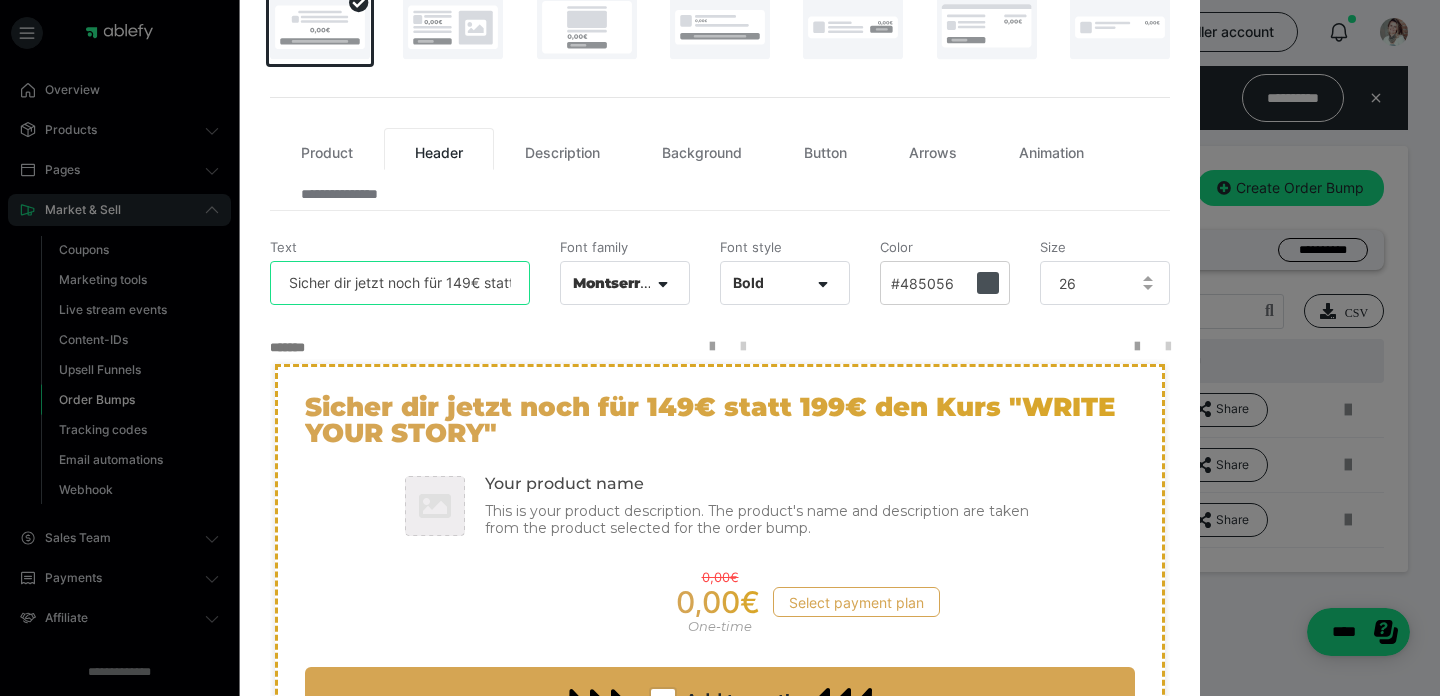 click on "Sicher dir jetzt noch für 149€ statt 199€ den Kurs "WRITE YOUR STORY"" at bounding box center (400, 283) 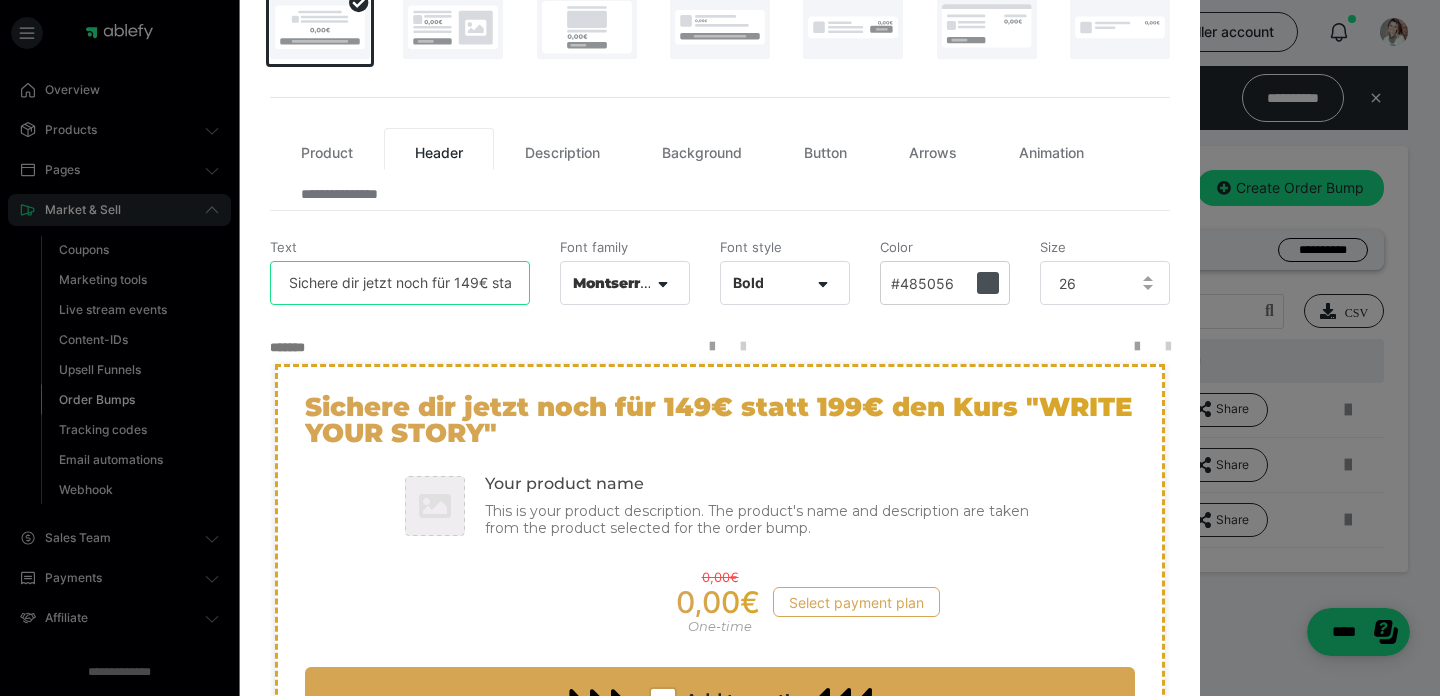 click on "Sichere dir jetzt noch für 149€ statt 199€ den Kurs "WRITE YOUR STORY"" at bounding box center [400, 283] 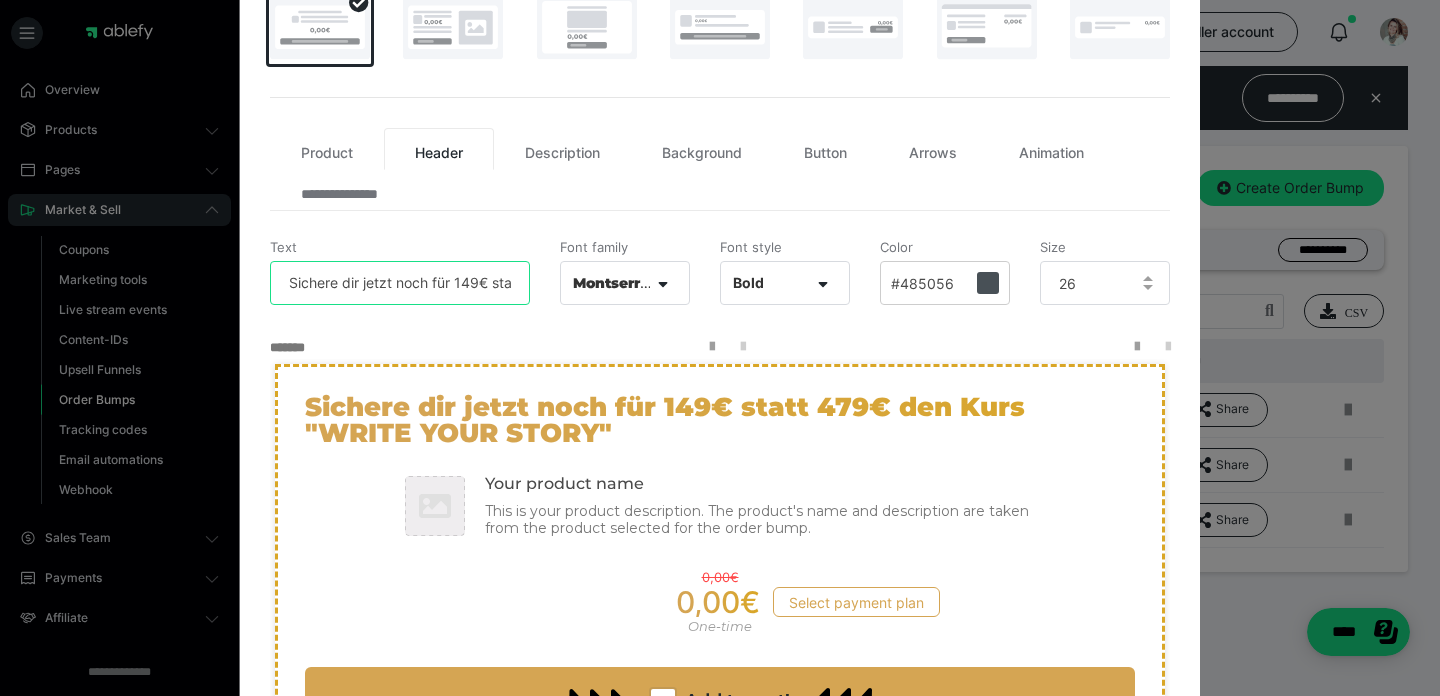 click on "Sichere dir jetzt noch für 149€ statt 479€ den Kurs "WRITE YOUR STORY"" at bounding box center (400, 283) 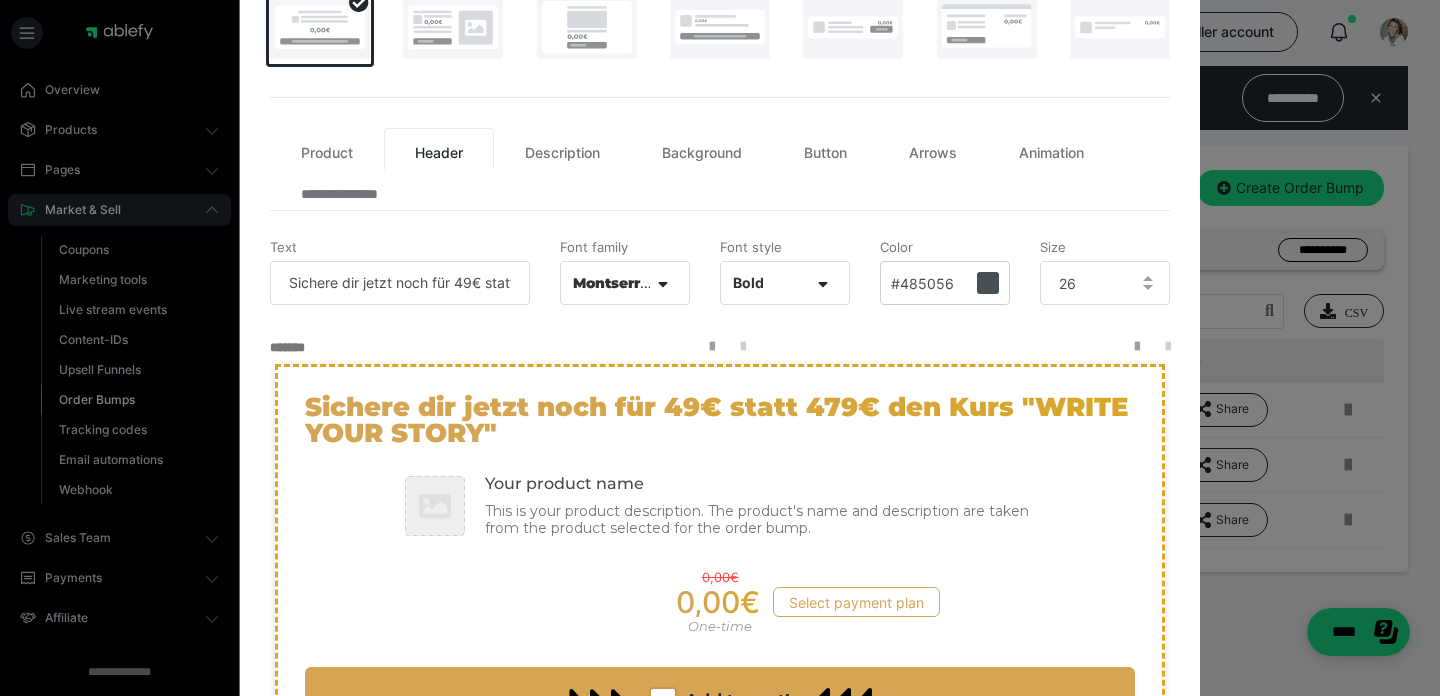click on "Your product name This is your product description. The product's name and description are taken from the product selected for the order bump." at bounding box center (760, 507) 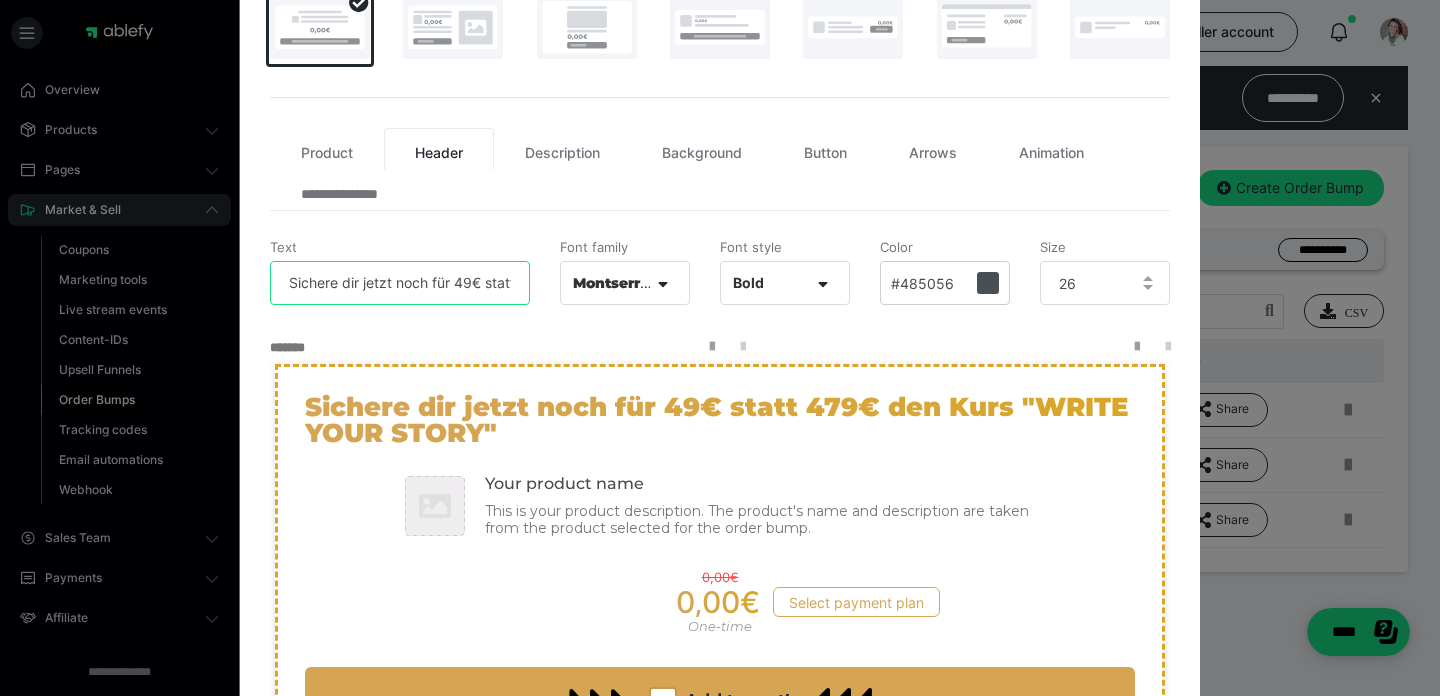 click on "Sichere dir jetzt noch für 49€ statt 479€ den Kurs "WRITE YOUR STORY"" at bounding box center [400, 283] 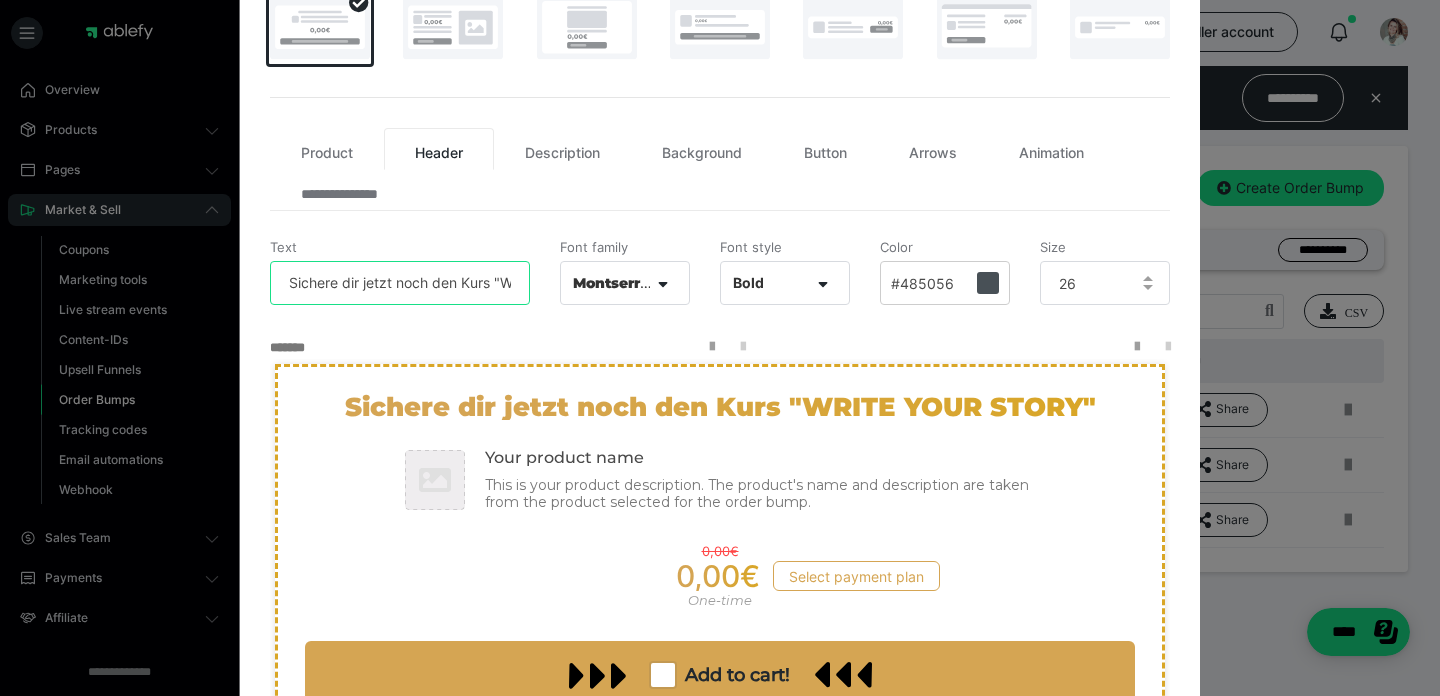click on "Sichere dir jetzt noch den Kurs "WRITE YOUR STORY"" at bounding box center (400, 283) 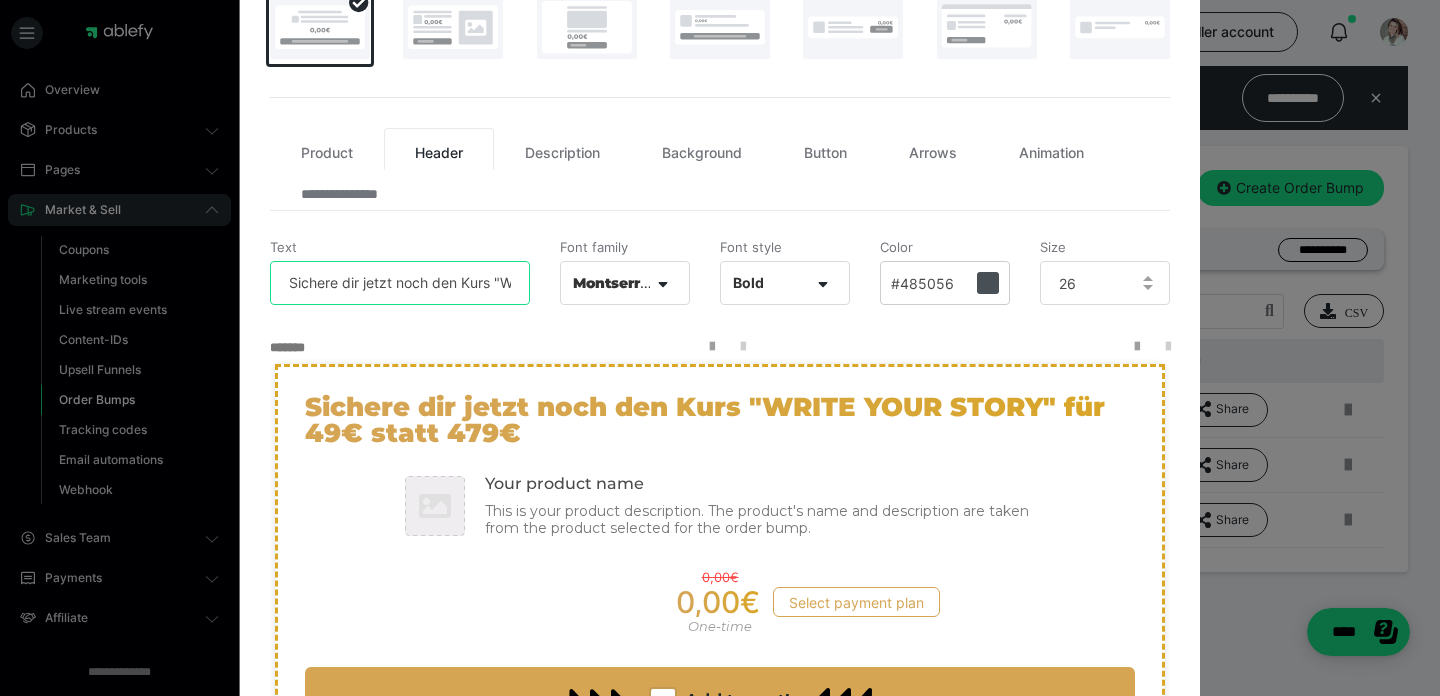 type on "Sichere dir jetzt noch den Kurs "WRITE YOUR STORY" für 49€ statt 479€!" 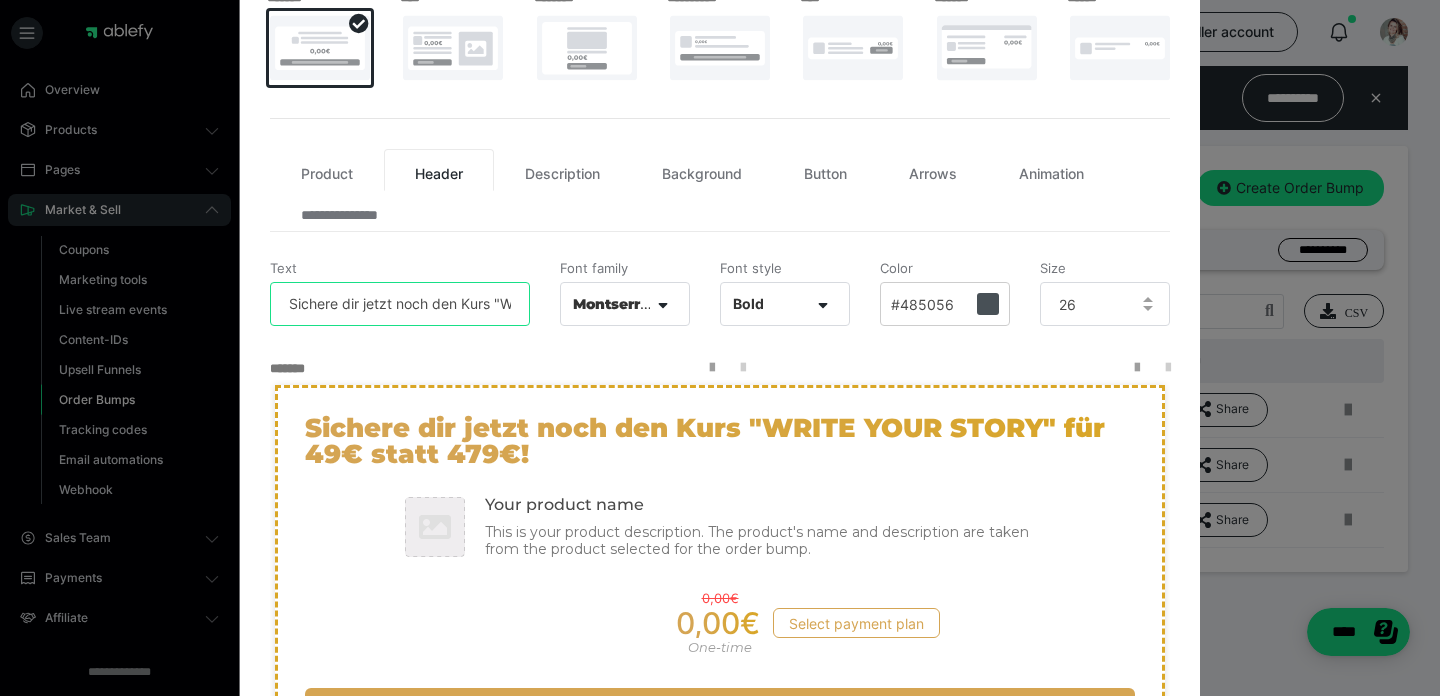 scroll, scrollTop: 323, scrollLeft: 0, axis: vertical 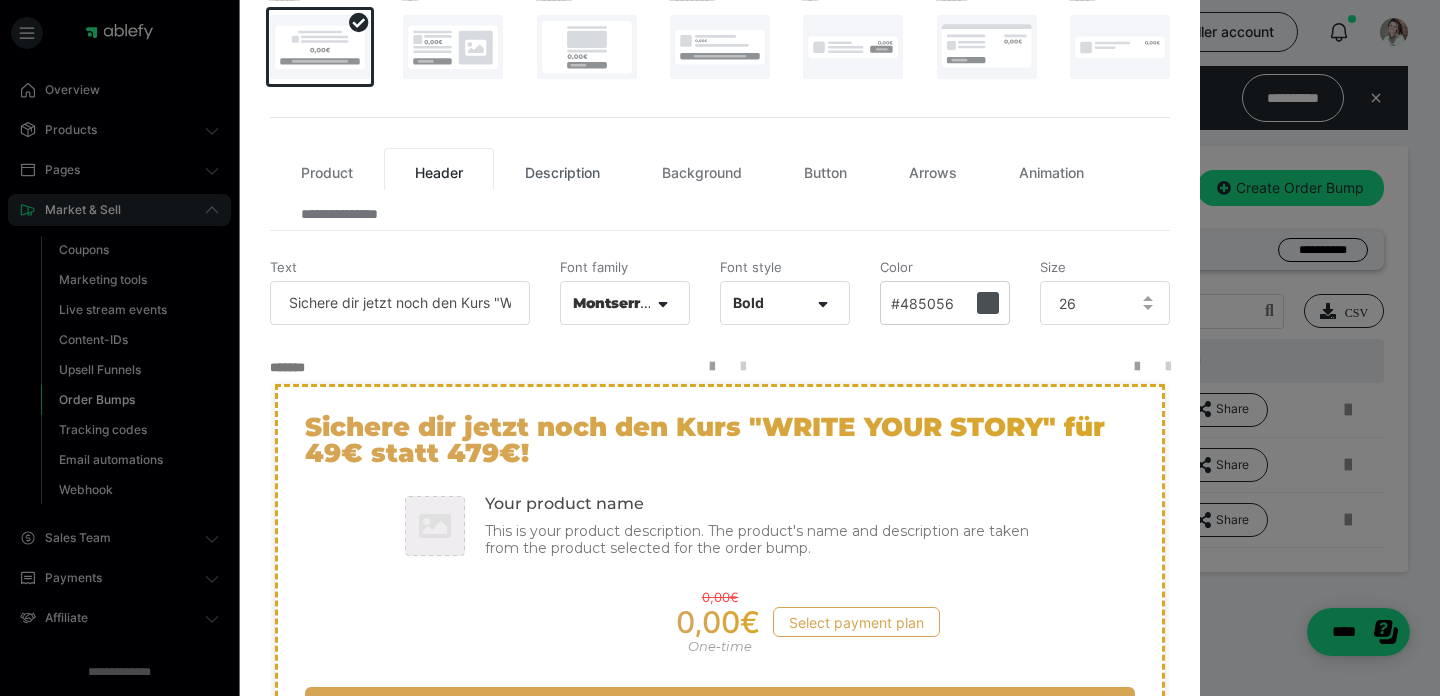 click on "Description" at bounding box center (562, 169) 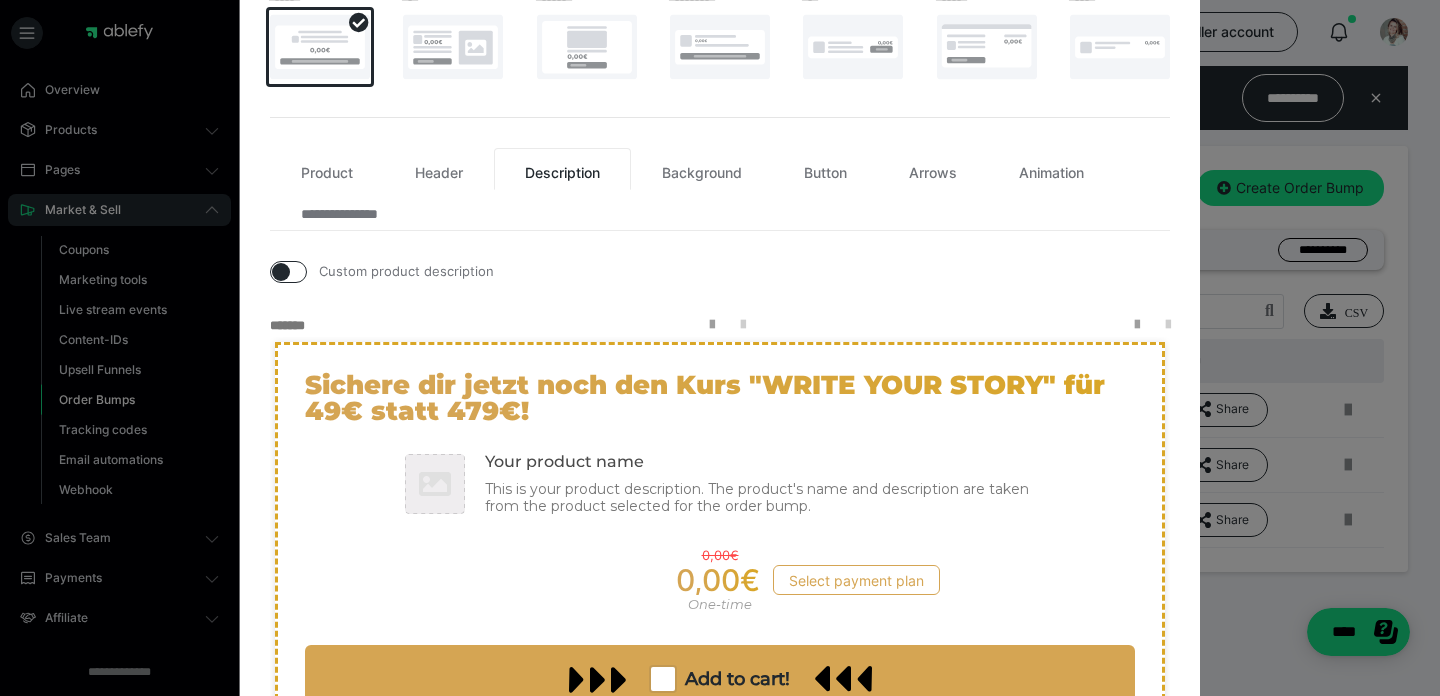 click at bounding box center (281, 272) 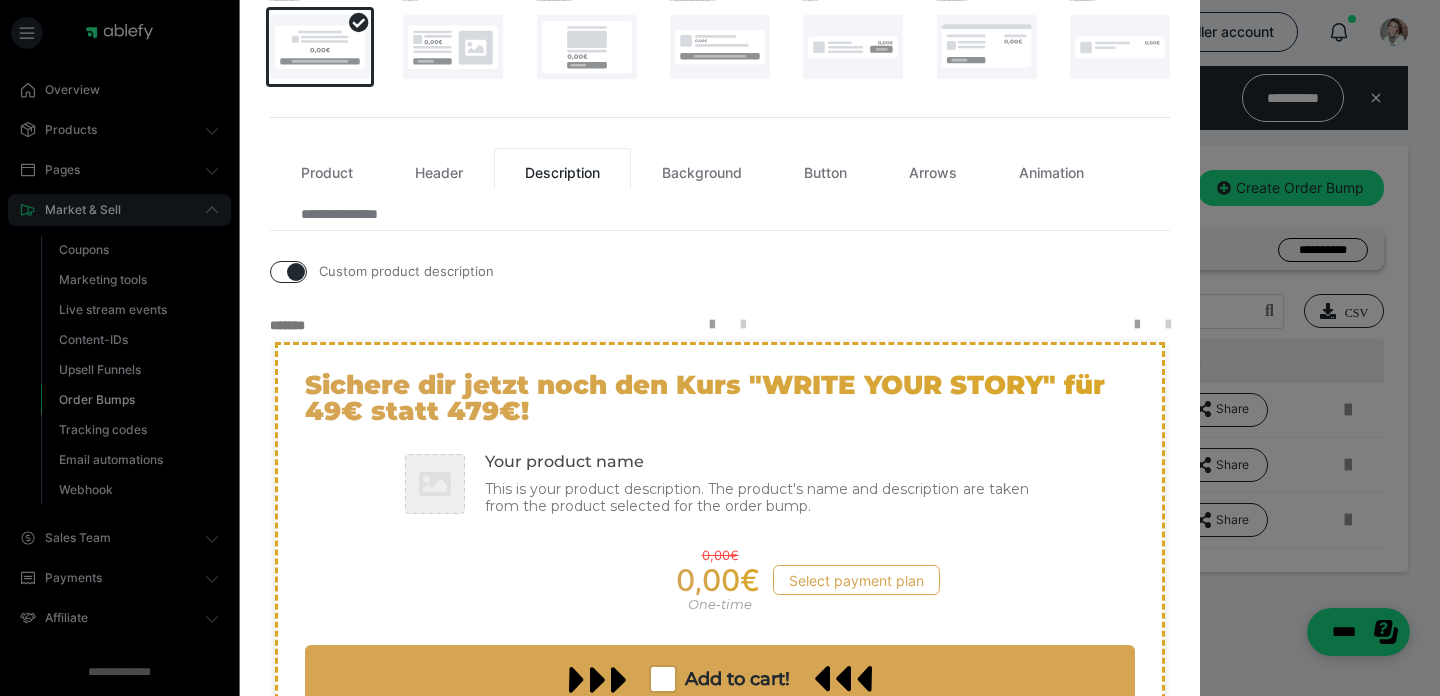 checkbox on "true" 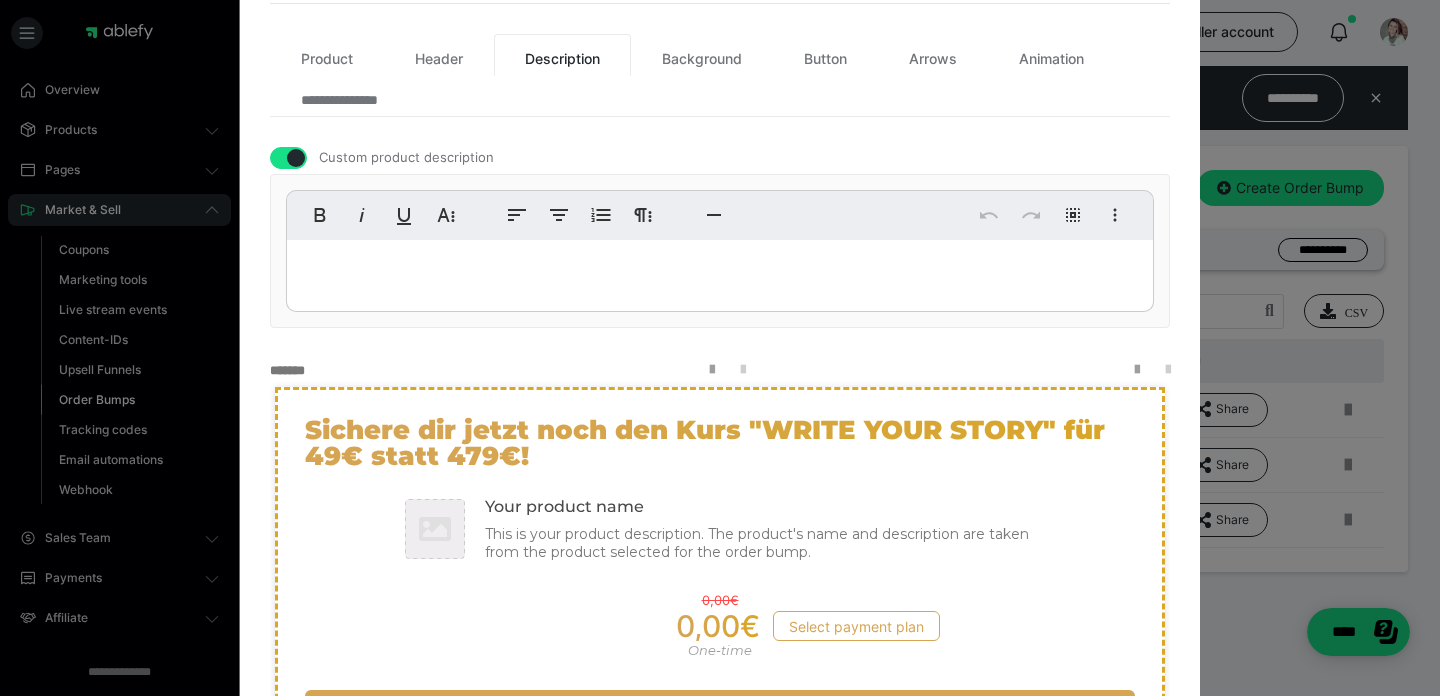 scroll, scrollTop: 438, scrollLeft: 0, axis: vertical 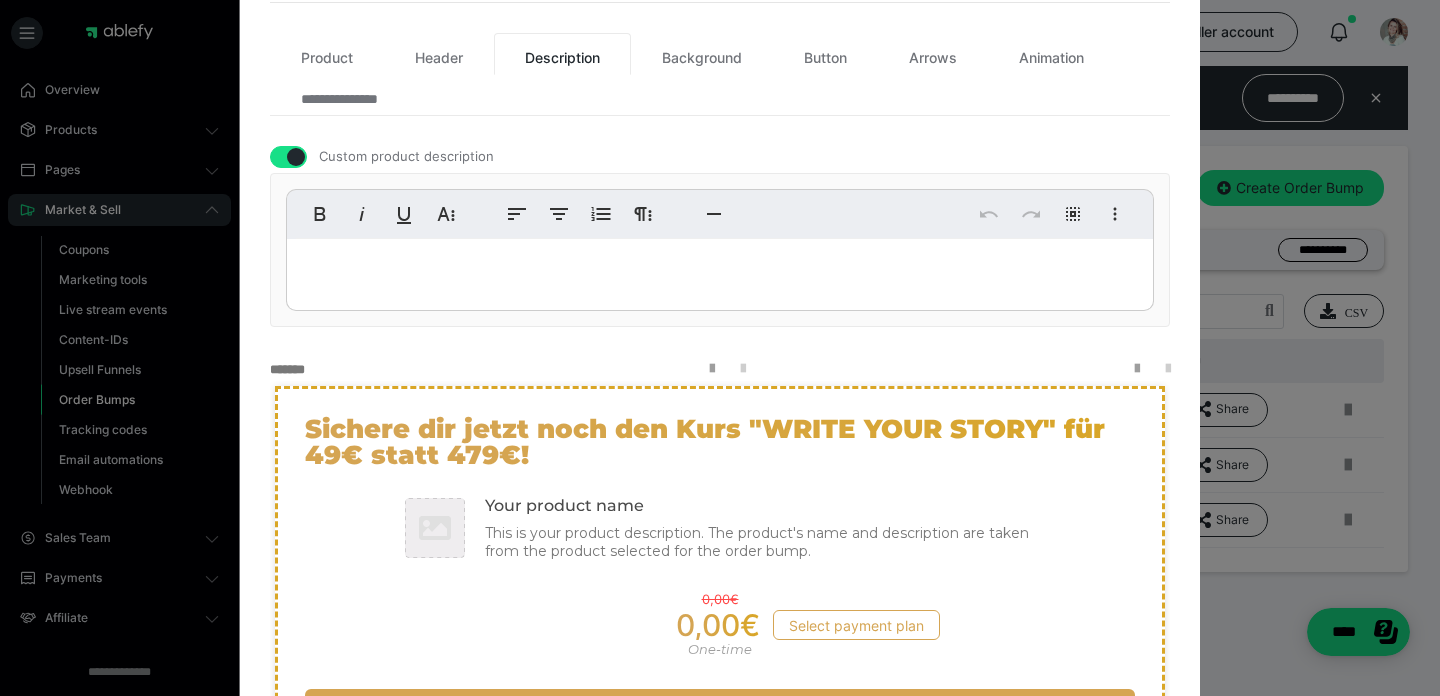 click at bounding box center (720, 270) 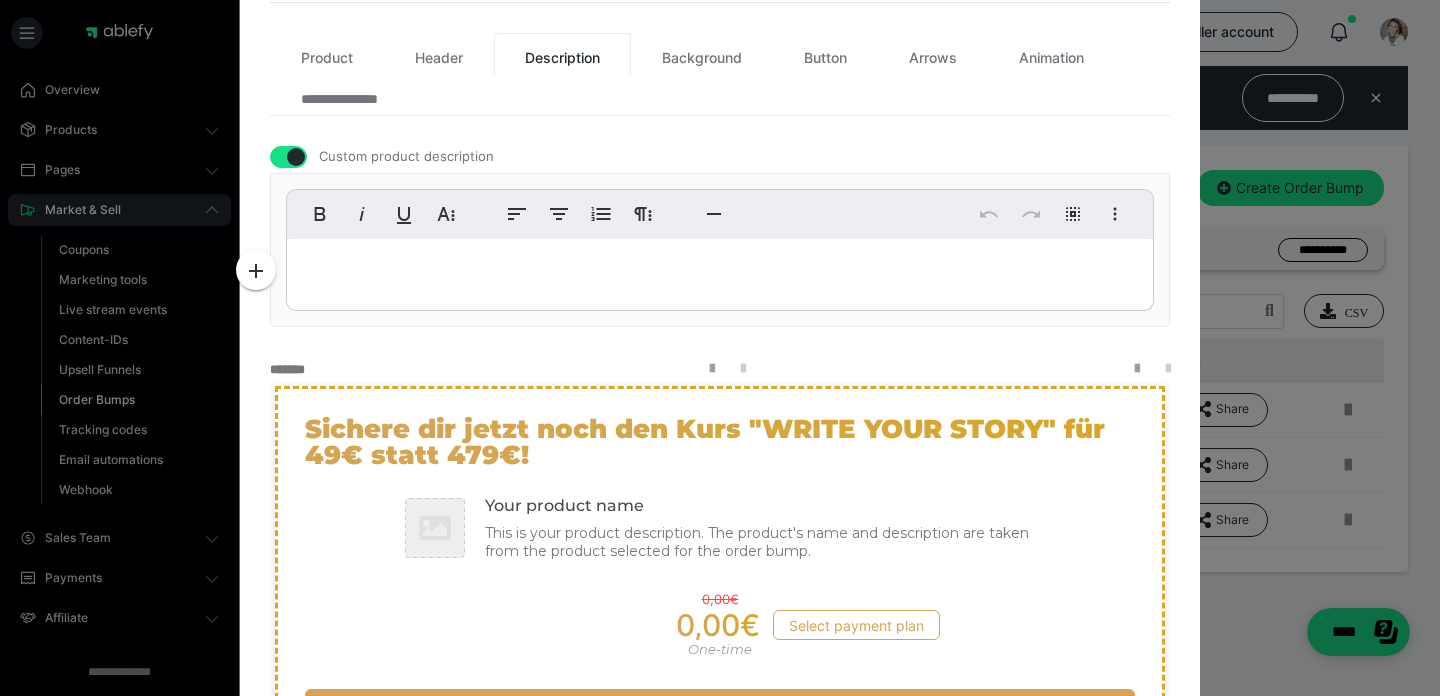 type 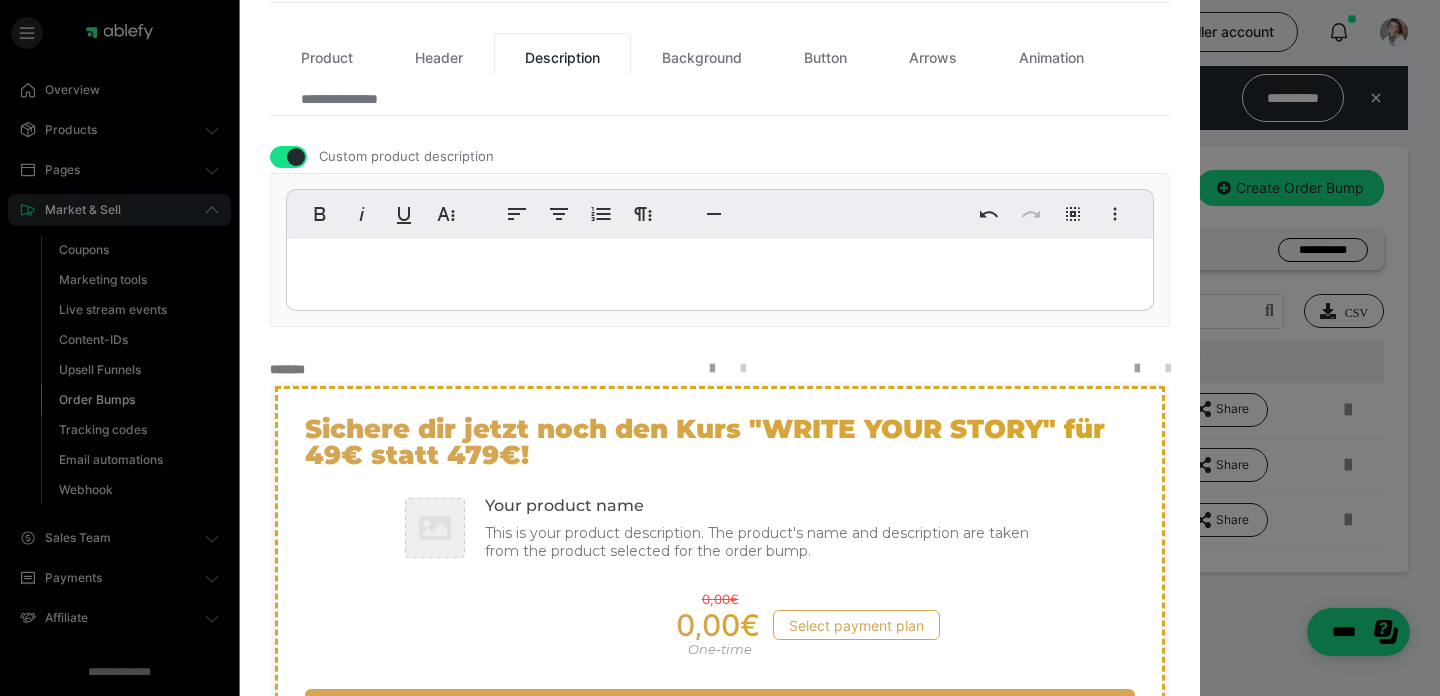 click at bounding box center [720, 270] 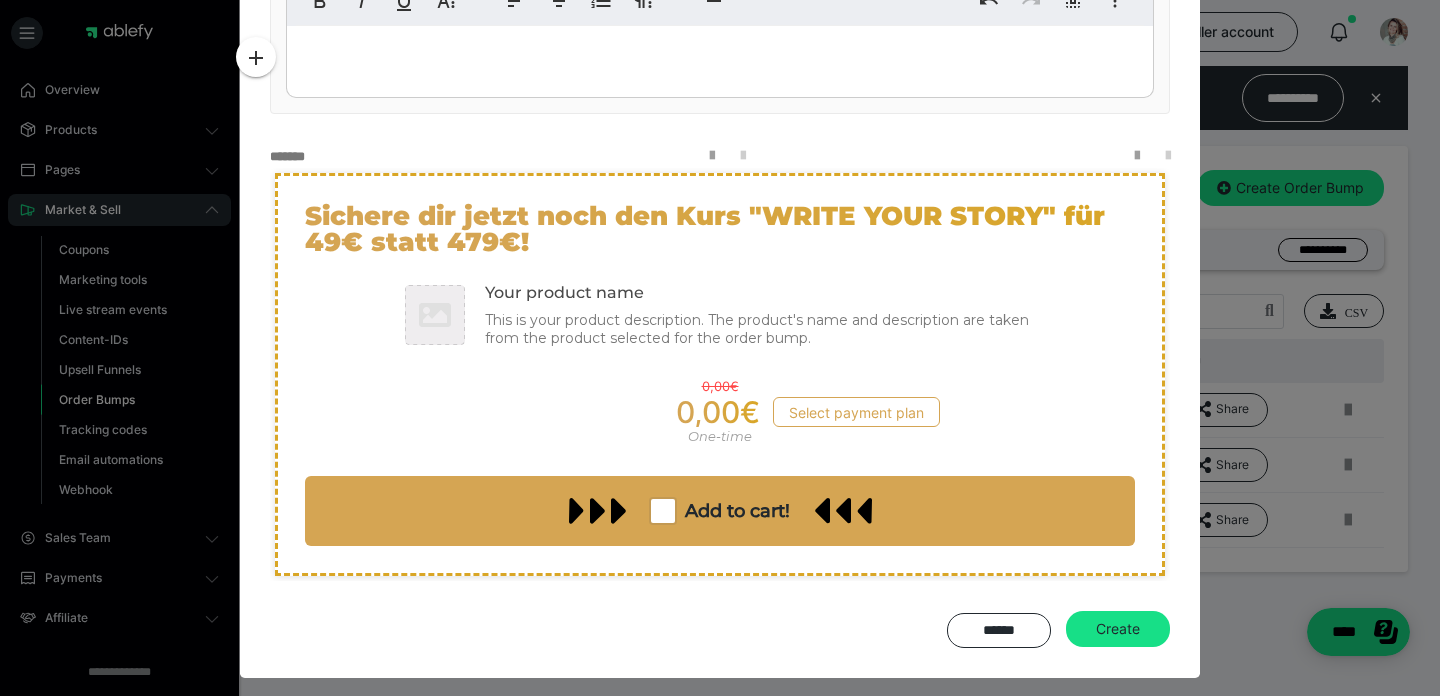 scroll, scrollTop: 515, scrollLeft: 0, axis: vertical 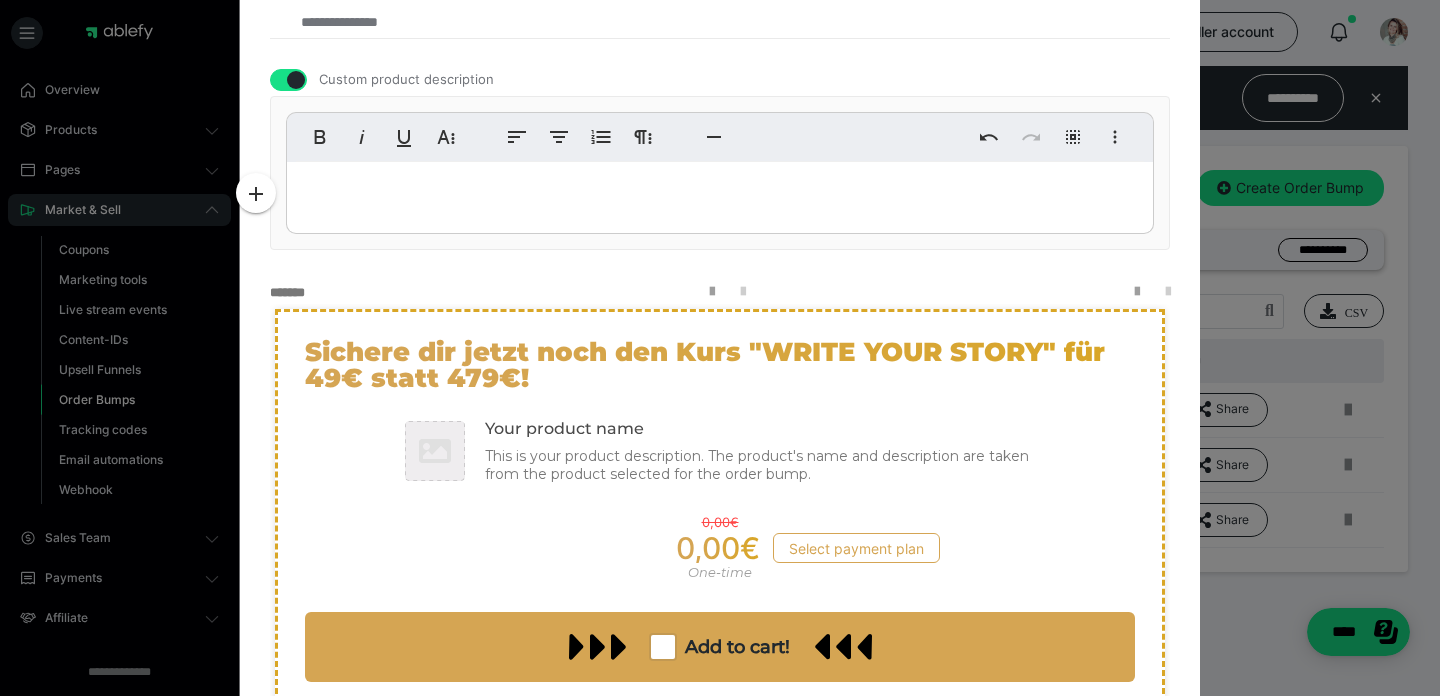 click at bounding box center (720, 193) 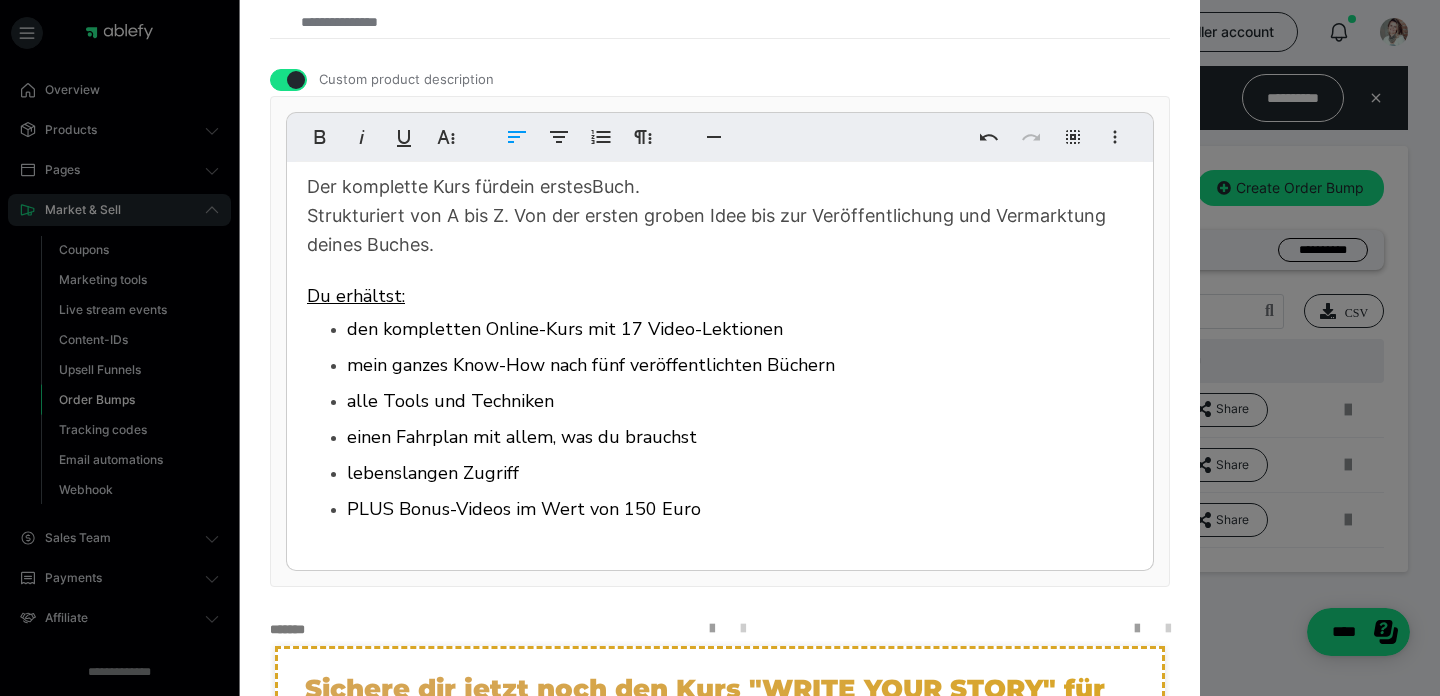 scroll, scrollTop: 7, scrollLeft: 0, axis: vertical 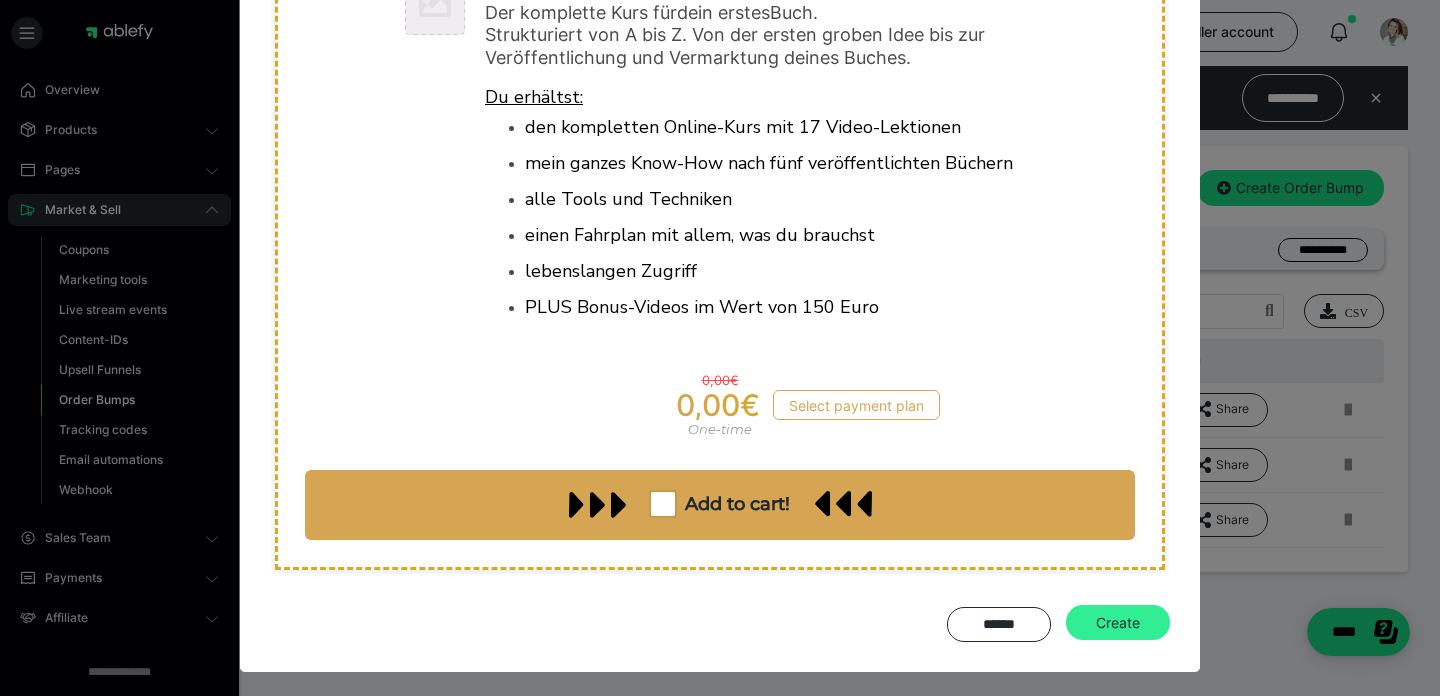 click on "Create" at bounding box center (1118, 623) 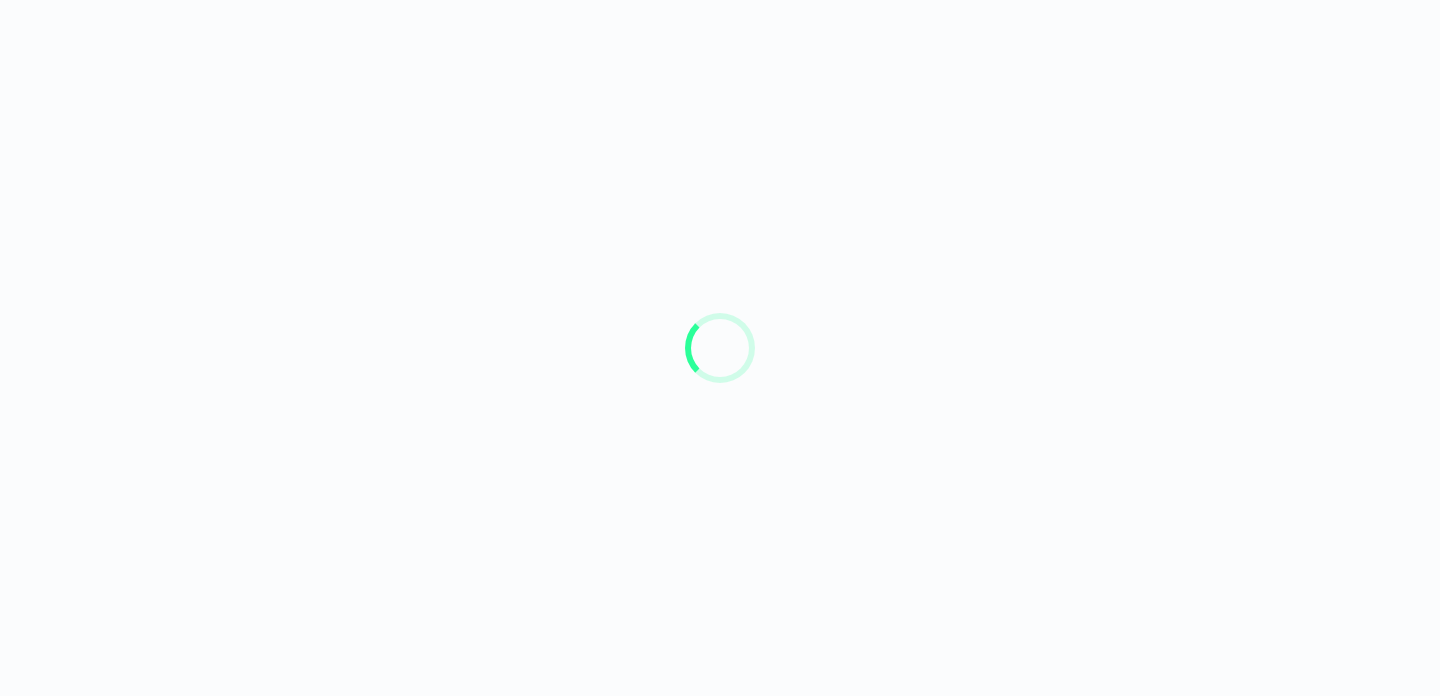scroll, scrollTop: 0, scrollLeft: 0, axis: both 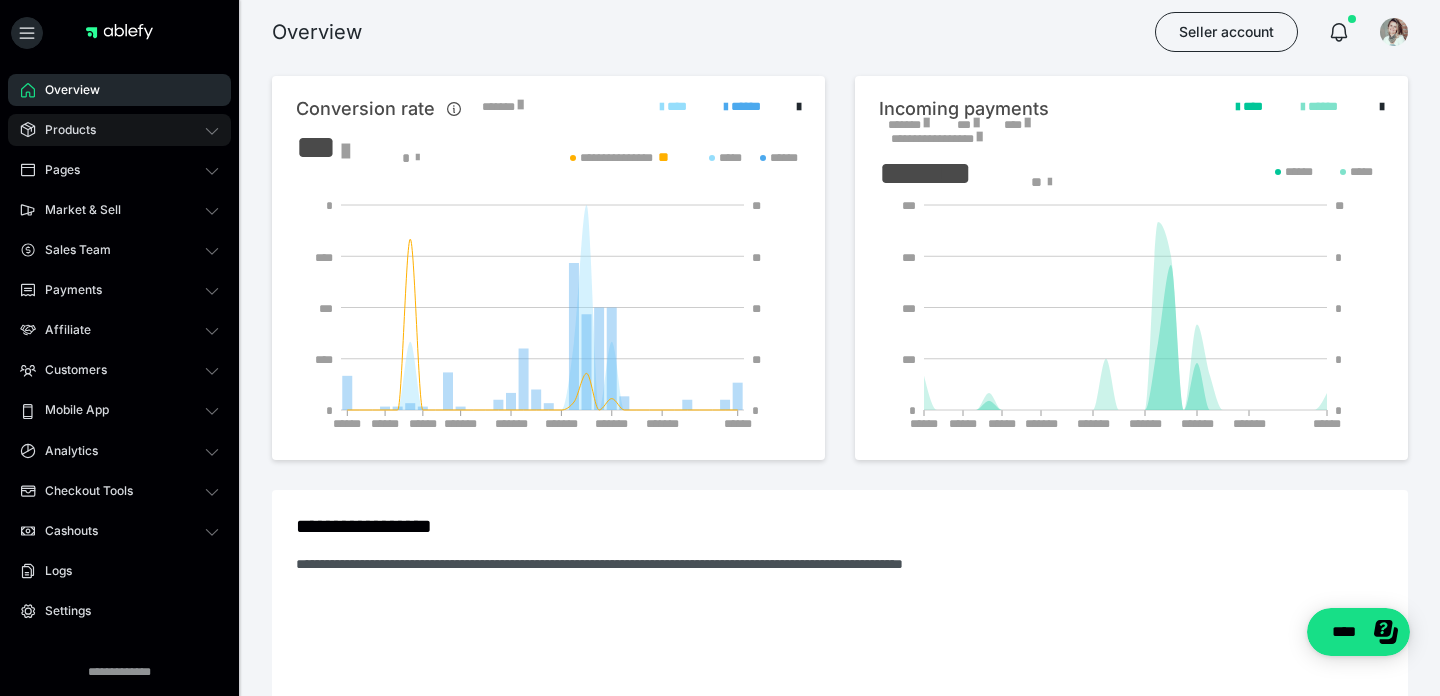 click on "Products" at bounding box center (63, 130) 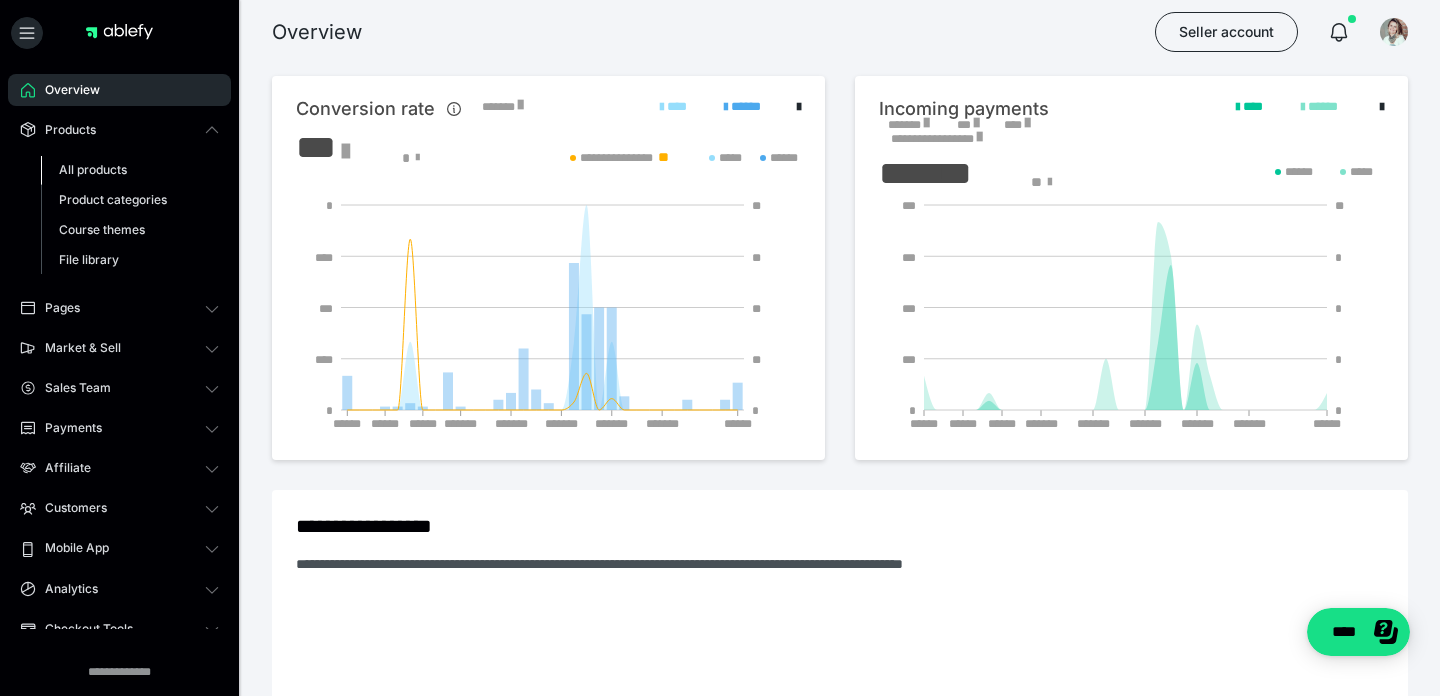 click on "All products" at bounding box center (93, 169) 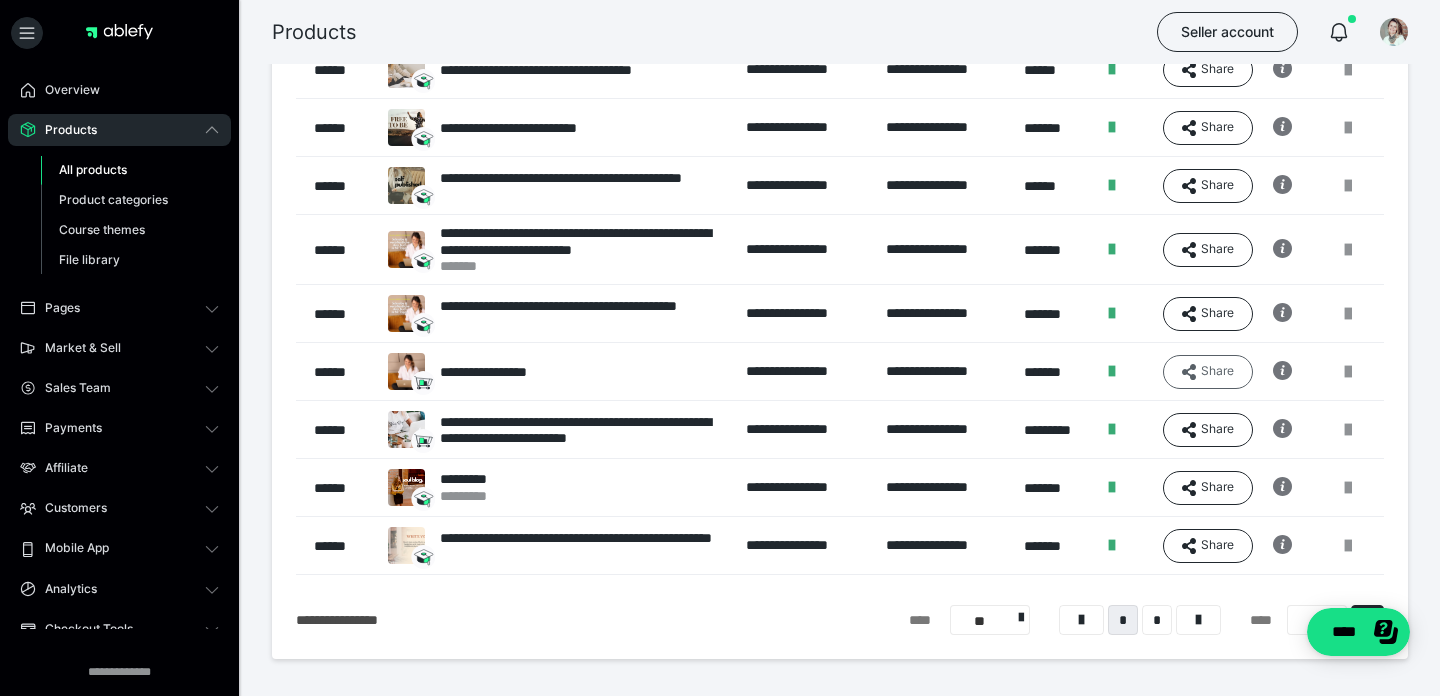 scroll, scrollTop: 267, scrollLeft: 0, axis: vertical 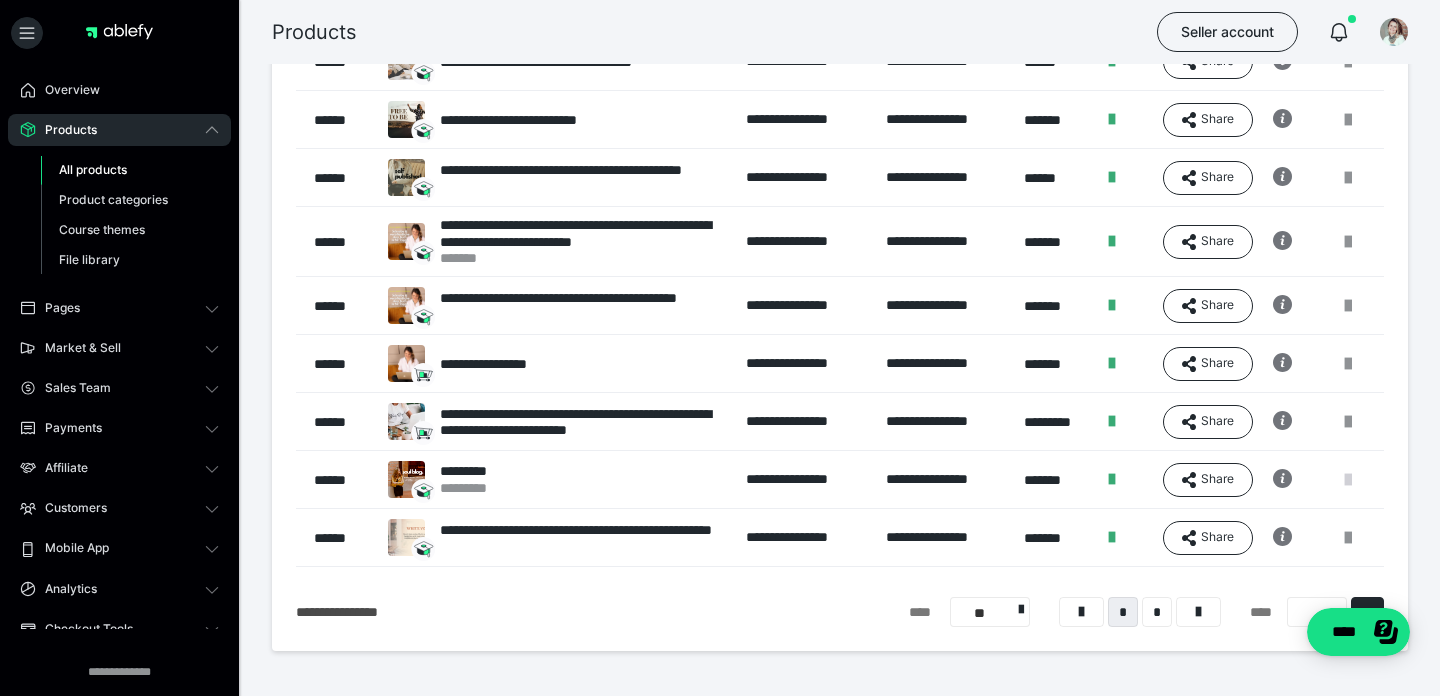 click at bounding box center (1348, 480) 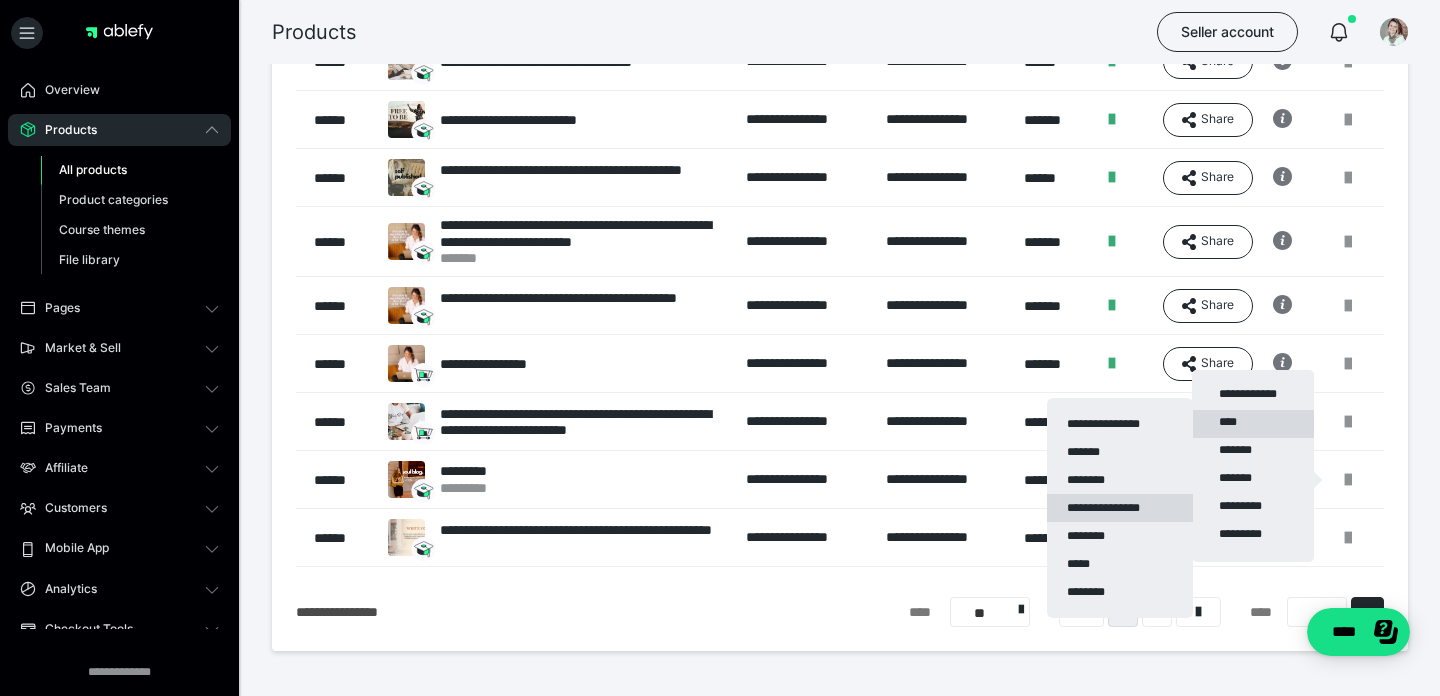 click on "**********" at bounding box center (1120, 508) 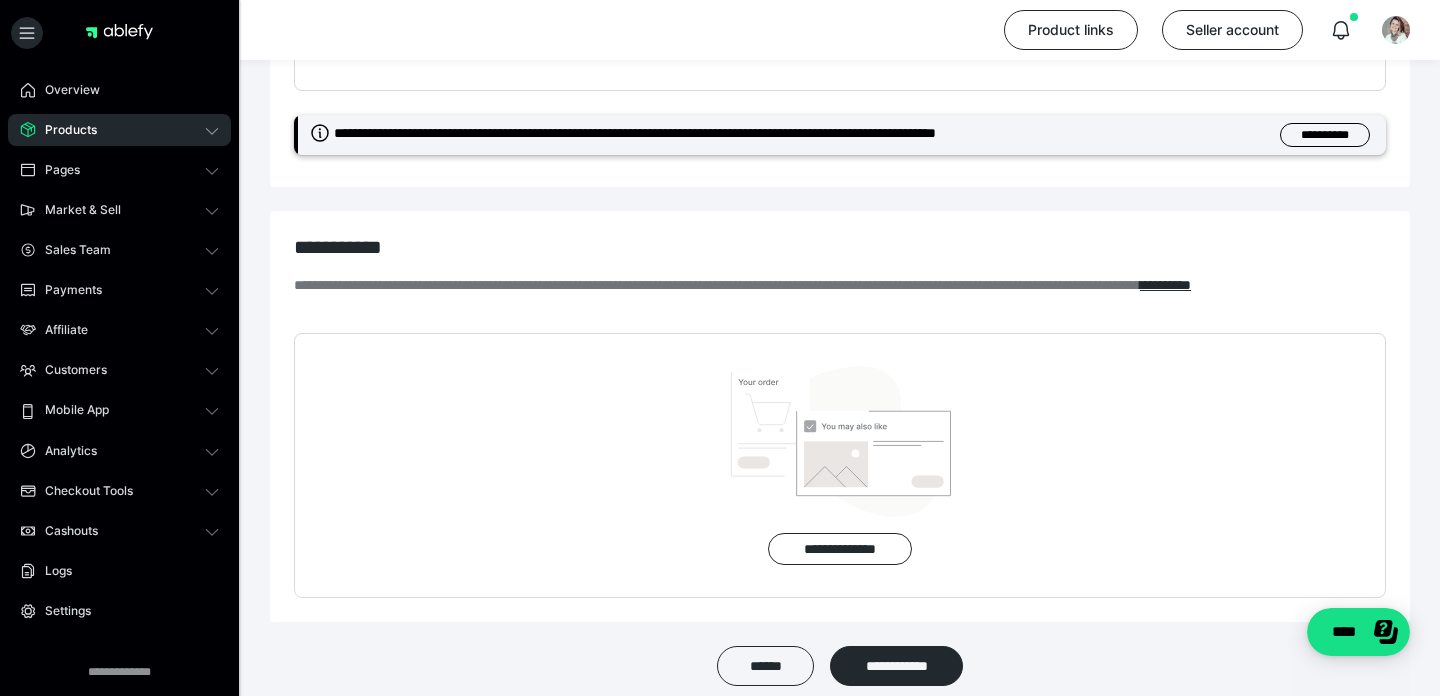 scroll, scrollTop: 665, scrollLeft: 0, axis: vertical 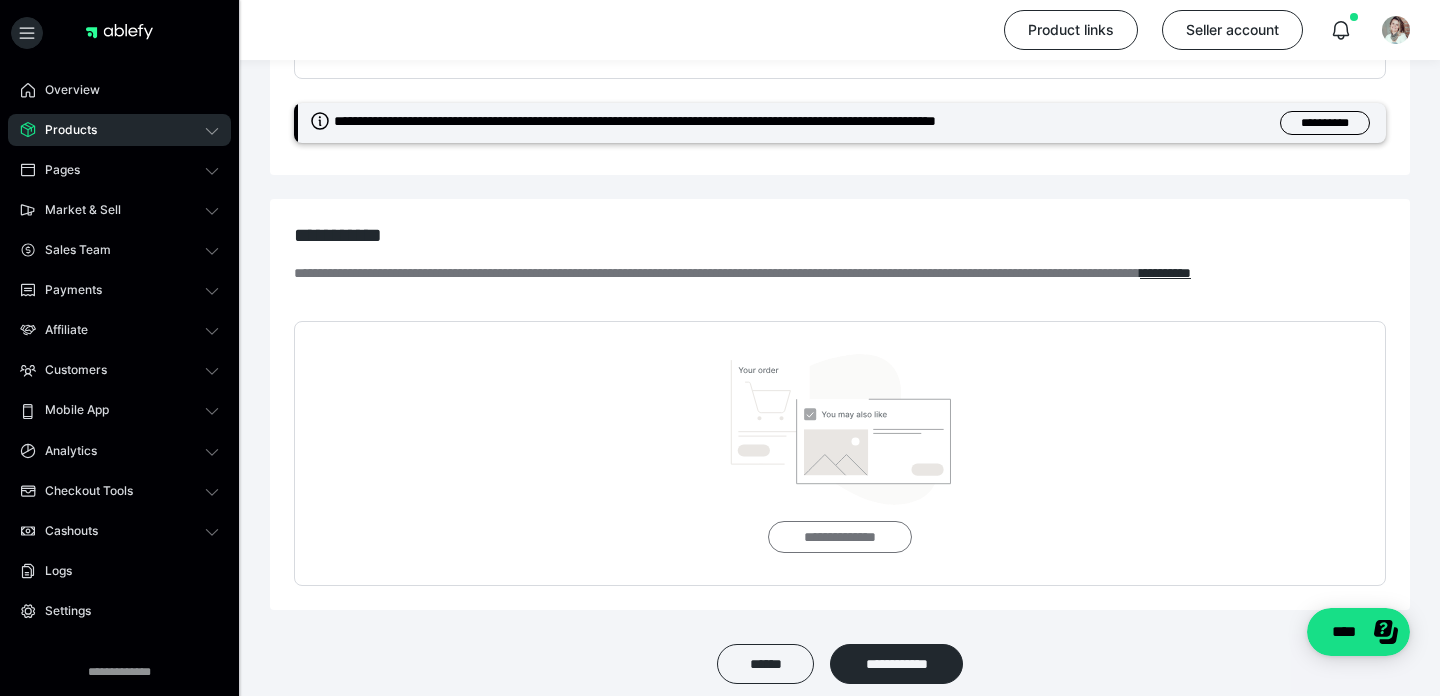 click on "**********" at bounding box center [839, 537] 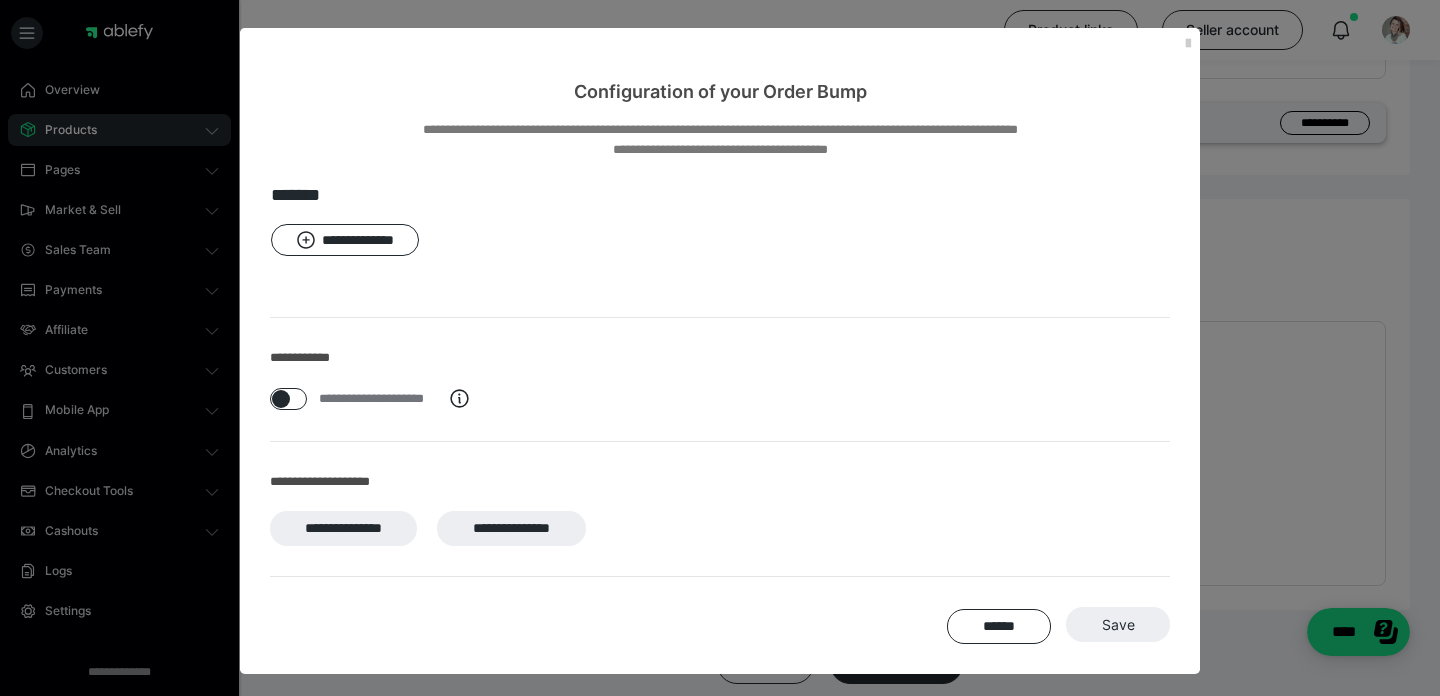 click on "**********" at bounding box center [720, 528] 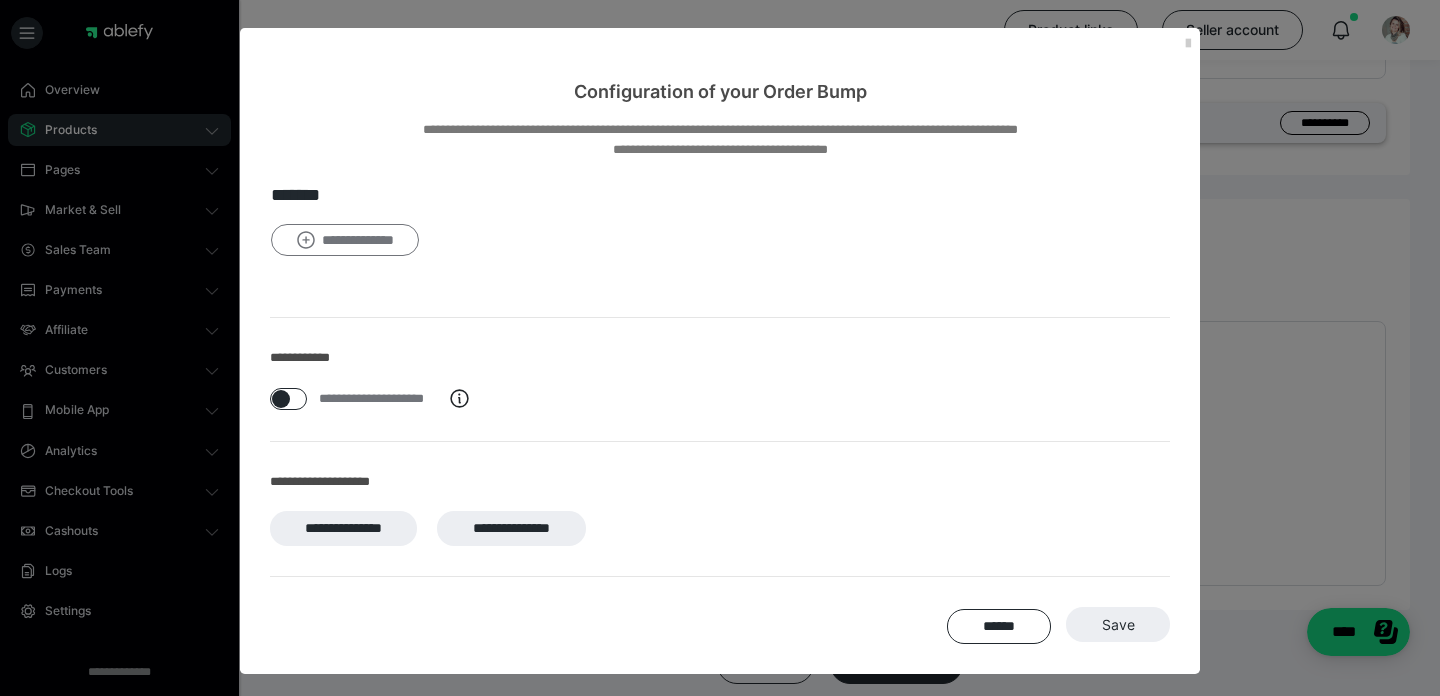 click on "**********" at bounding box center [345, 240] 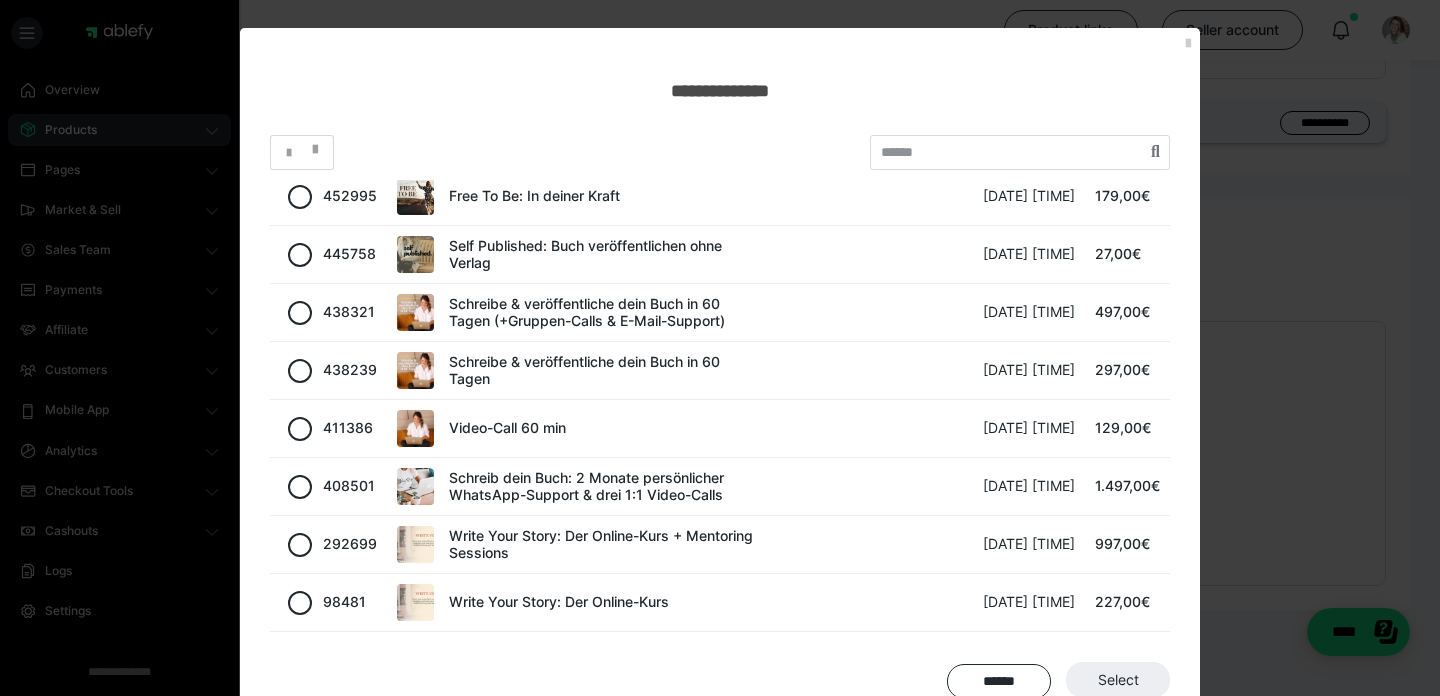 scroll, scrollTop: 114, scrollLeft: 0, axis: vertical 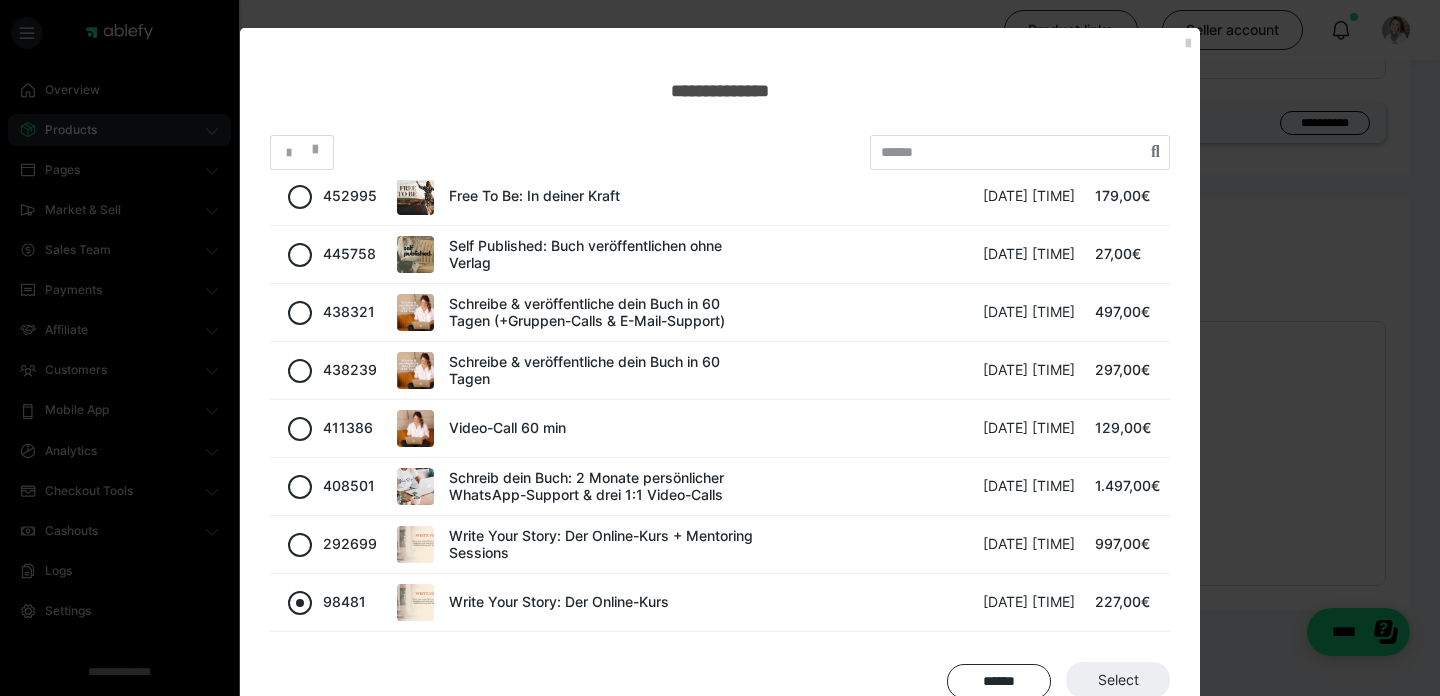 click at bounding box center [300, 603] 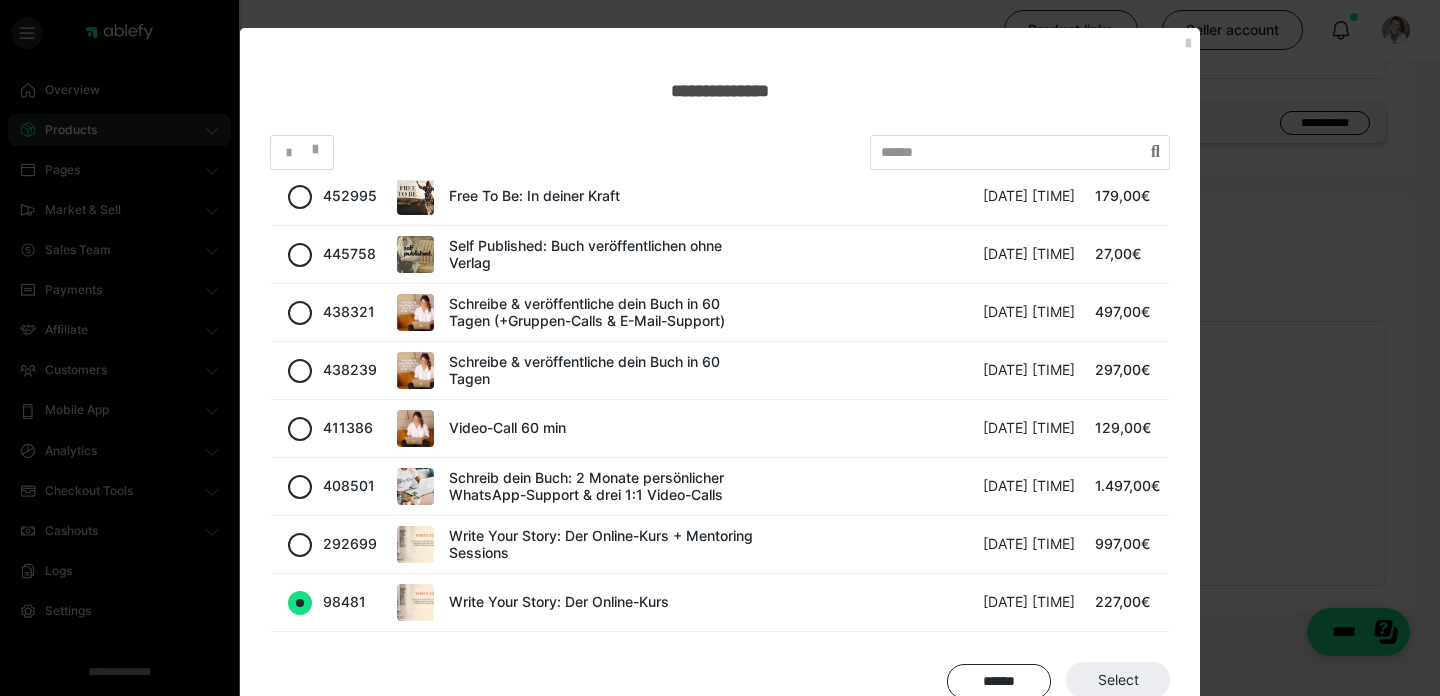 radio on "true" 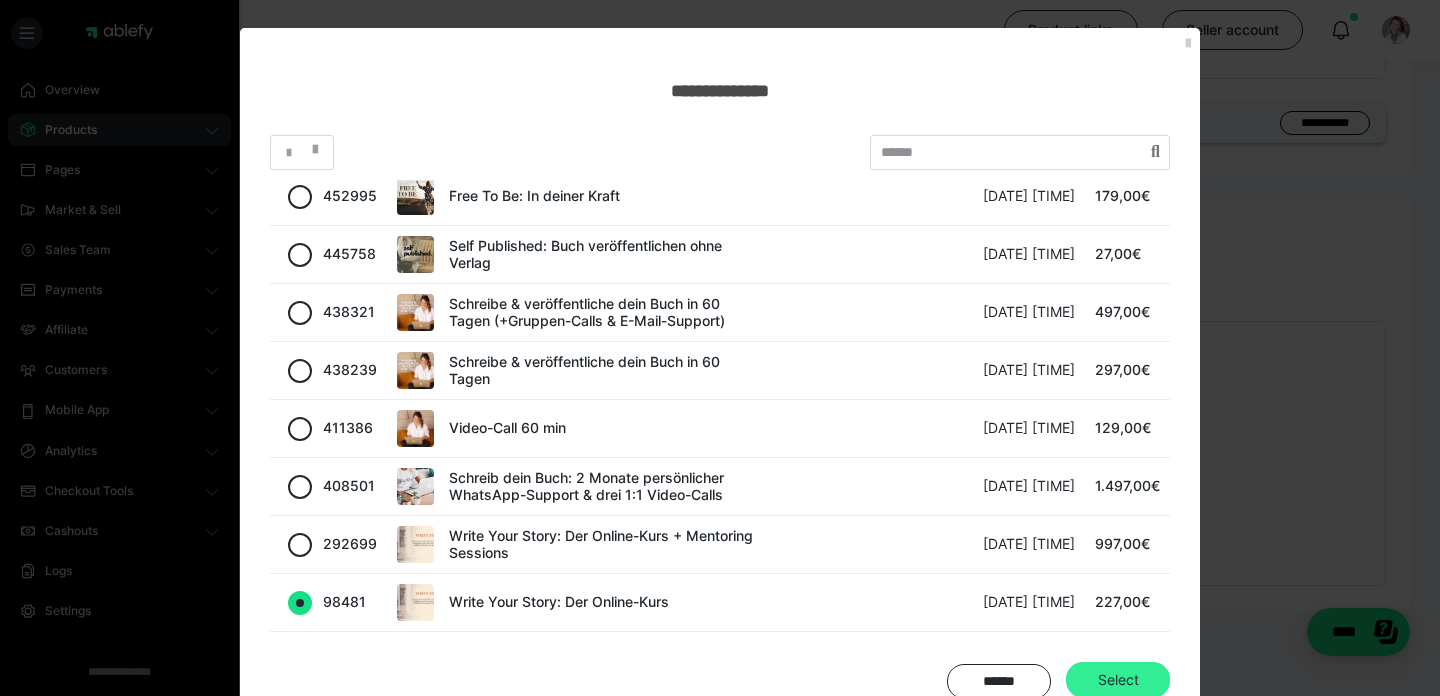 click on "Select" at bounding box center [1118, 680] 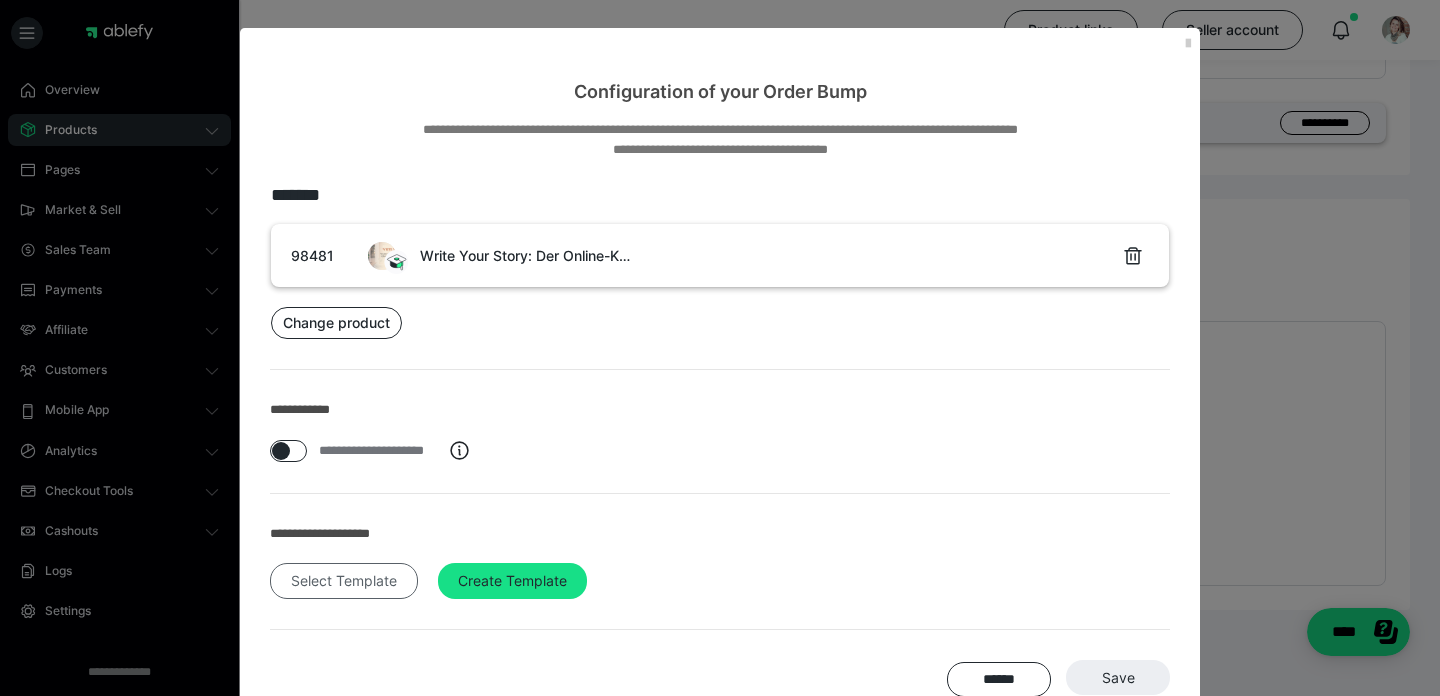 click on "Select Template" at bounding box center (344, 581) 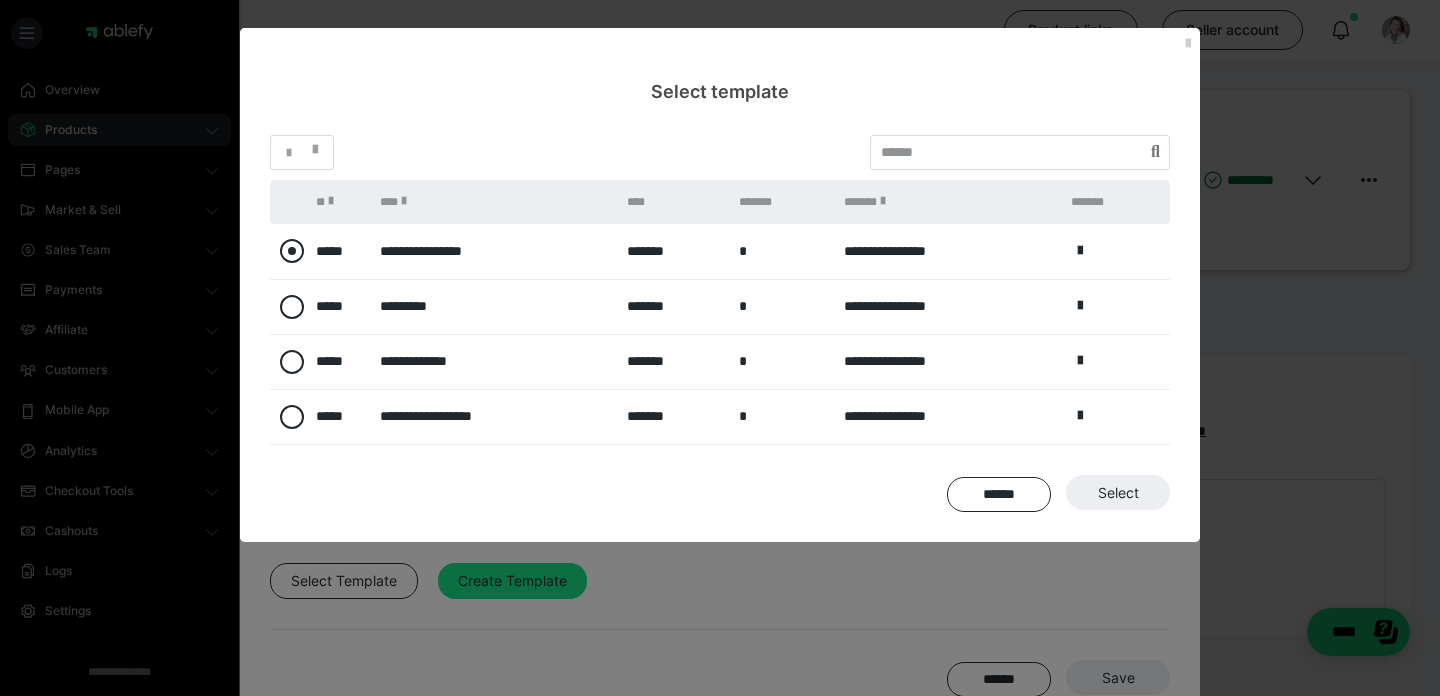 click at bounding box center [292, 251] 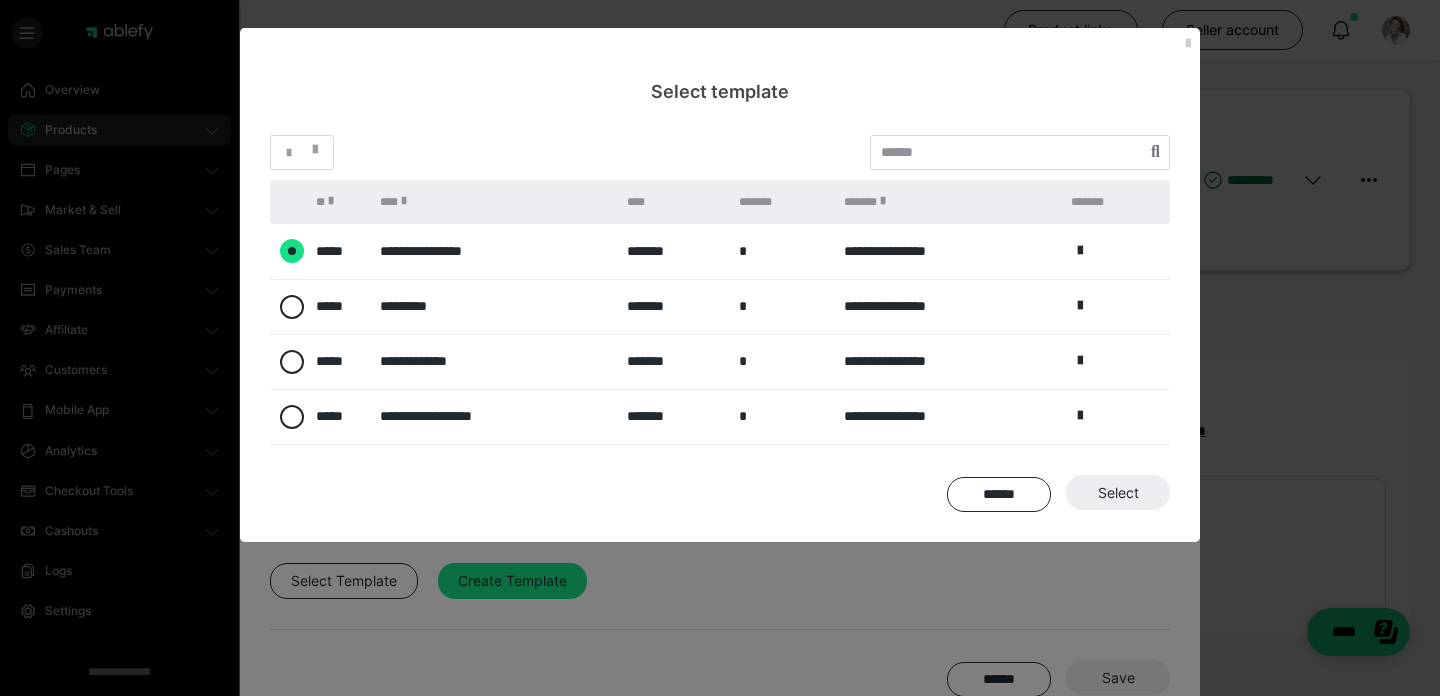 radio on "****" 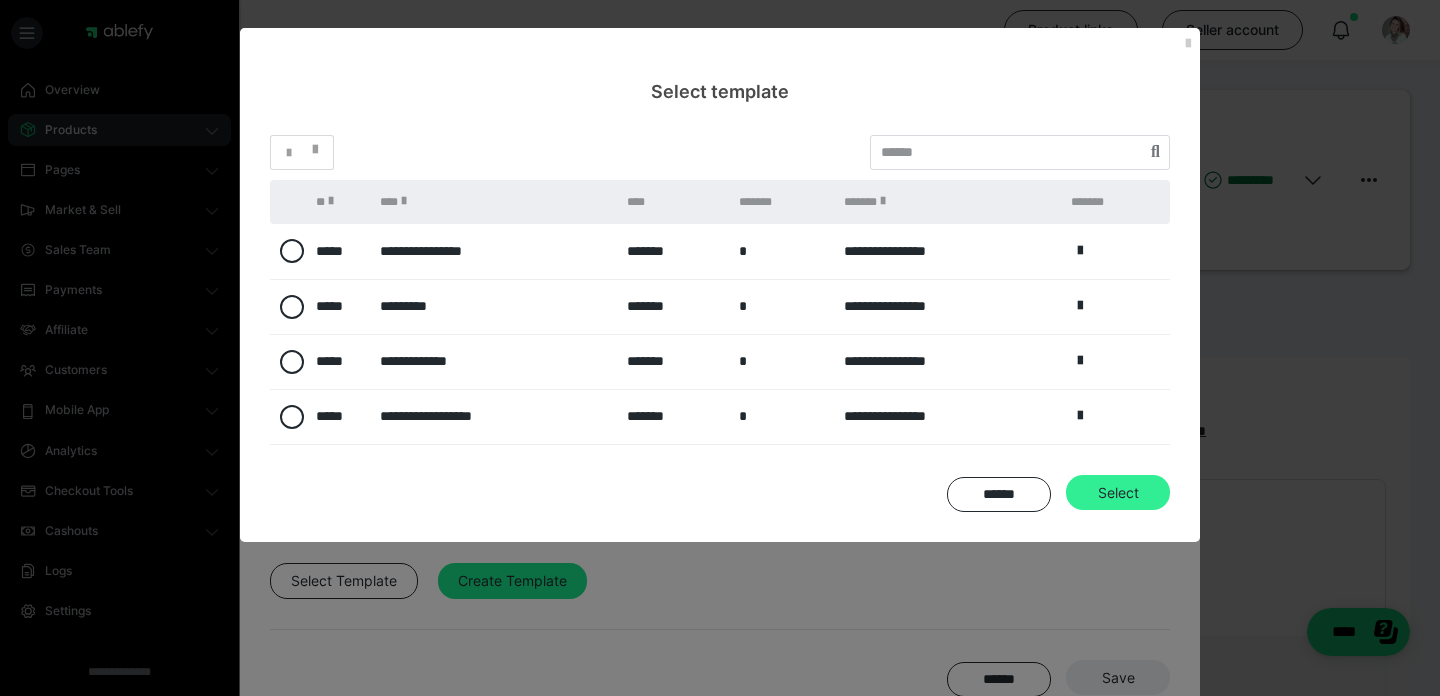 click on "Select" at bounding box center (1118, 678) 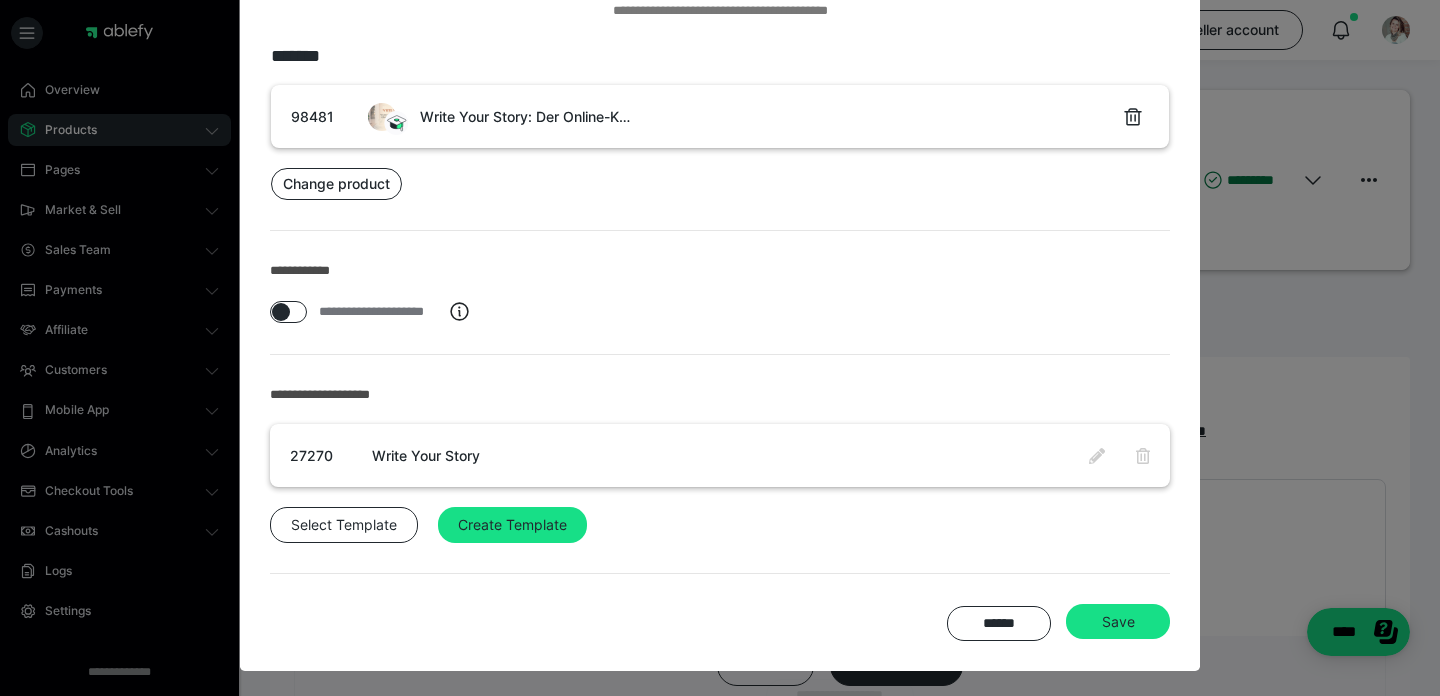 scroll, scrollTop: 139, scrollLeft: 0, axis: vertical 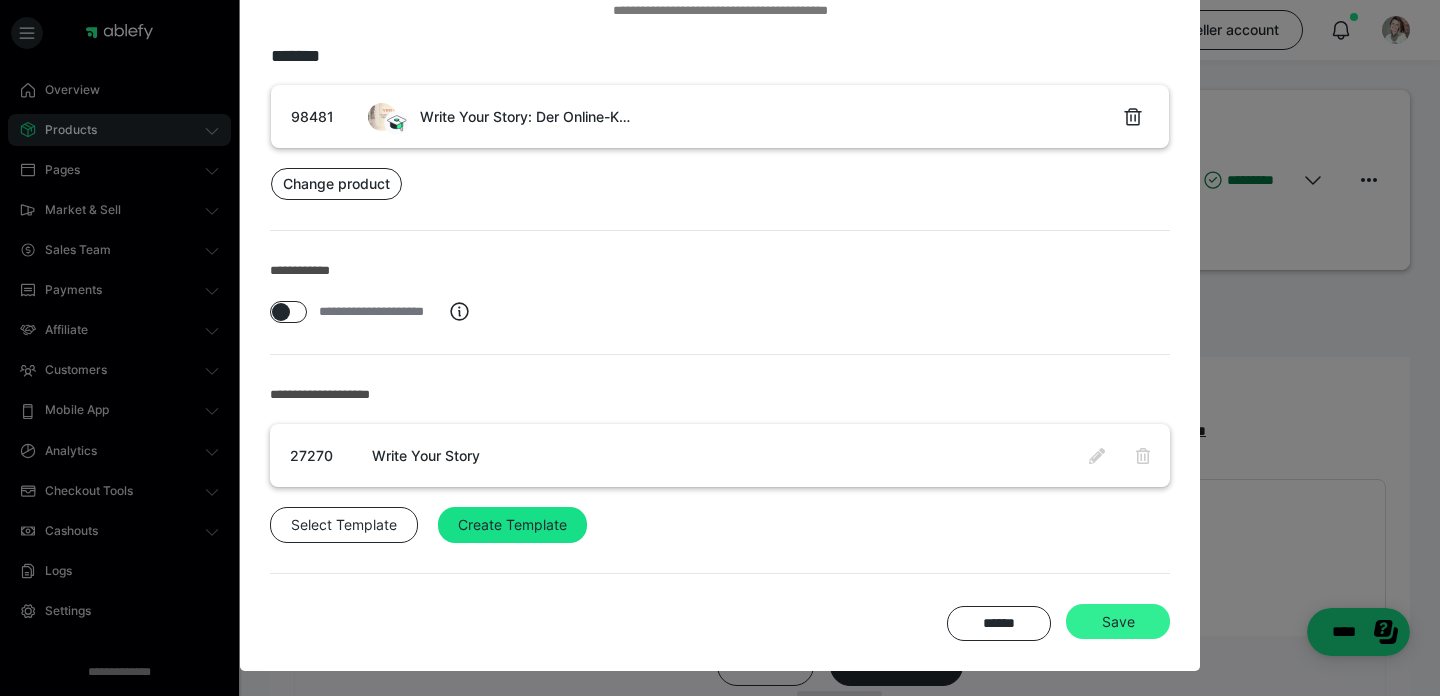 click on "Save" at bounding box center [1118, 622] 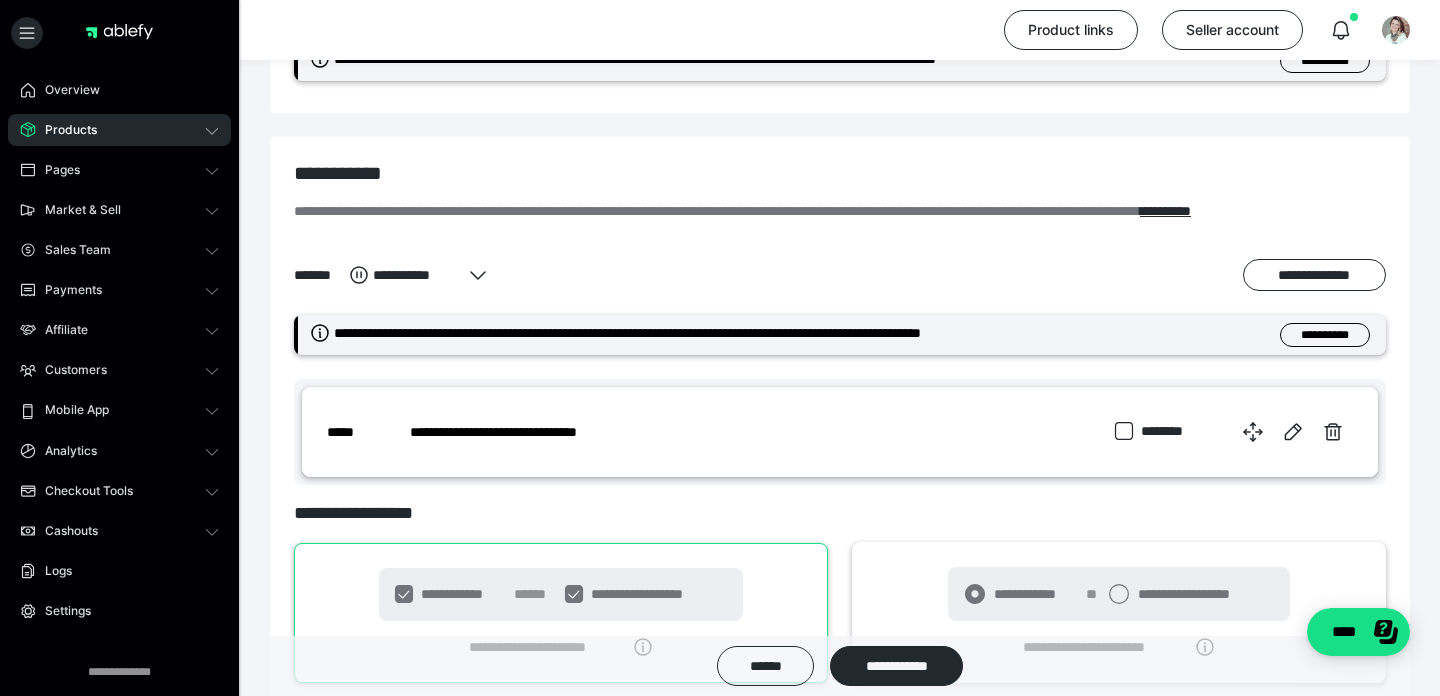 scroll, scrollTop: 734, scrollLeft: 0, axis: vertical 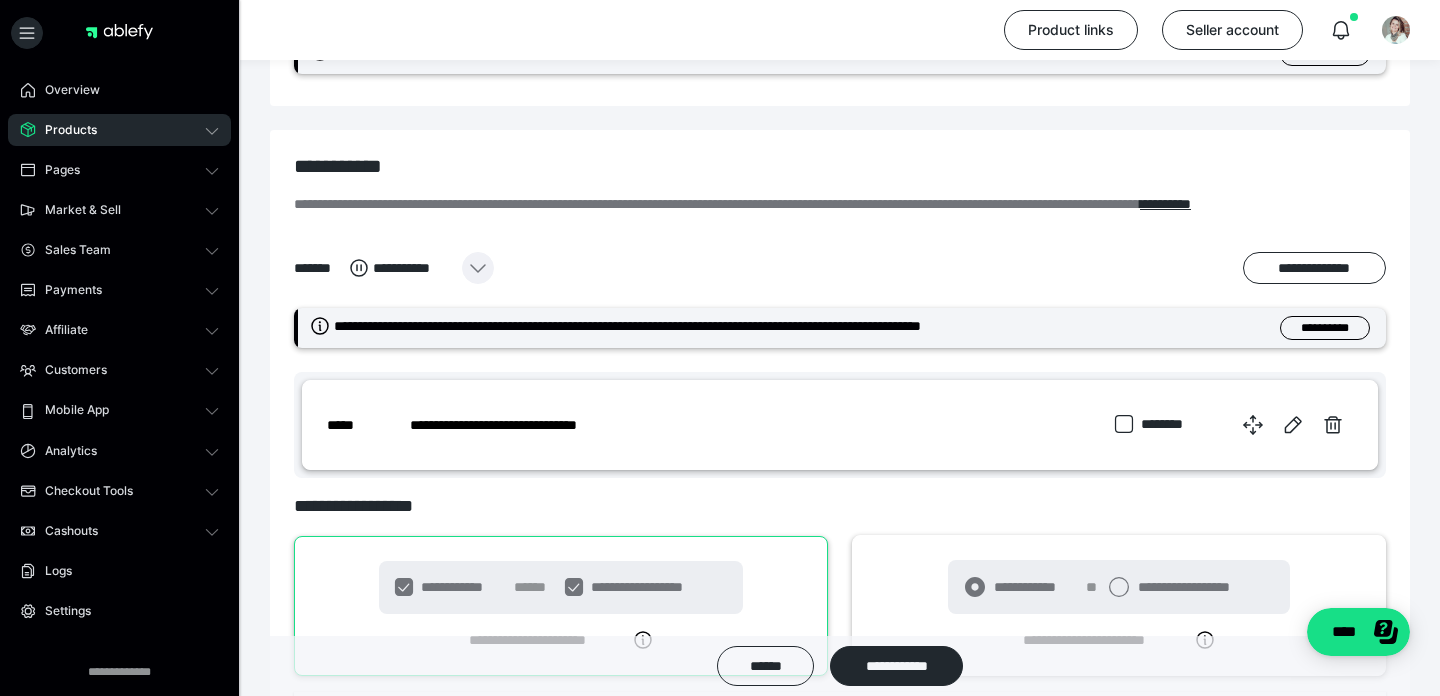 click at bounding box center [478, 268] 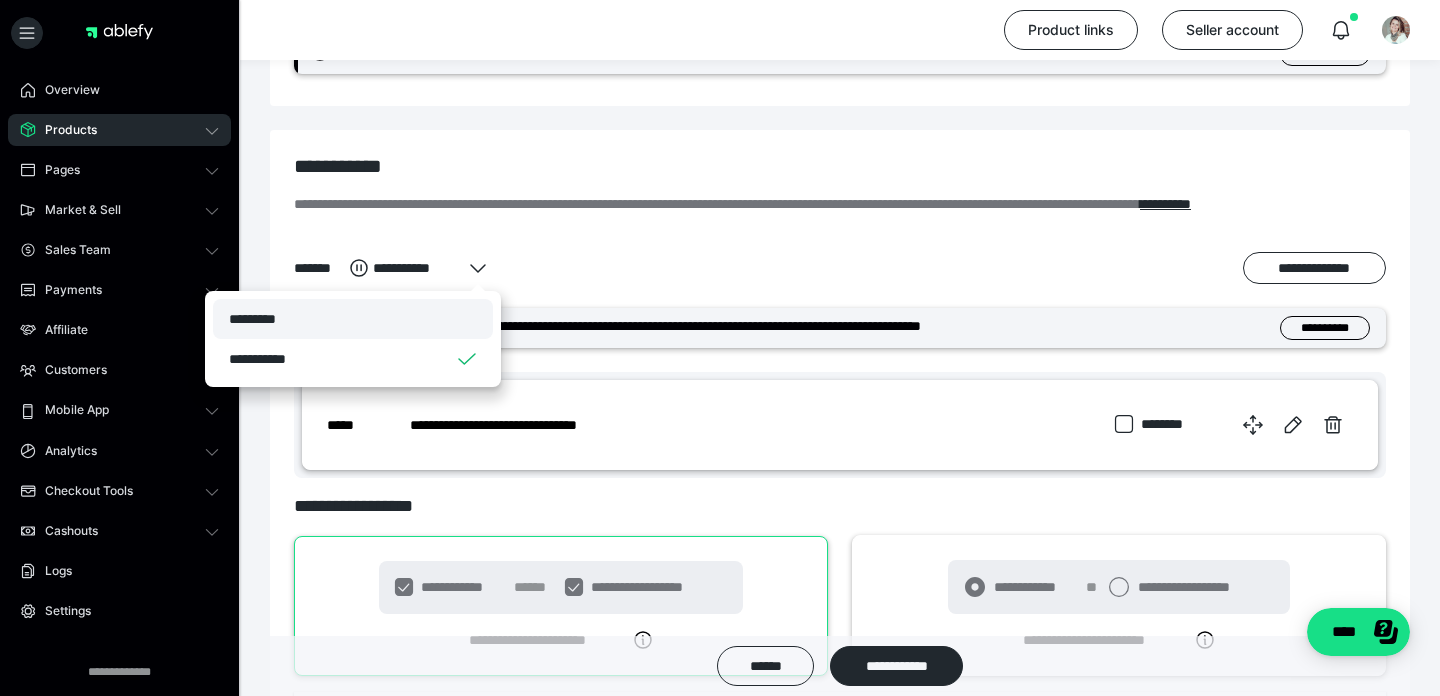click on "*********" at bounding box center [353, 319] 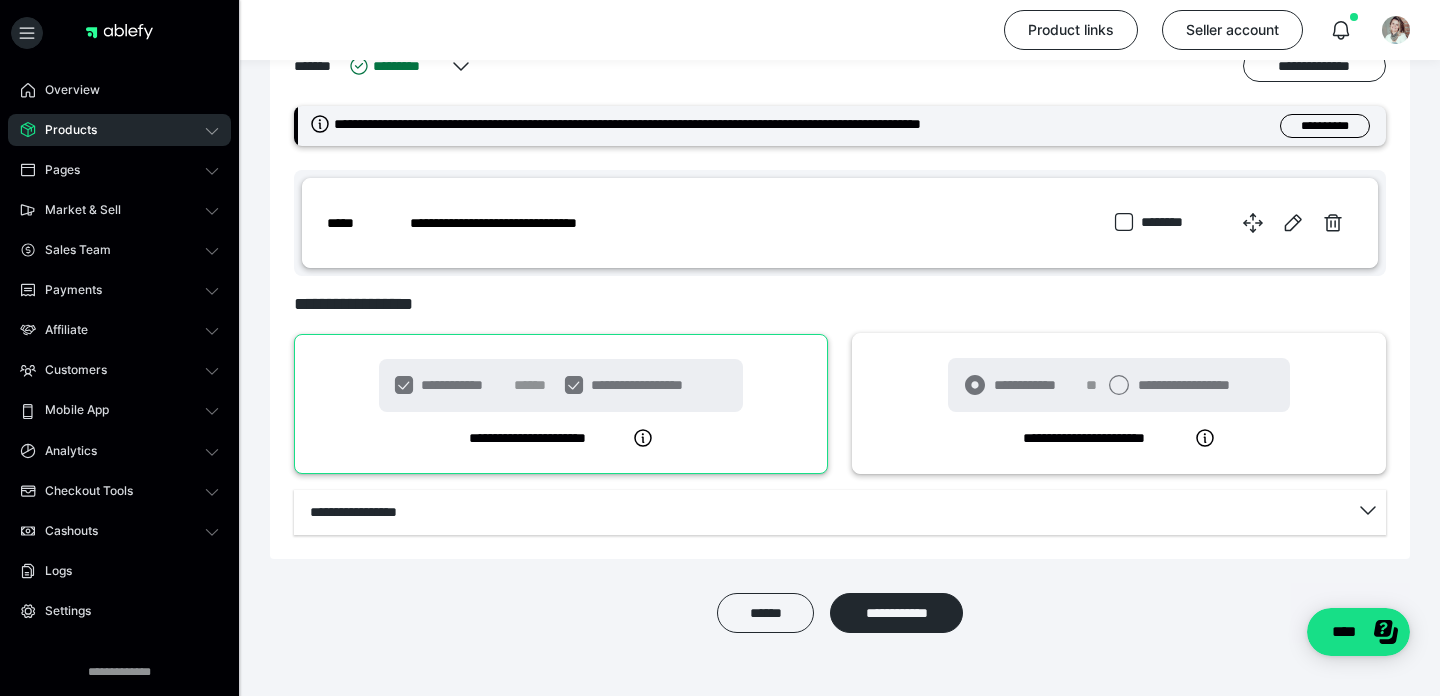 scroll, scrollTop: 938, scrollLeft: 0, axis: vertical 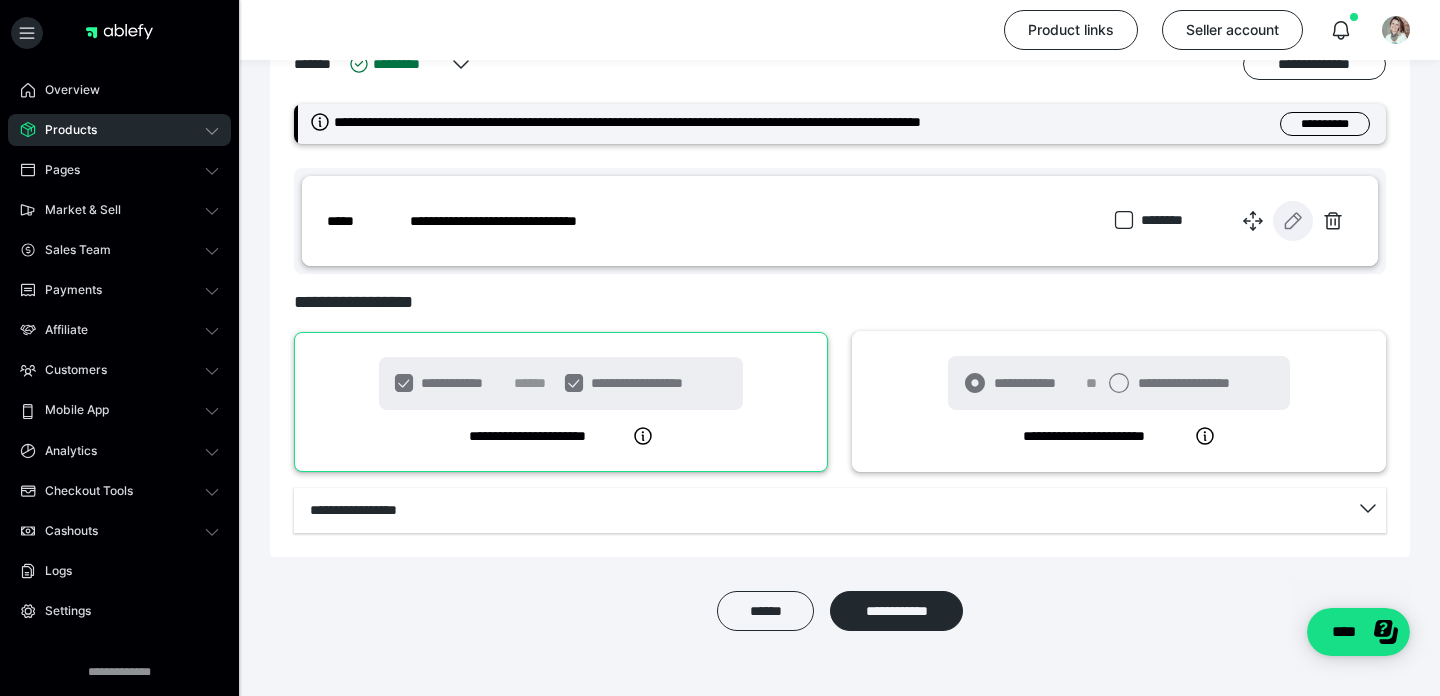 click 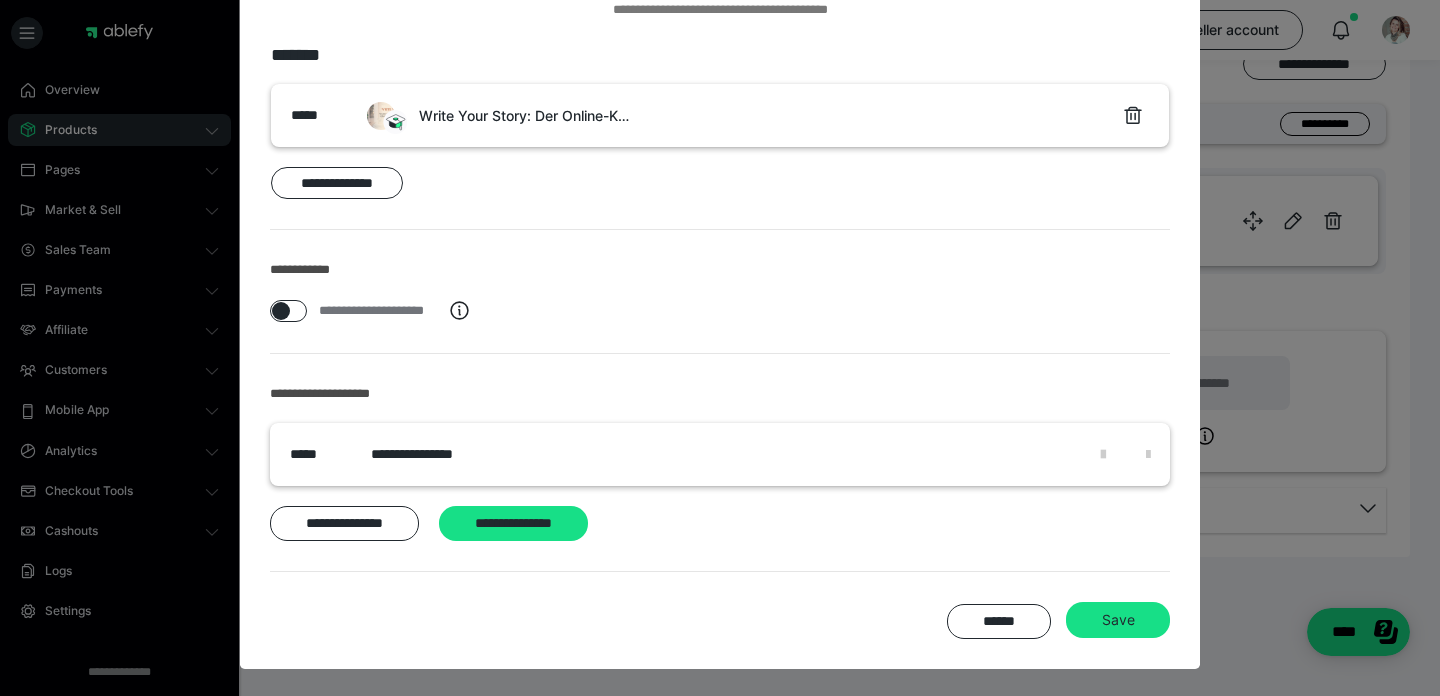 scroll, scrollTop: 139, scrollLeft: 0, axis: vertical 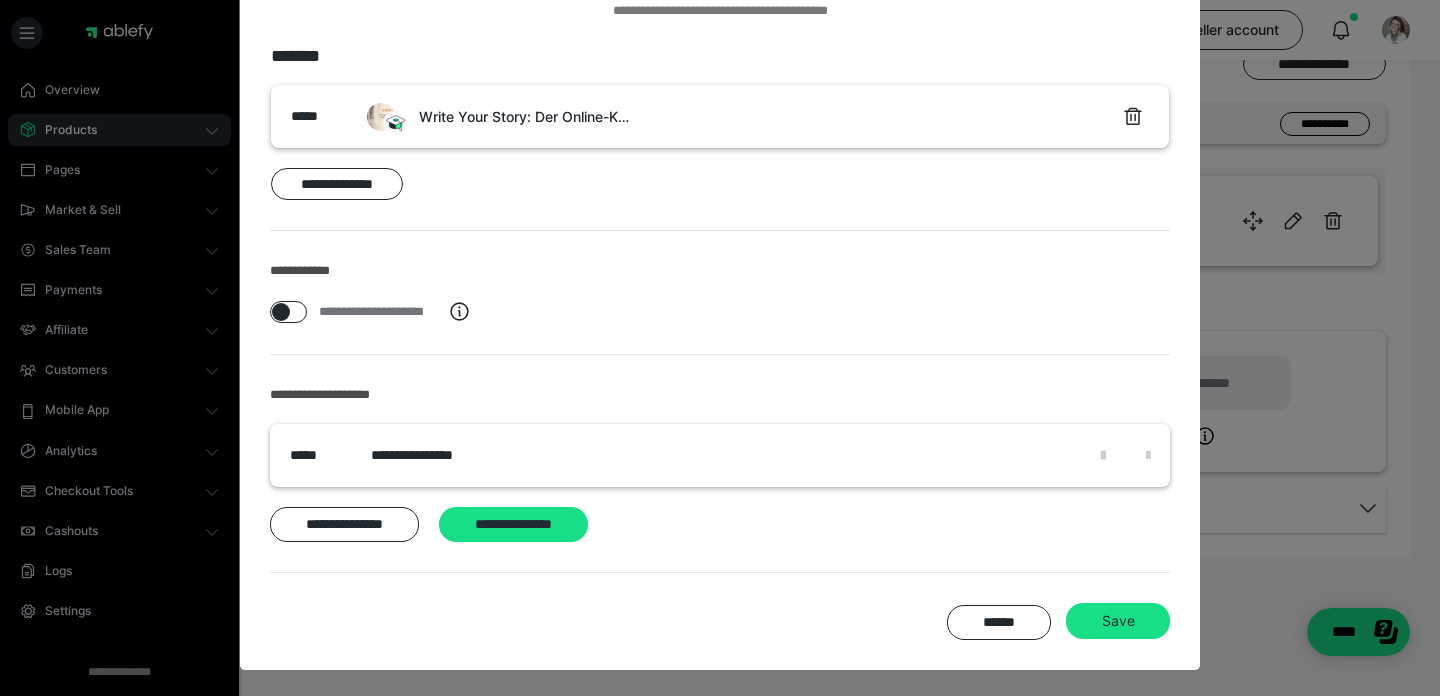 click at bounding box center [281, 312] 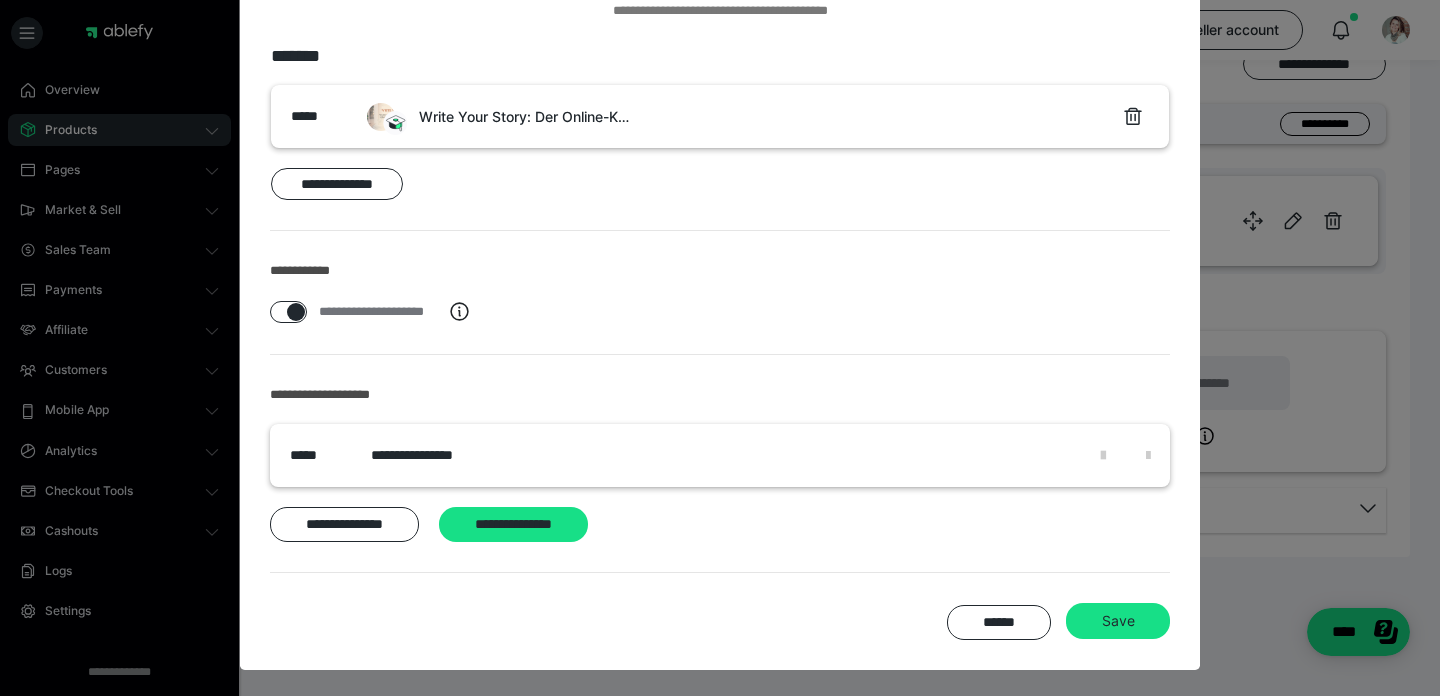 checkbox on "****" 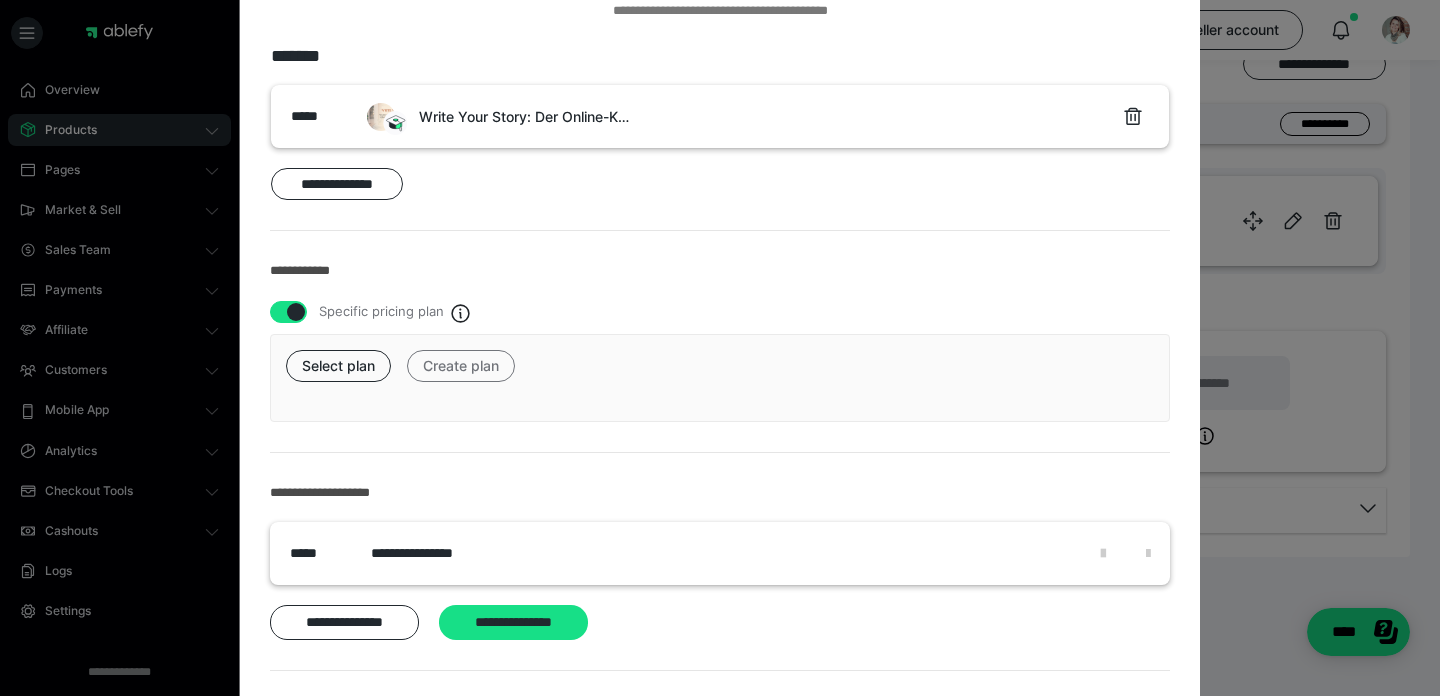 click on "Create plan" at bounding box center (461, 366) 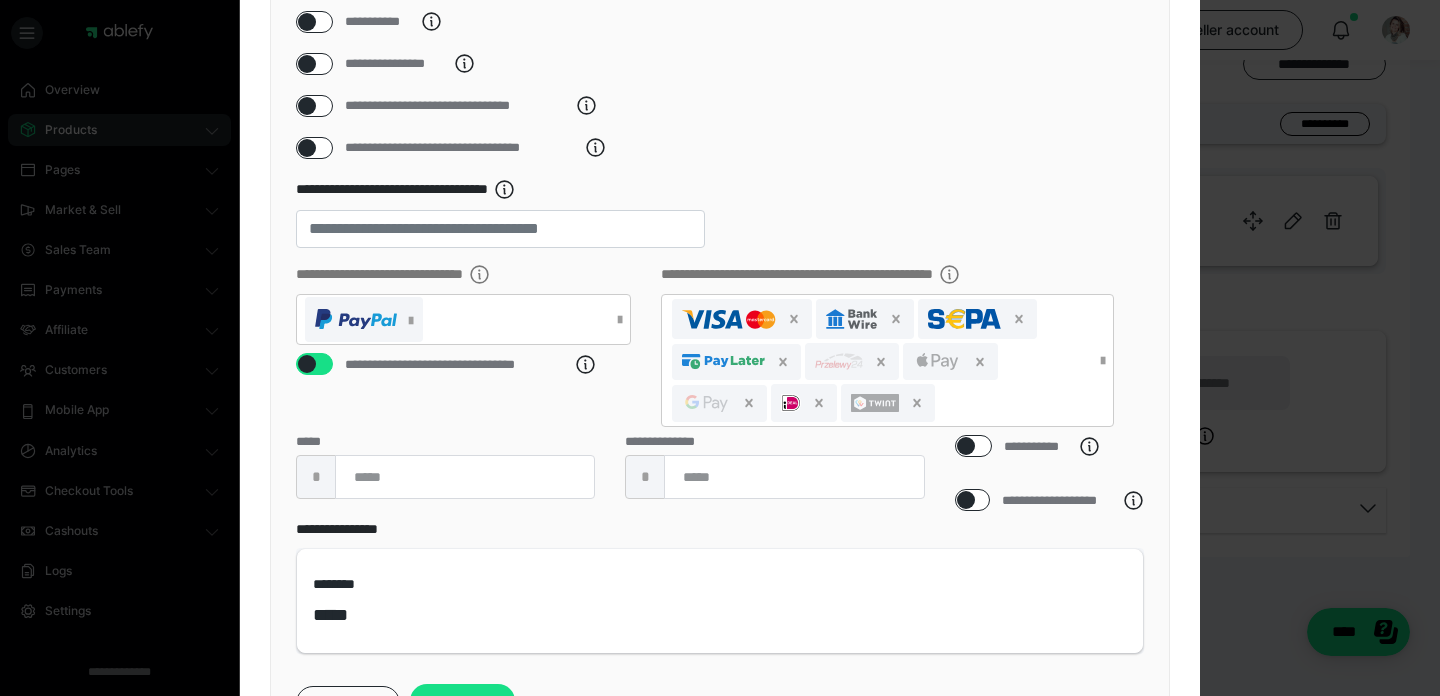 scroll, scrollTop: 345, scrollLeft: 0, axis: vertical 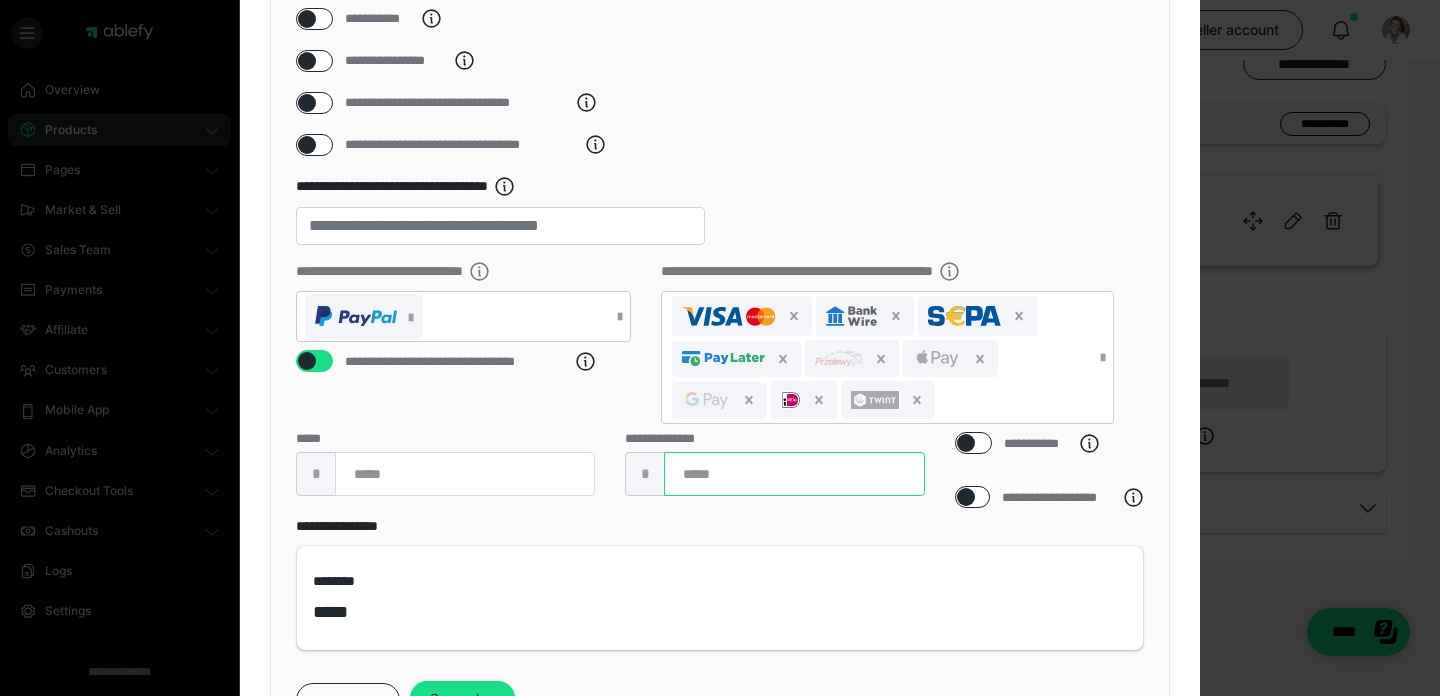 drag, startPoint x: 763, startPoint y: 479, endPoint x: 384, endPoint y: 424, distance: 382.96997 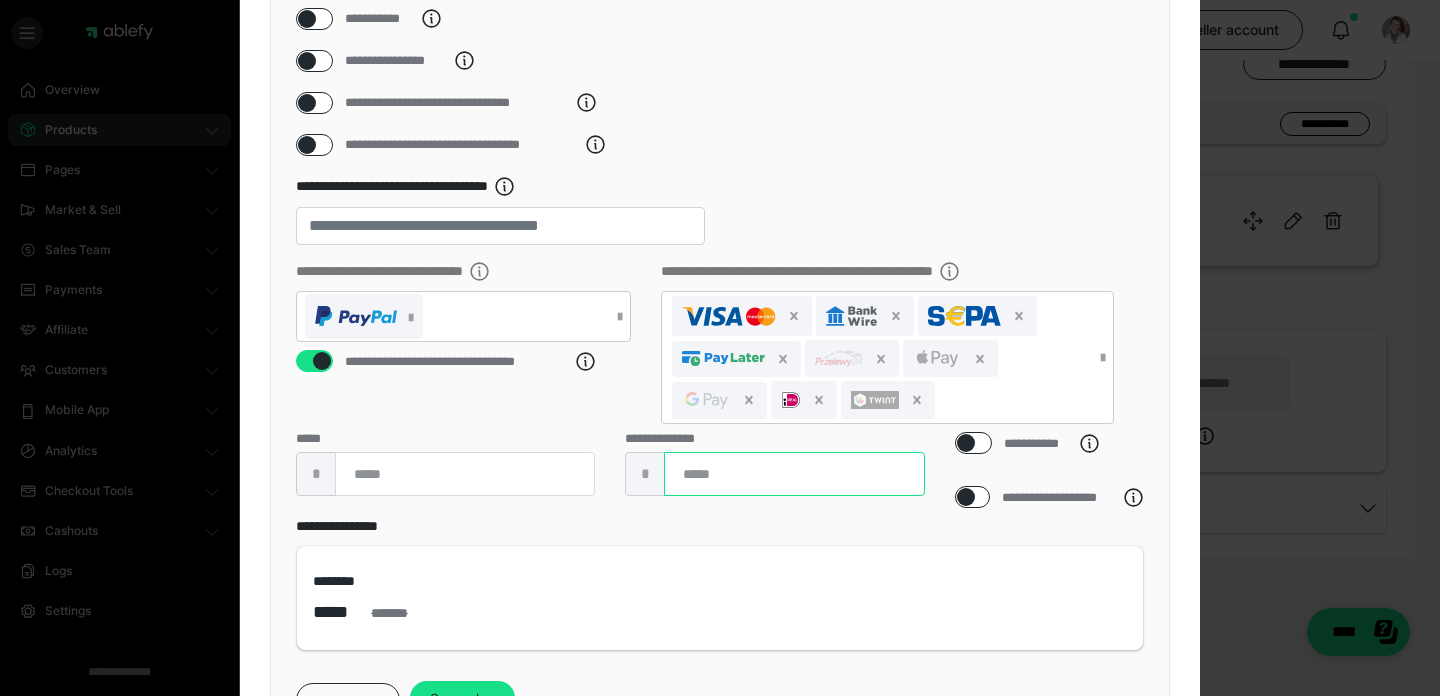 type on "***" 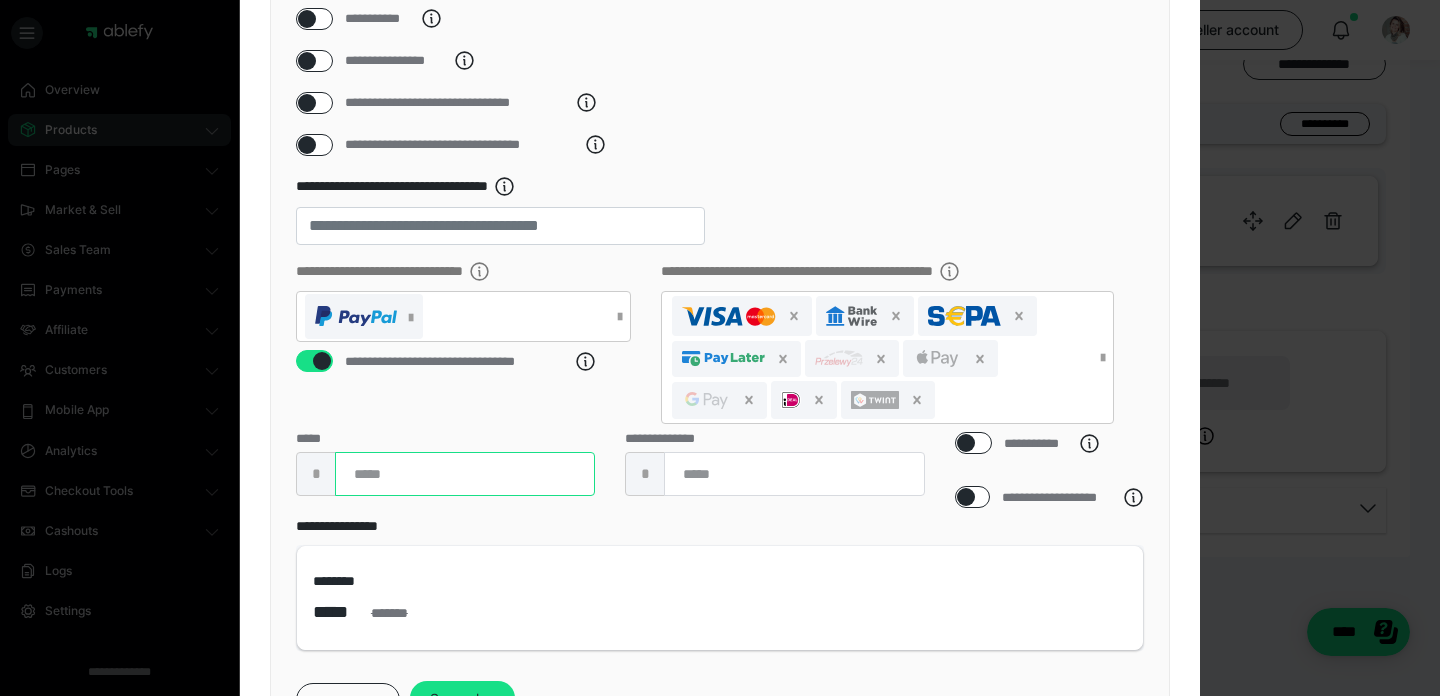 click at bounding box center [465, 474] 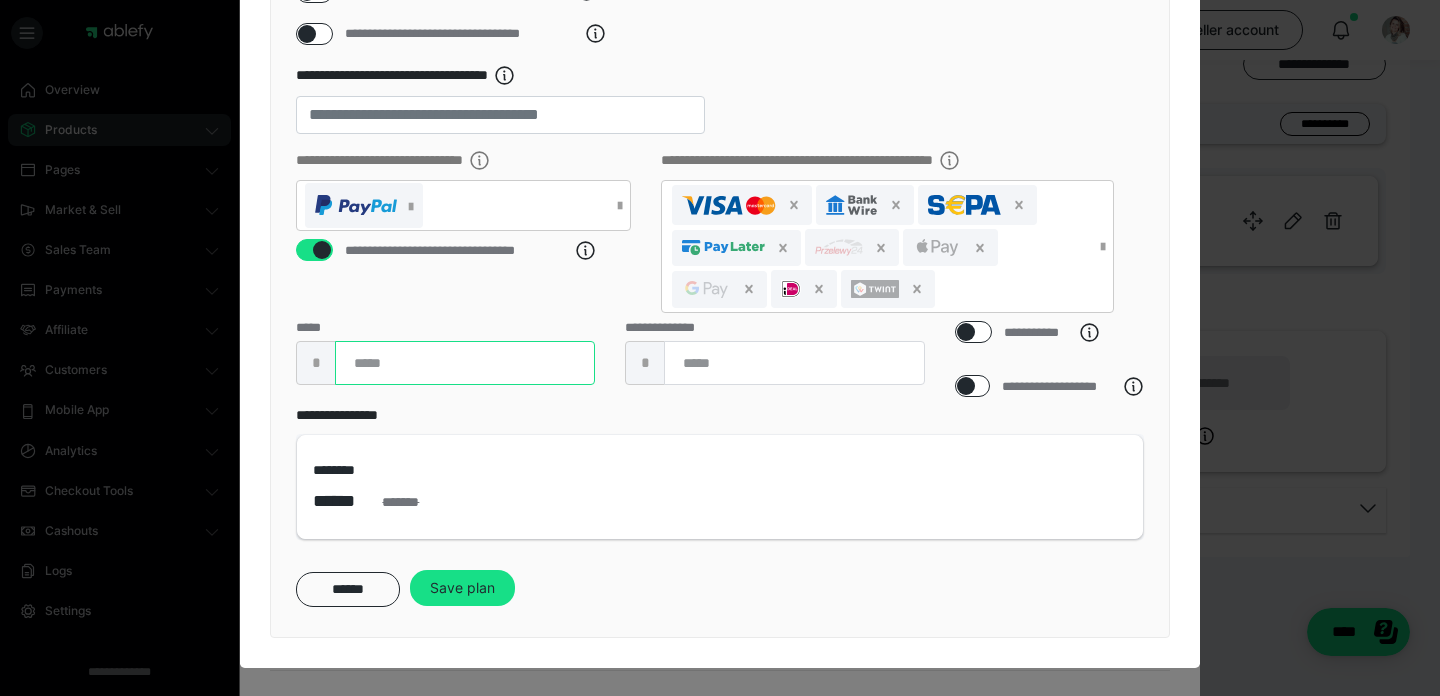 scroll, scrollTop: 459, scrollLeft: 0, axis: vertical 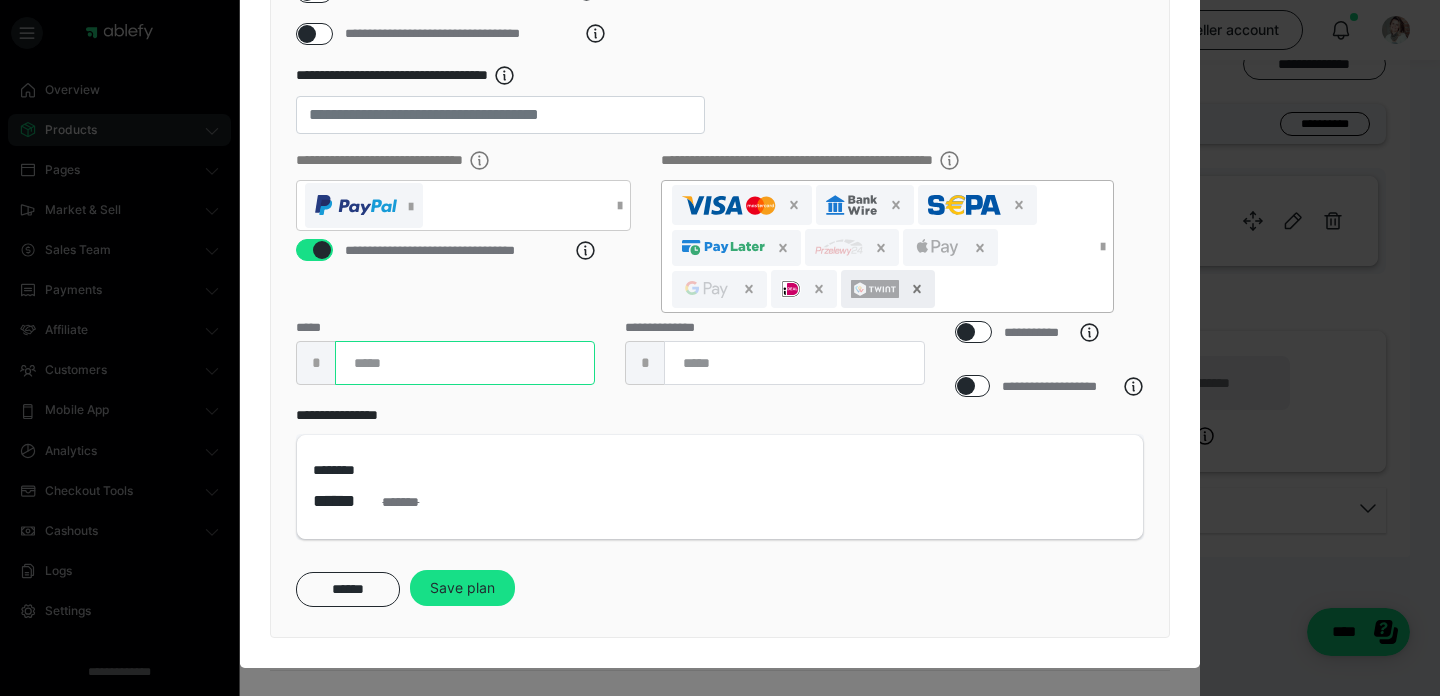 click 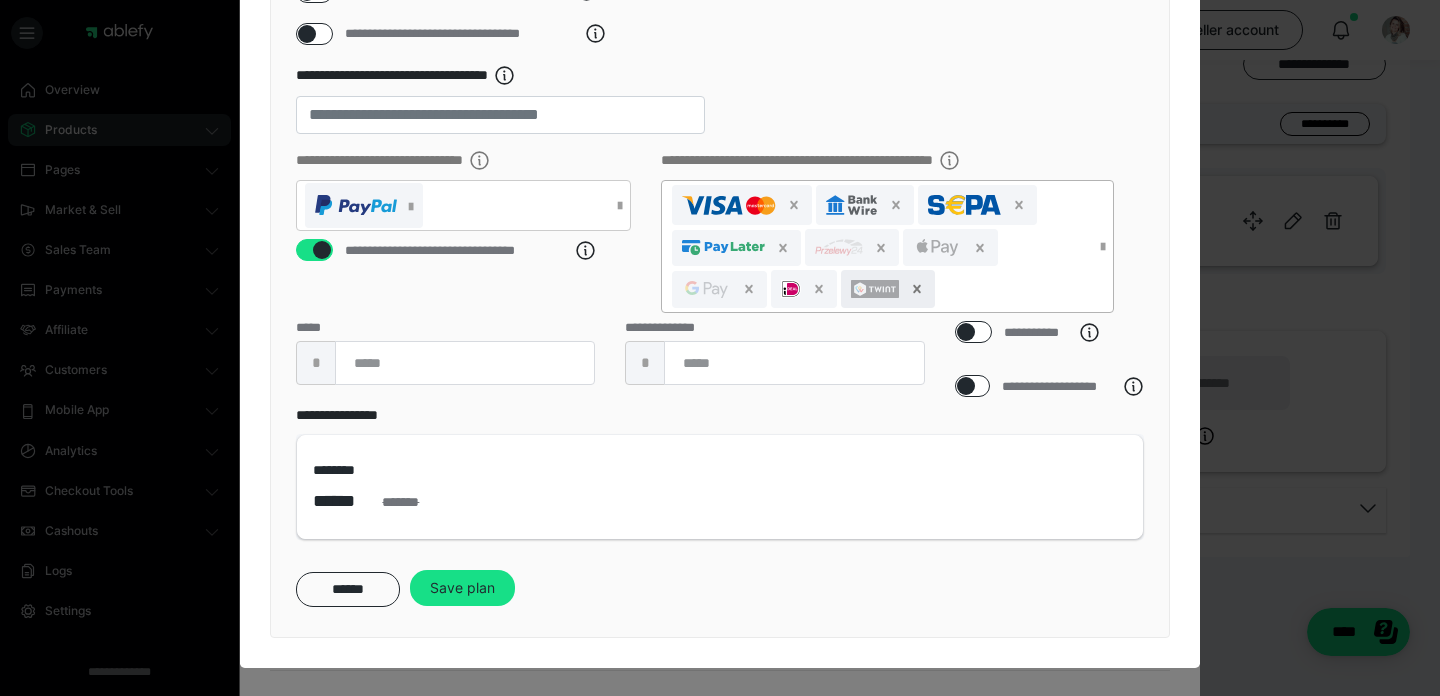 scroll, scrollTop: 416, scrollLeft: 0, axis: vertical 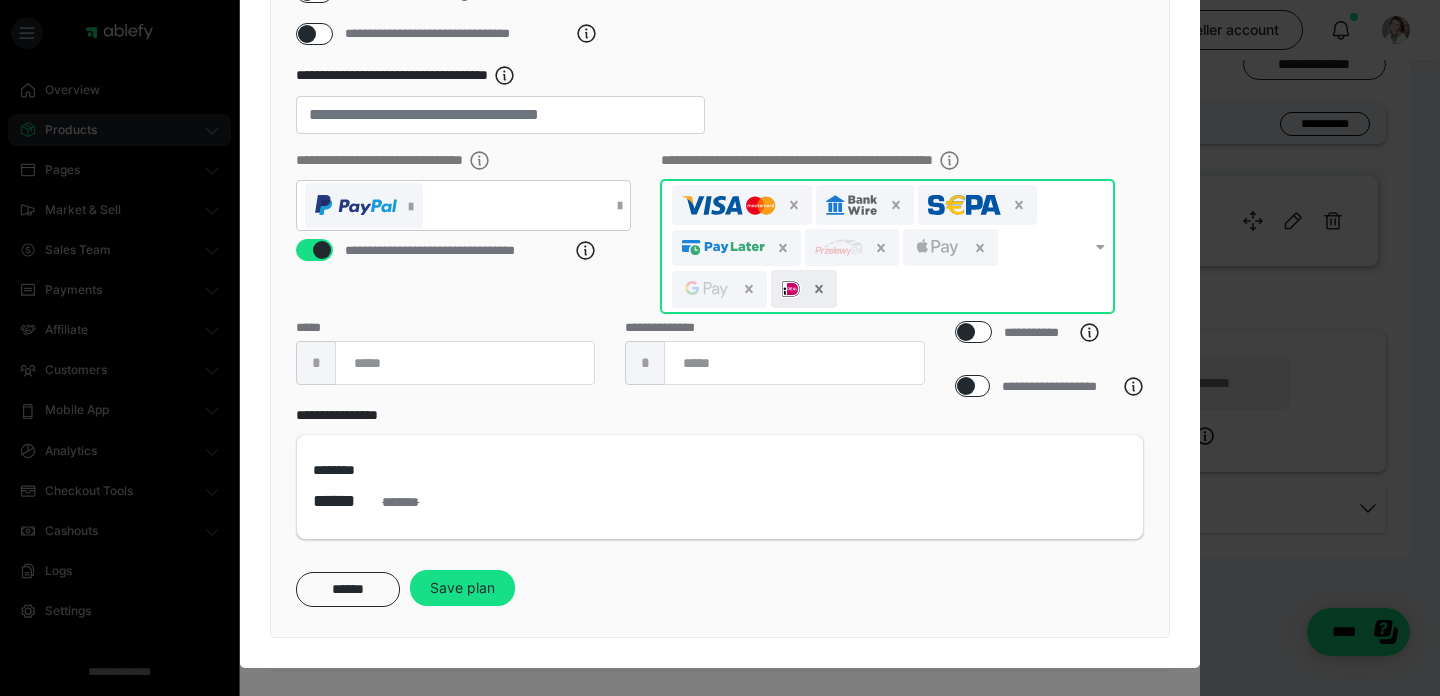 click 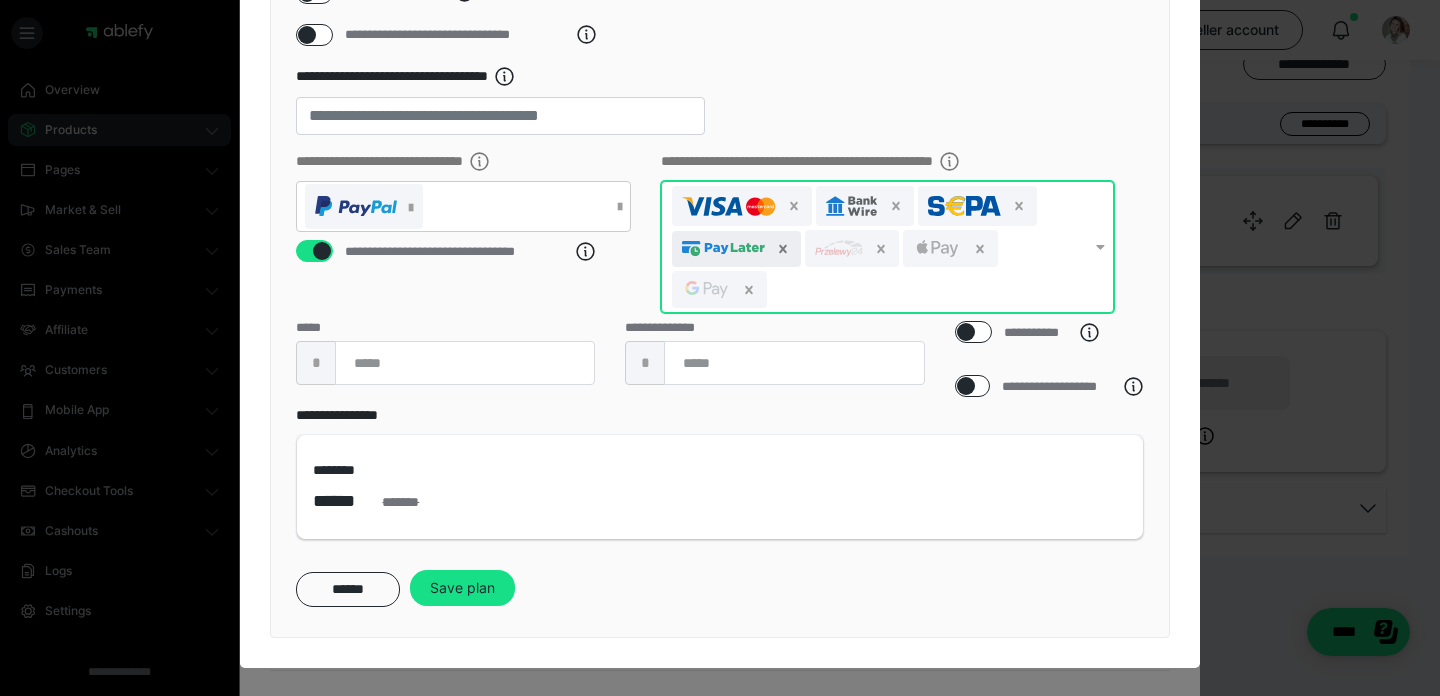 click 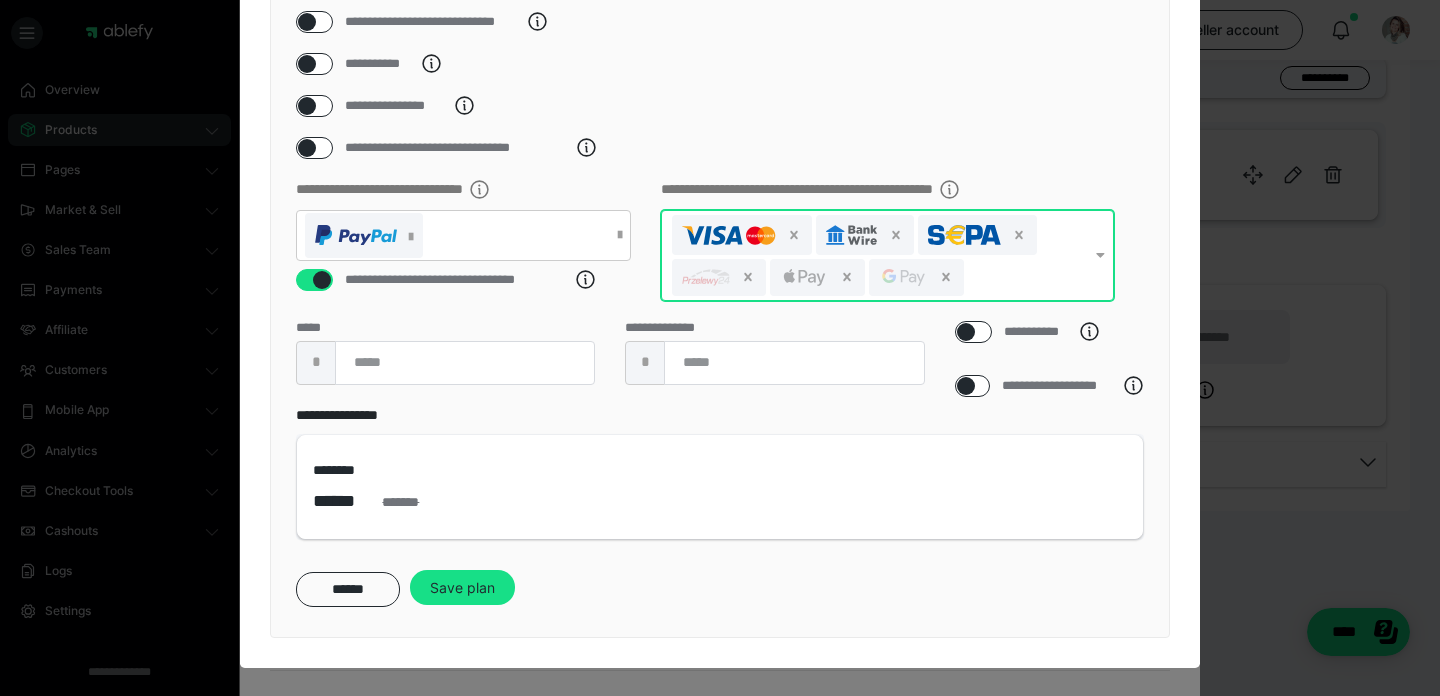 scroll, scrollTop: 984, scrollLeft: 0, axis: vertical 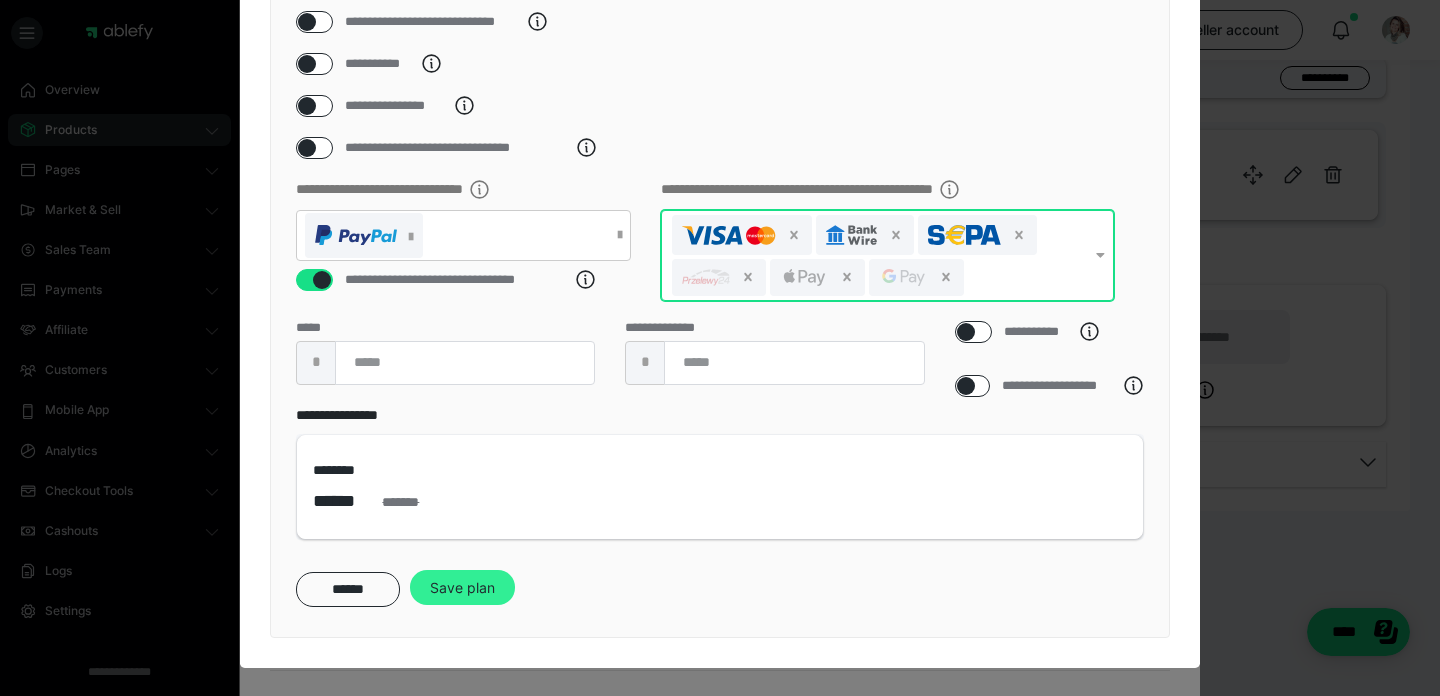 click on "Save plan" at bounding box center [462, 588] 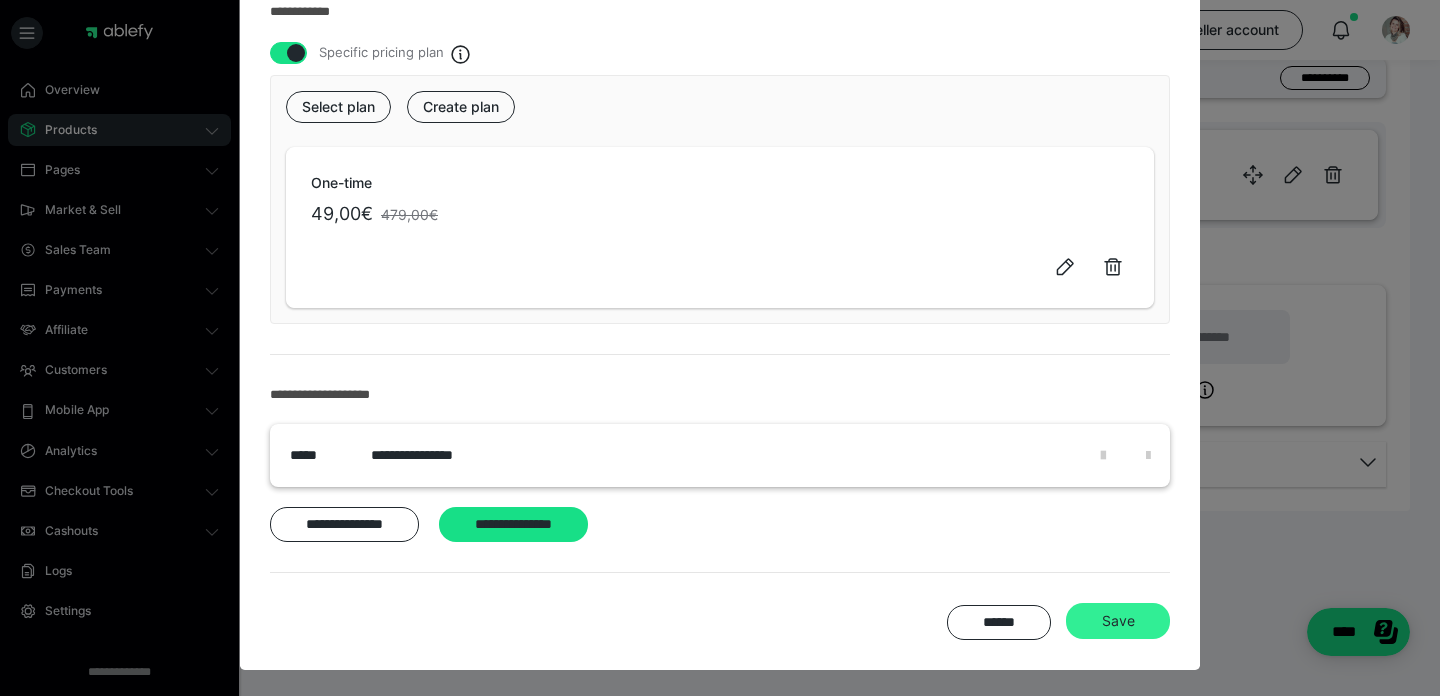 click on "Save" at bounding box center [1118, 621] 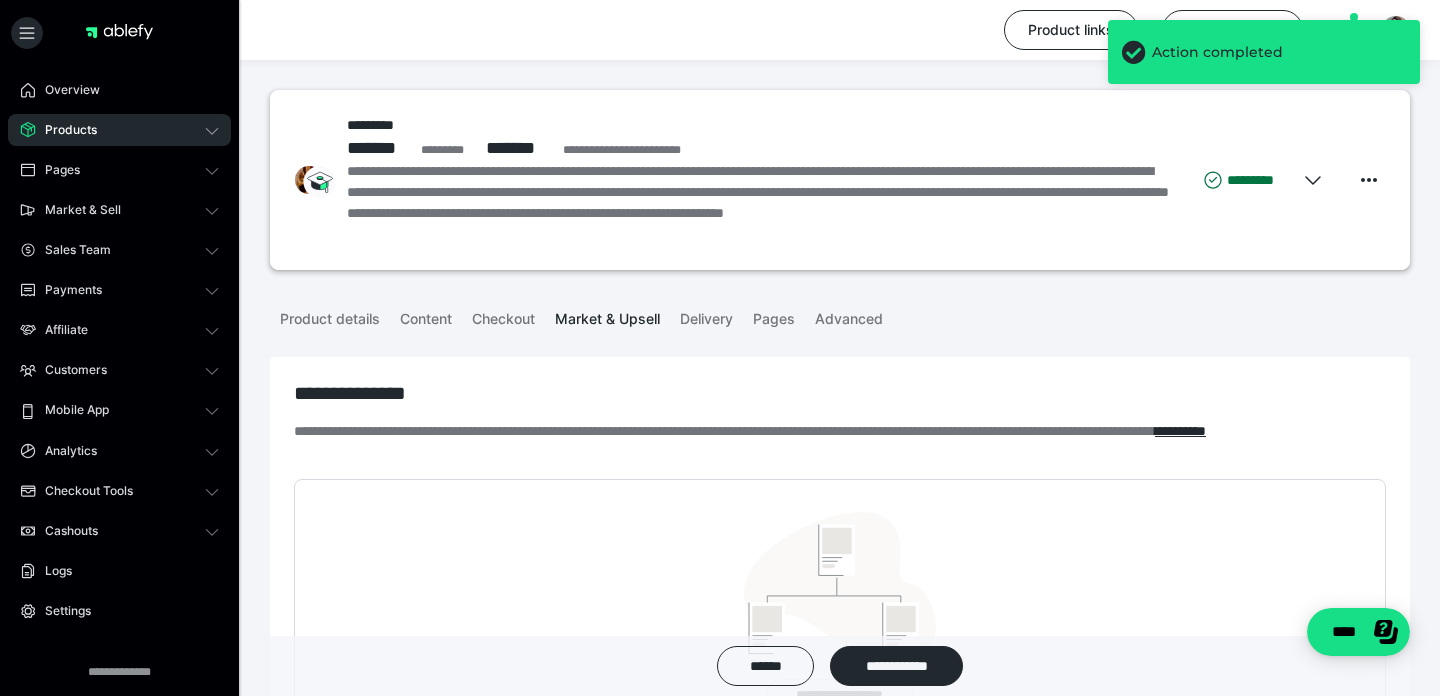 scroll, scrollTop: 0, scrollLeft: 0, axis: both 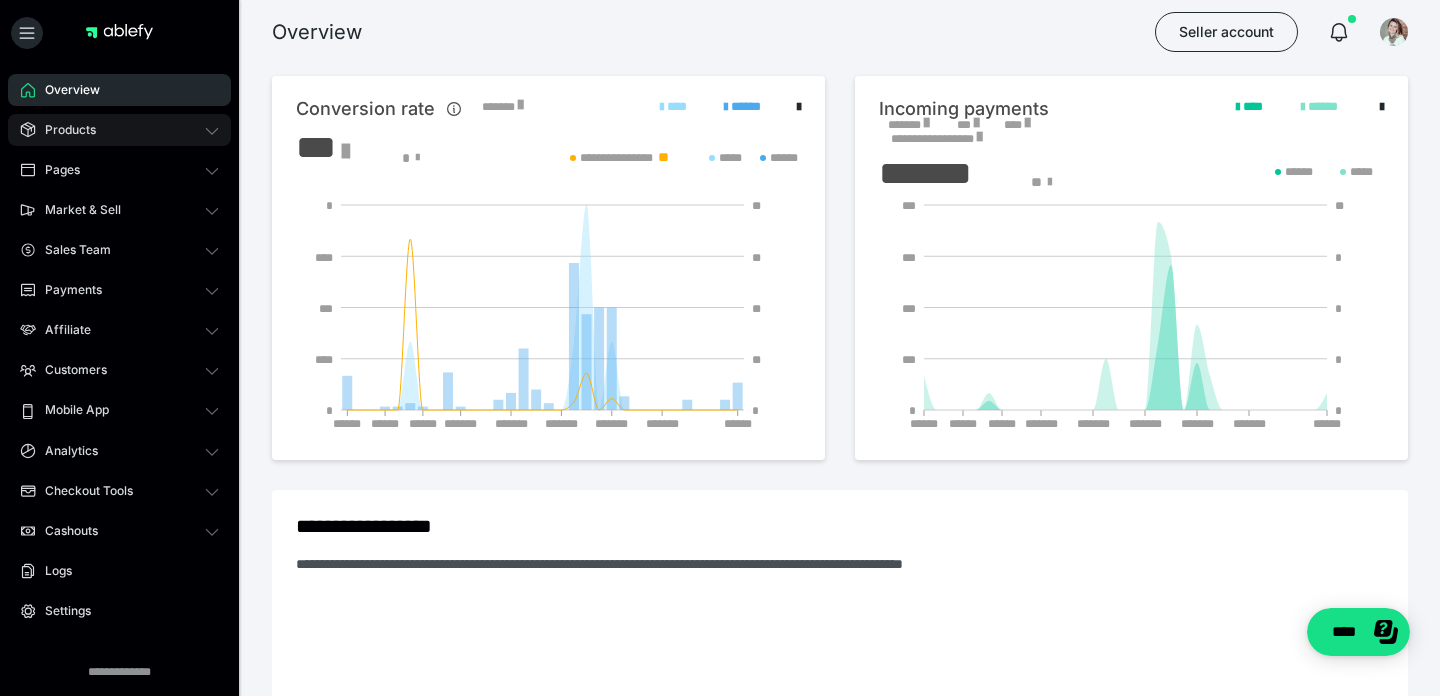 click on "Products" at bounding box center [119, 130] 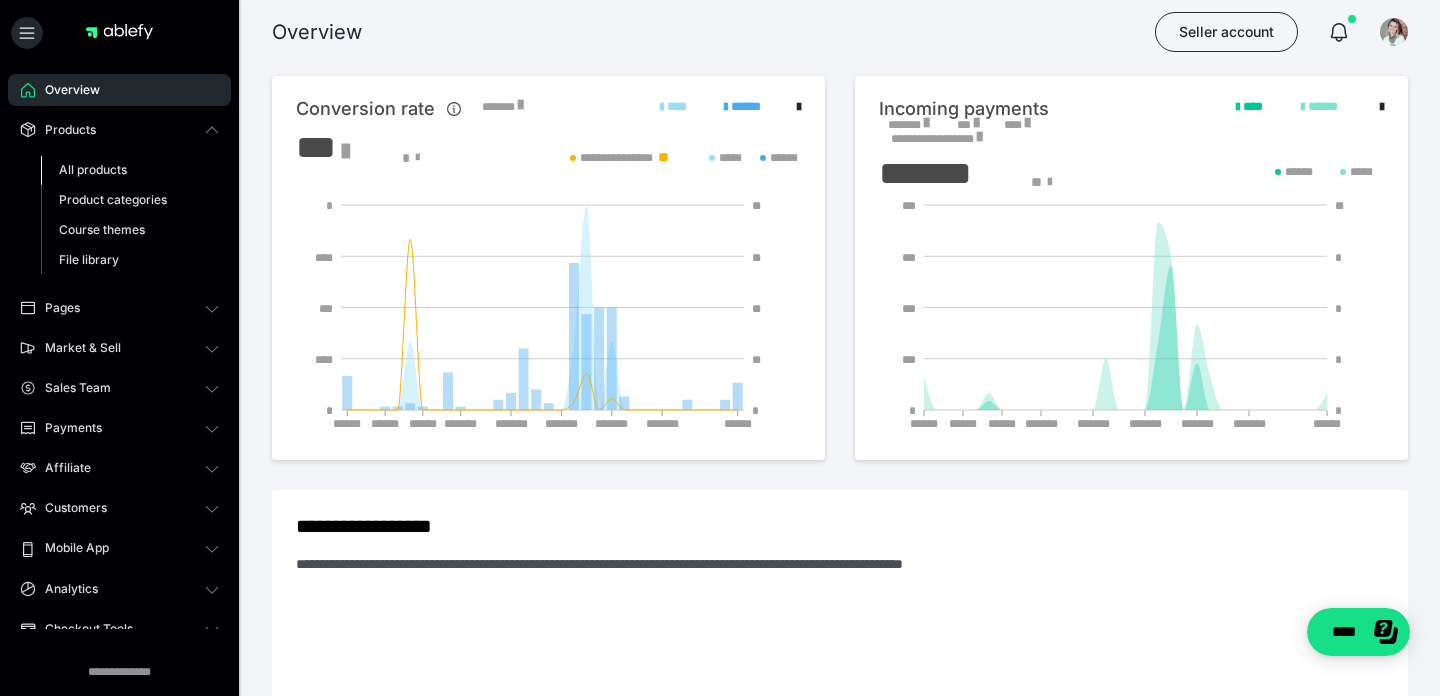 click on "All products" at bounding box center (93, 169) 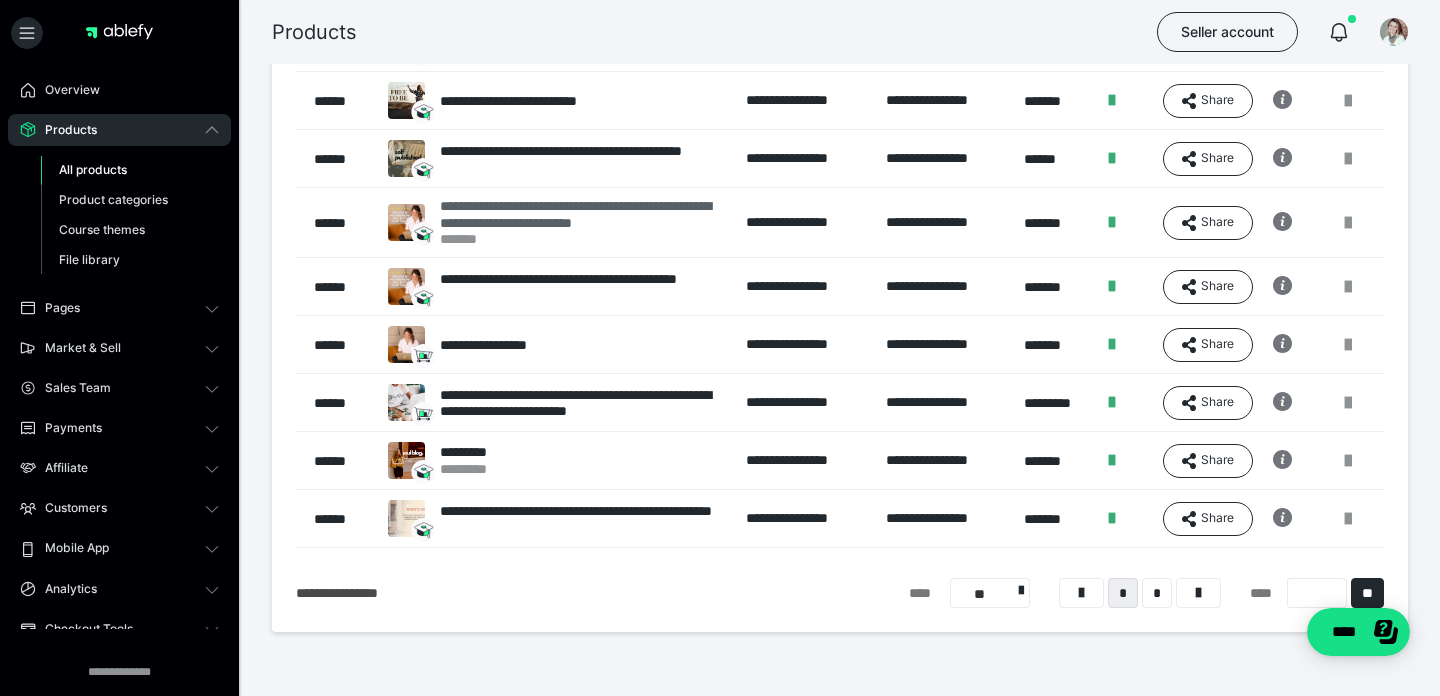 scroll, scrollTop: 287, scrollLeft: 0, axis: vertical 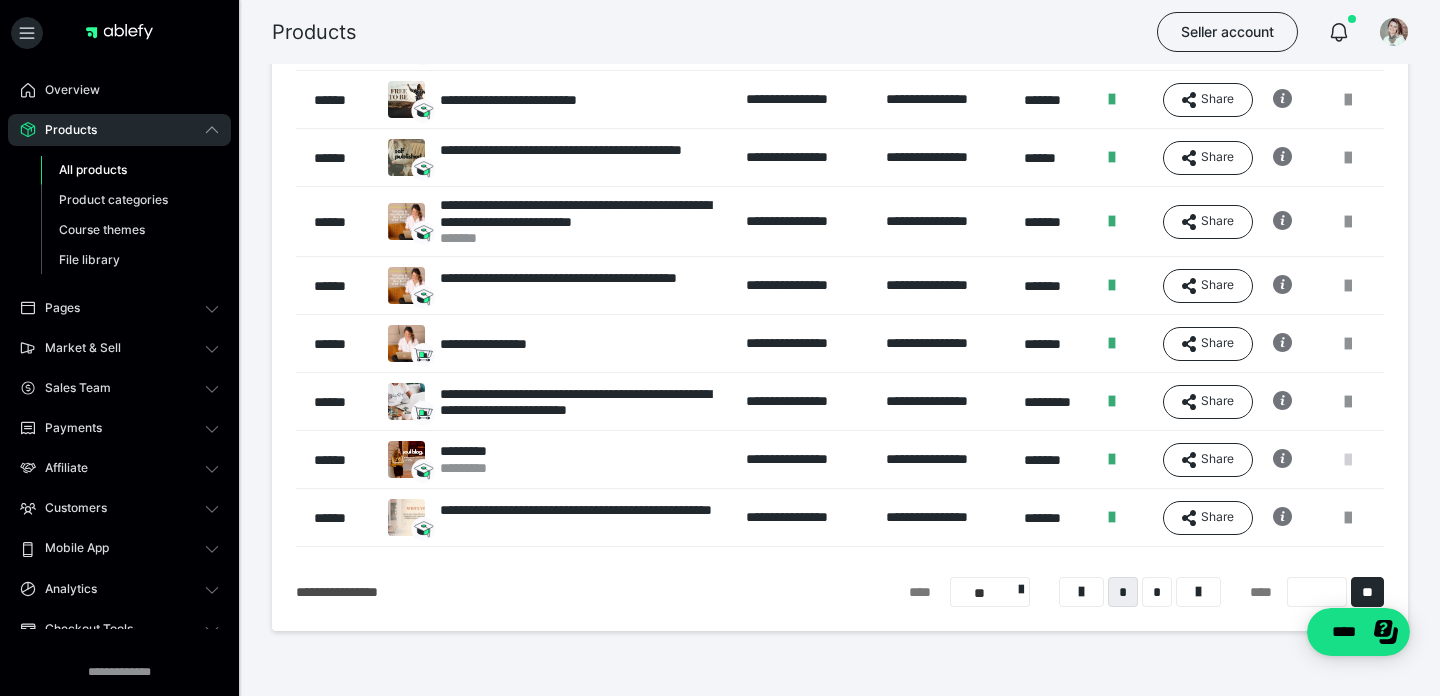 click at bounding box center (1348, 460) 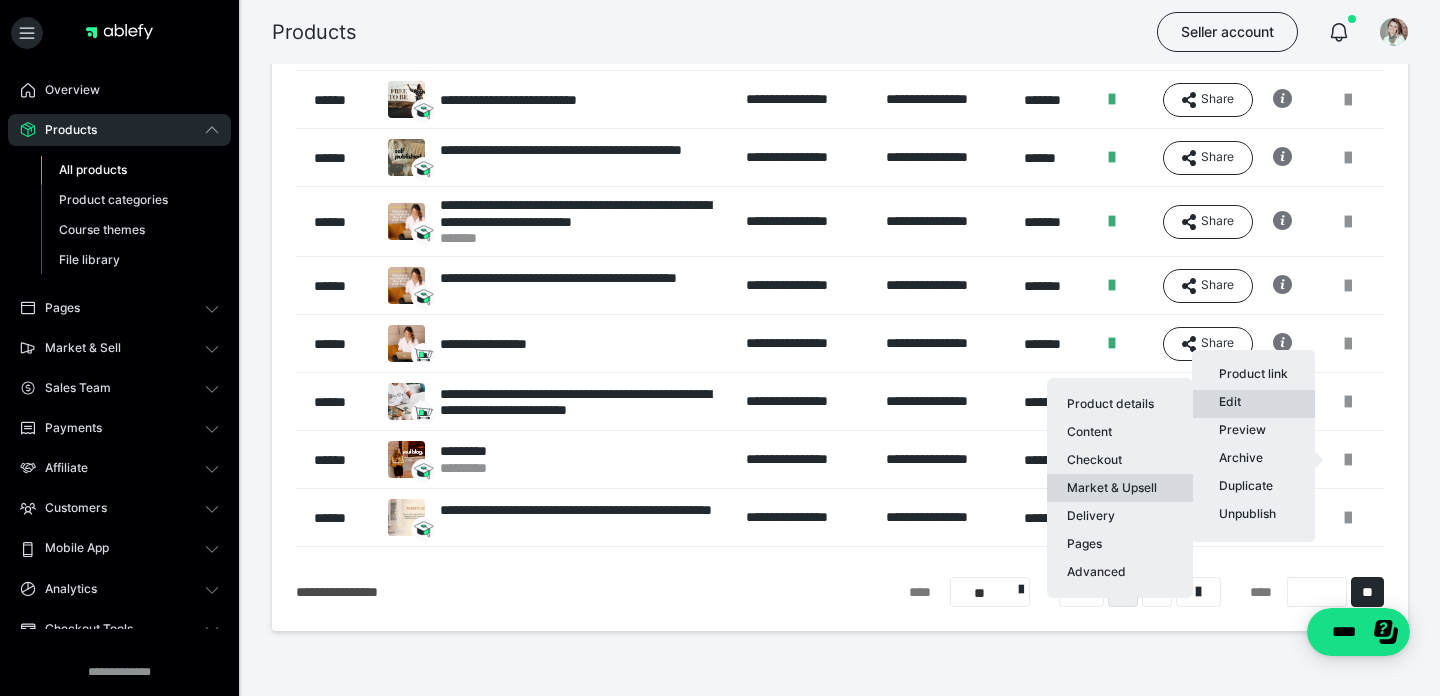click on "Market & Upsell" at bounding box center (1120, 488) 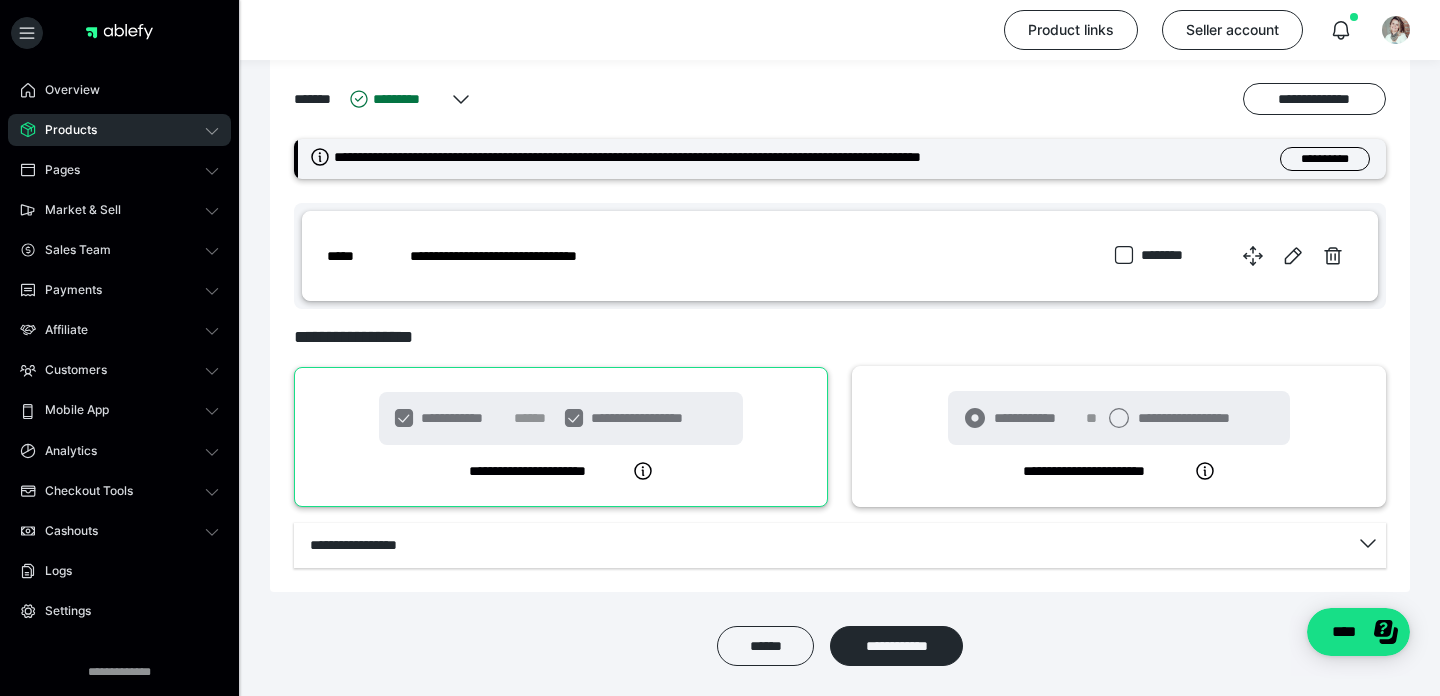 scroll, scrollTop: 905, scrollLeft: 0, axis: vertical 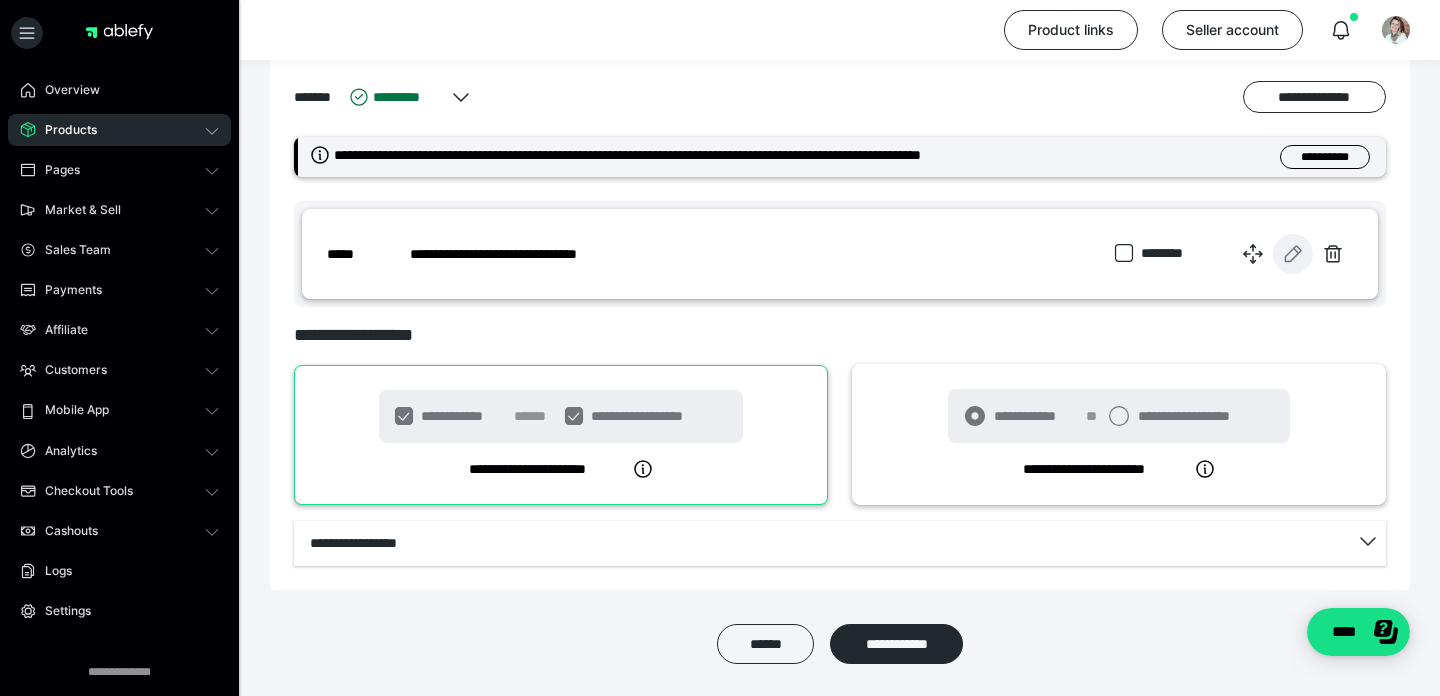 click 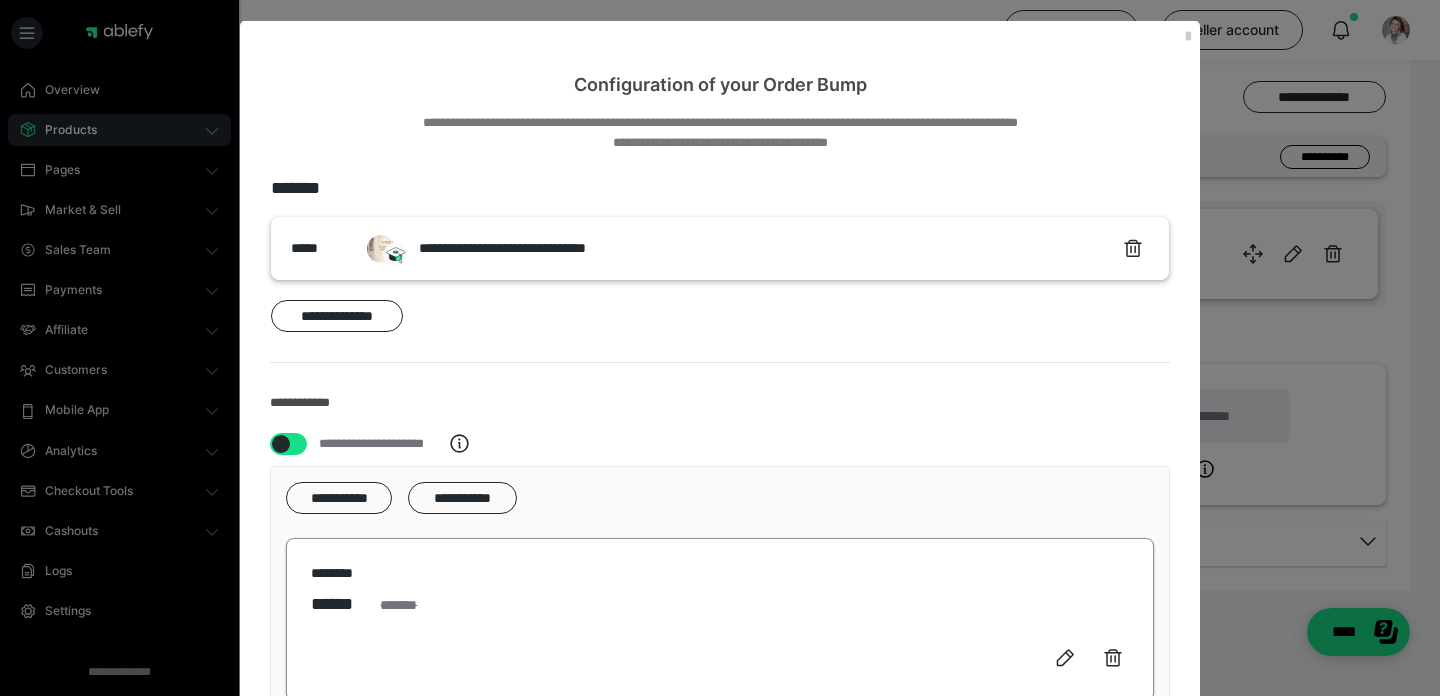 scroll, scrollTop: 0, scrollLeft: 0, axis: both 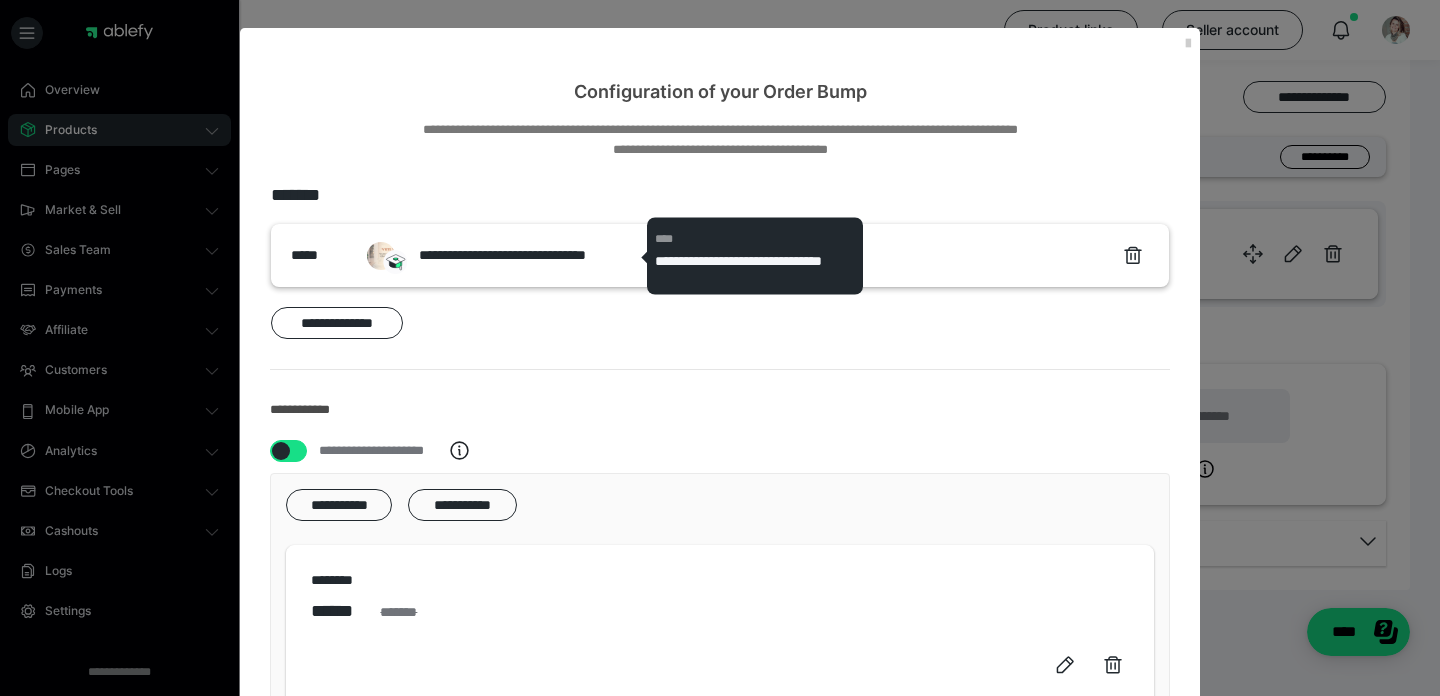 click on "**********" at bounding box center [529, 255] 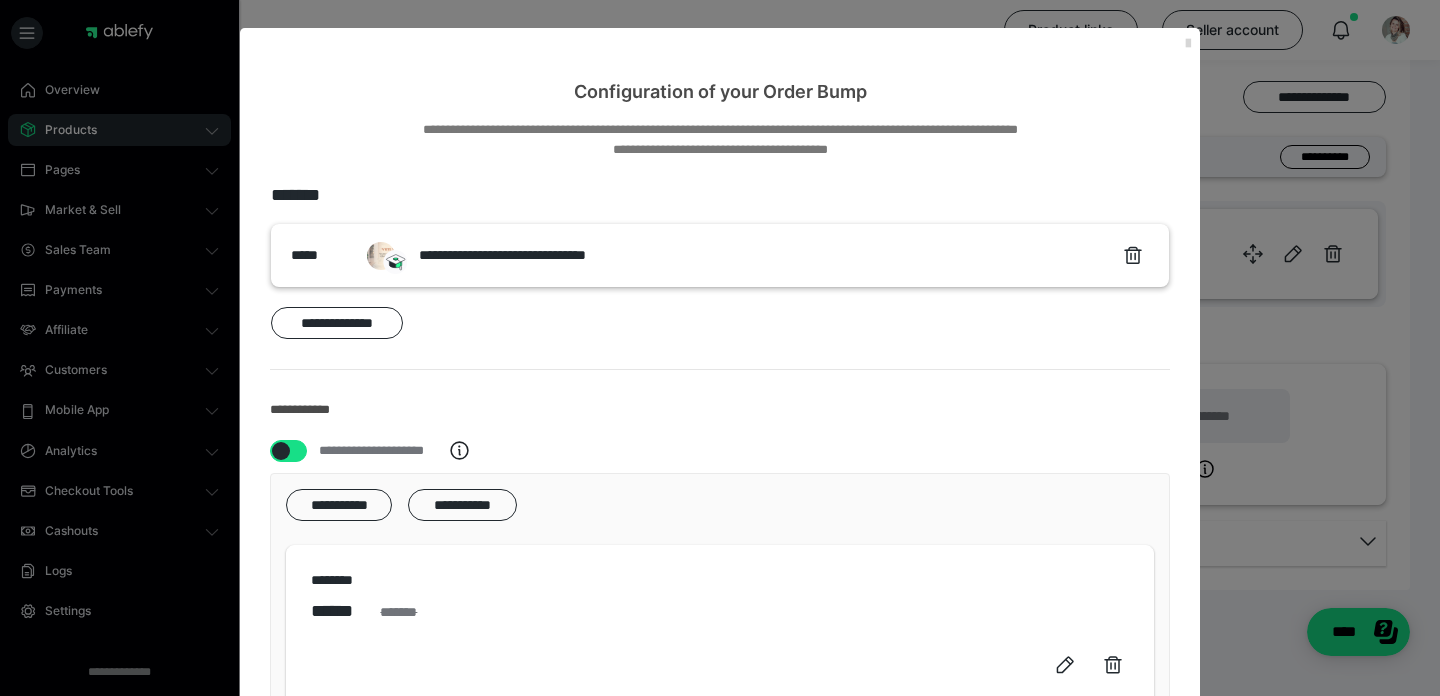 click at bounding box center [1188, 44] 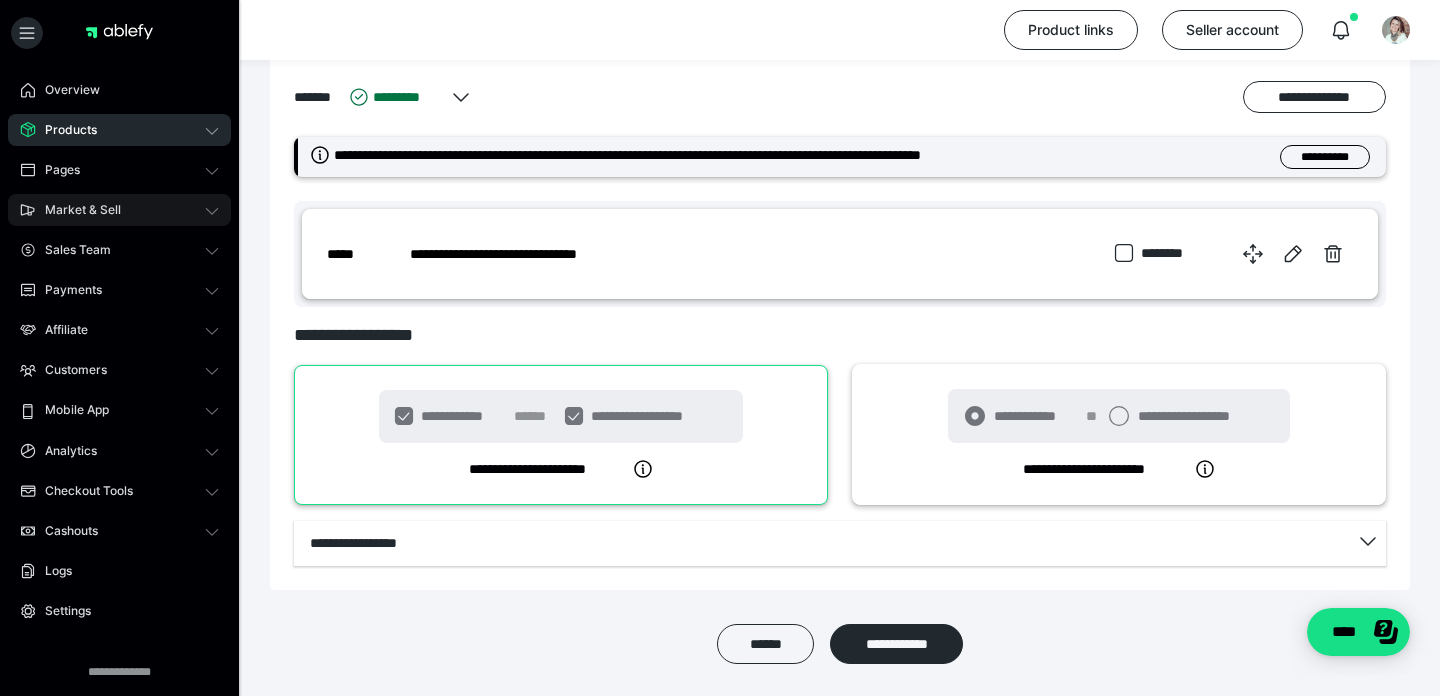 click on "Market & Sell" at bounding box center [76, 210] 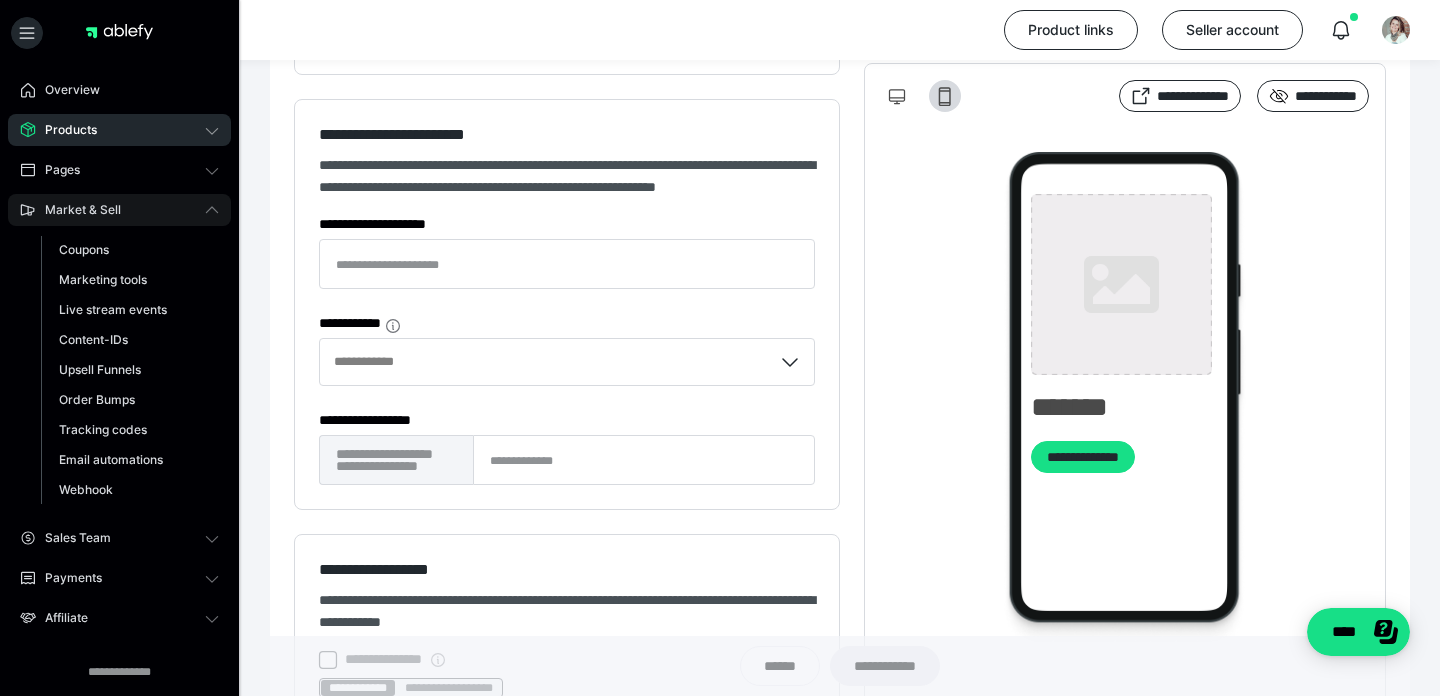 type on "*********" 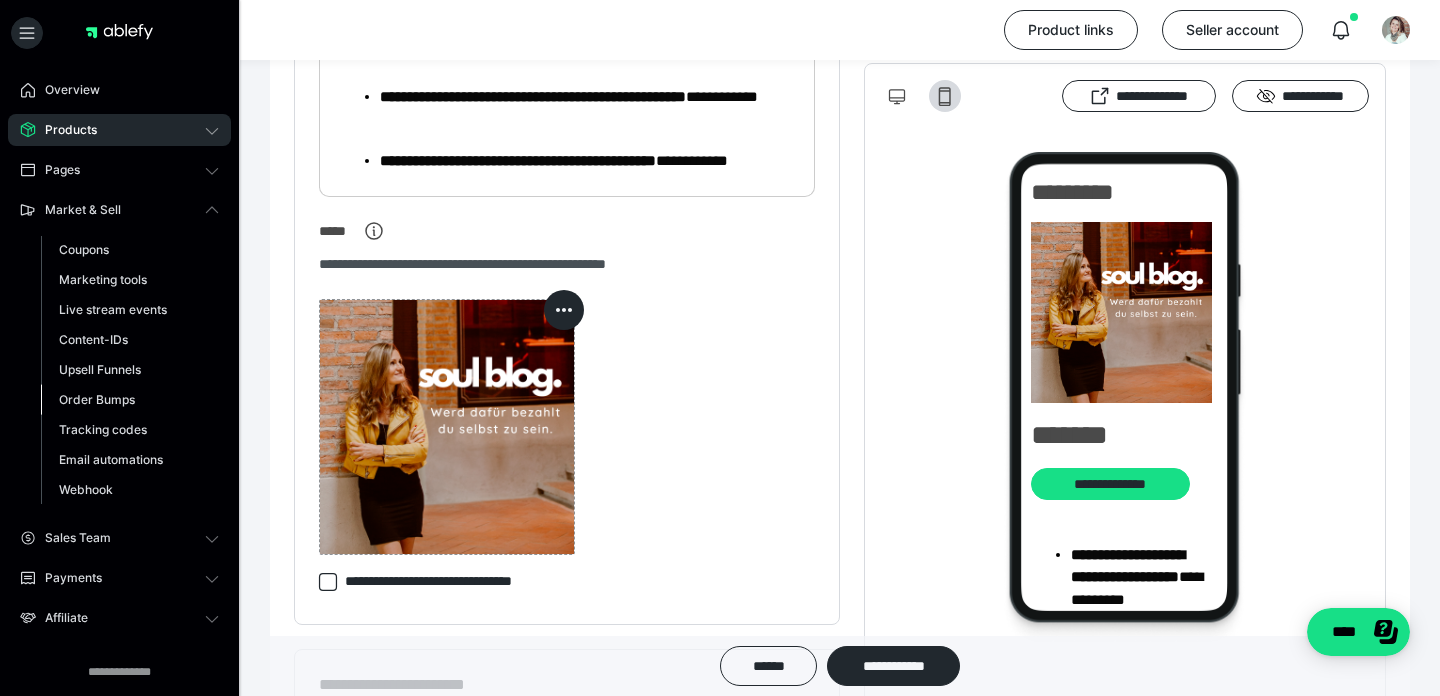 click on "Order Bumps" at bounding box center (97, 399) 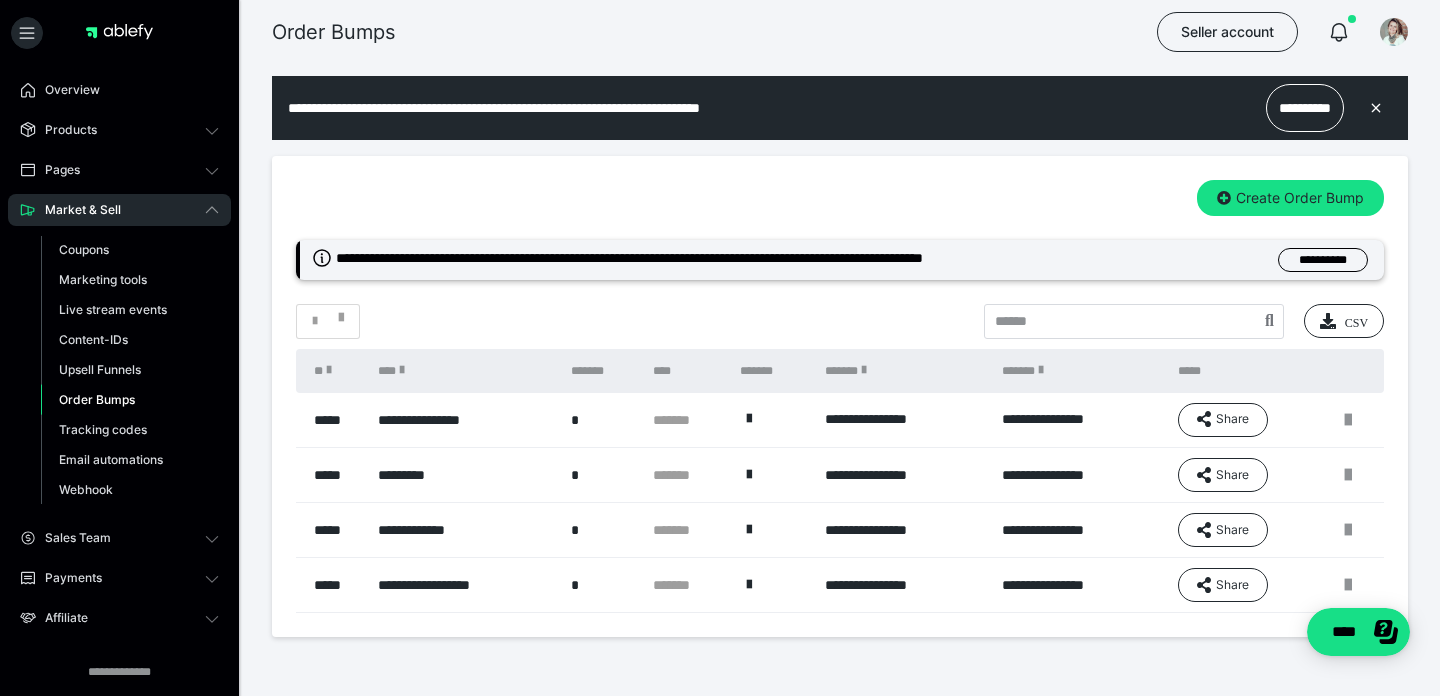 scroll, scrollTop: 0, scrollLeft: 0, axis: both 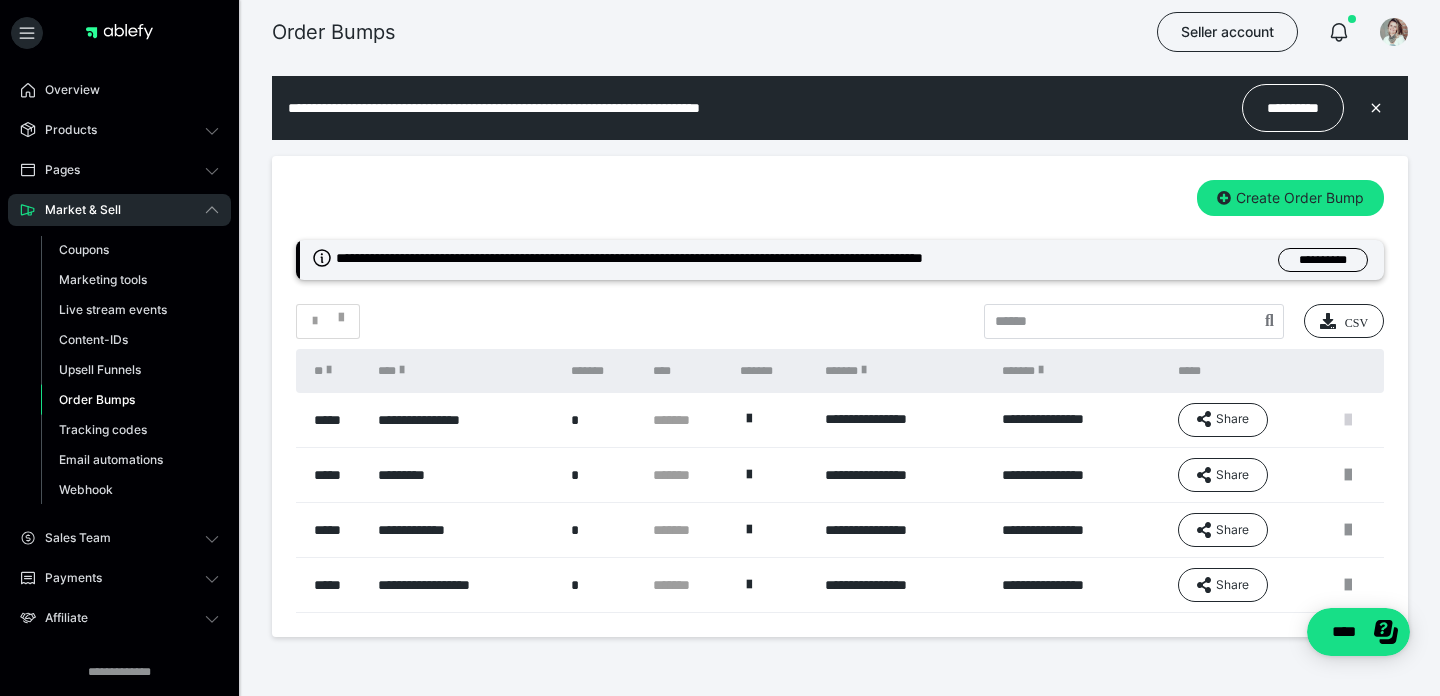 click at bounding box center [1348, 420] 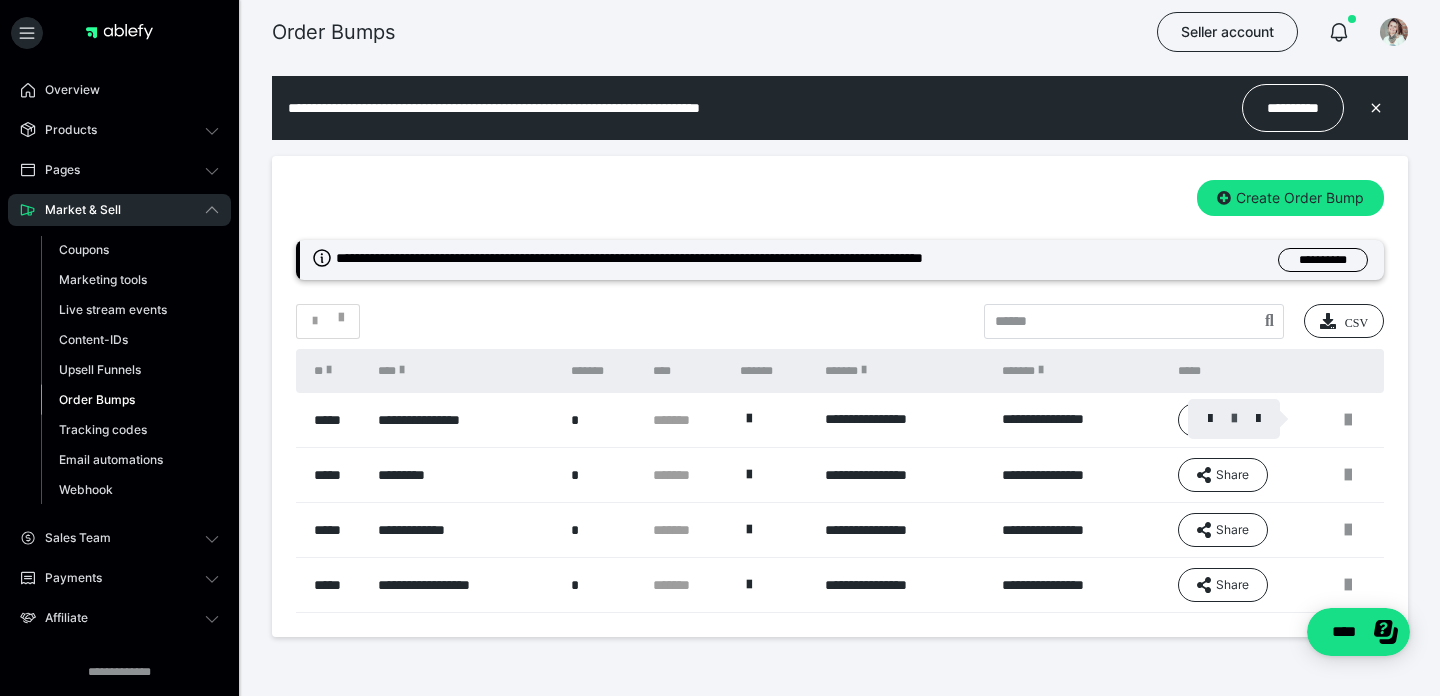 click at bounding box center [1234, 419] 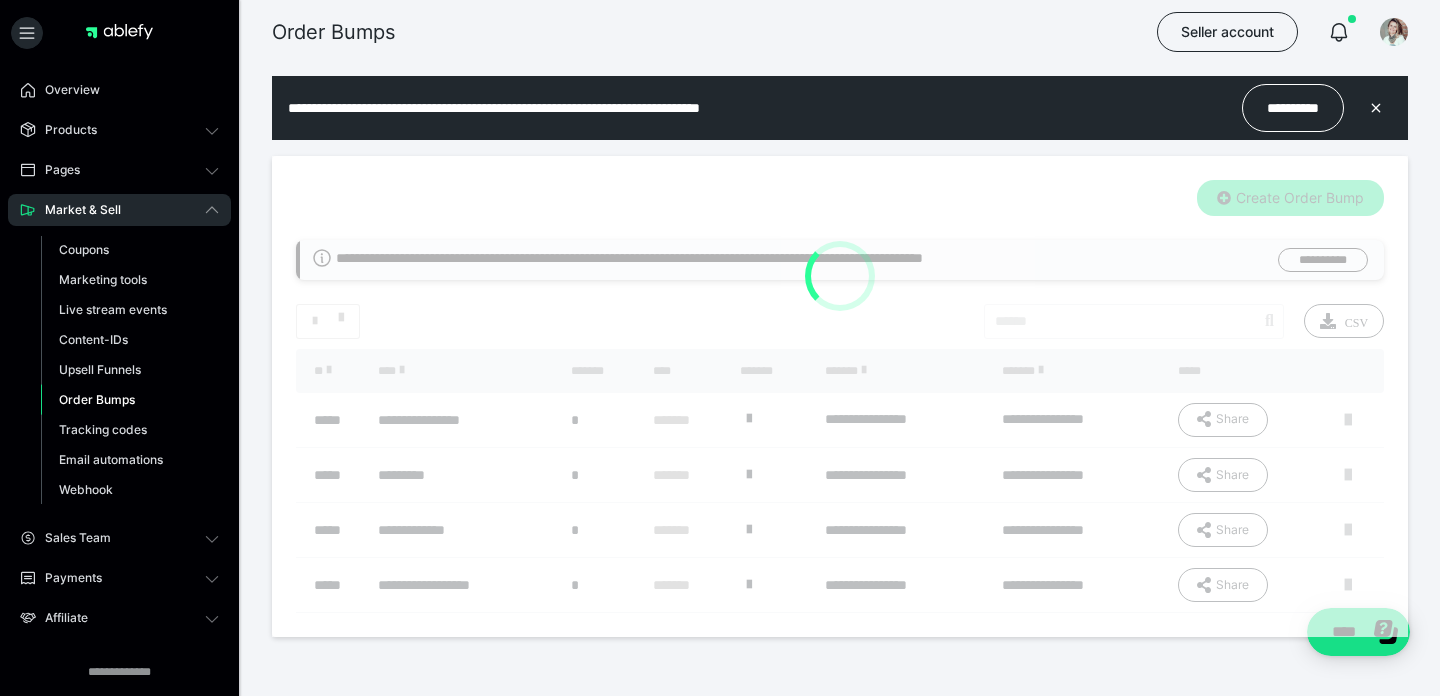 type on "**********" 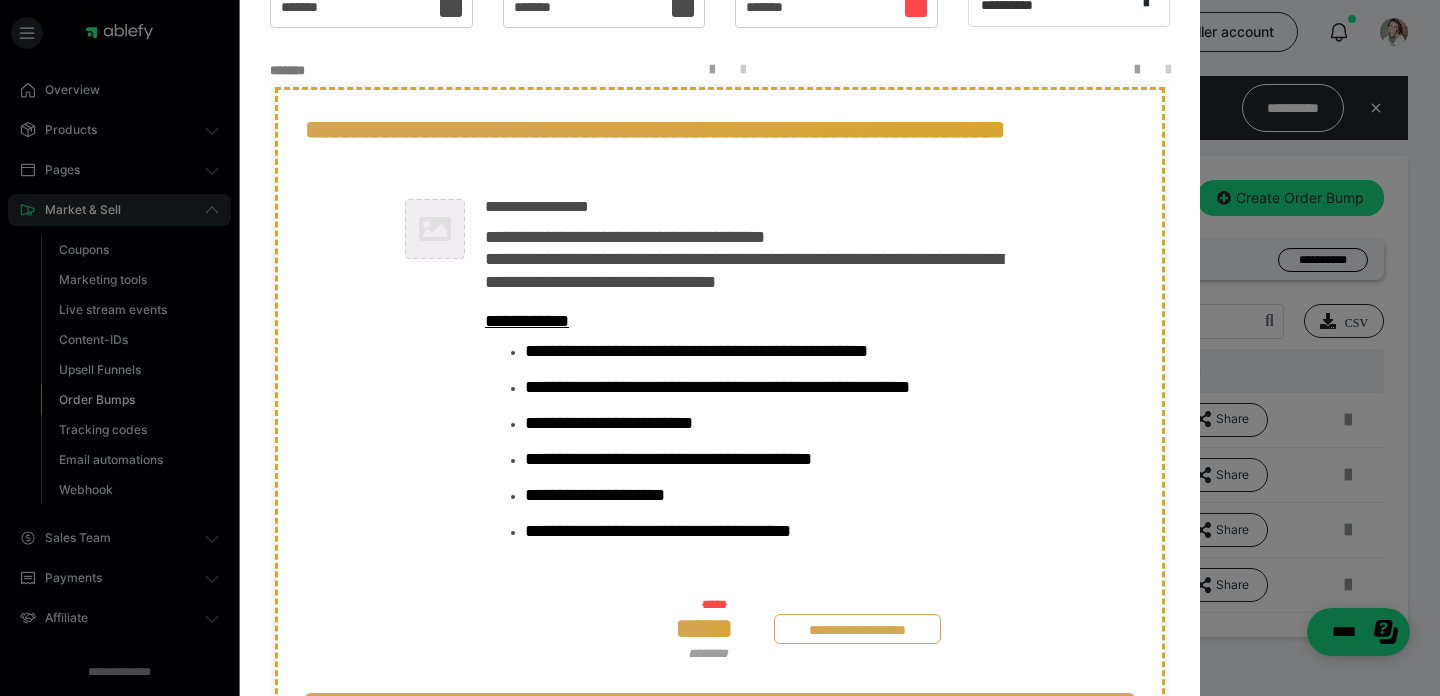 scroll, scrollTop: 606, scrollLeft: 0, axis: vertical 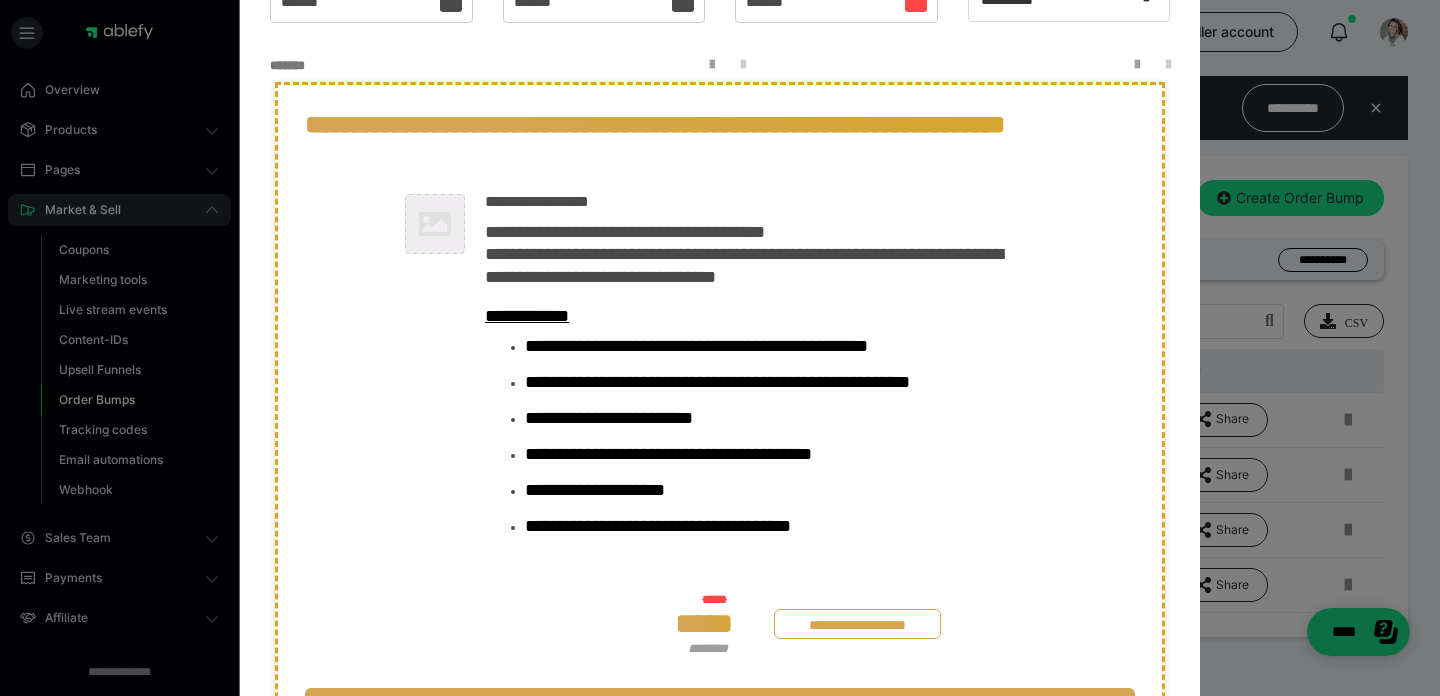 click on "**********" at bounding box center [780, 526] 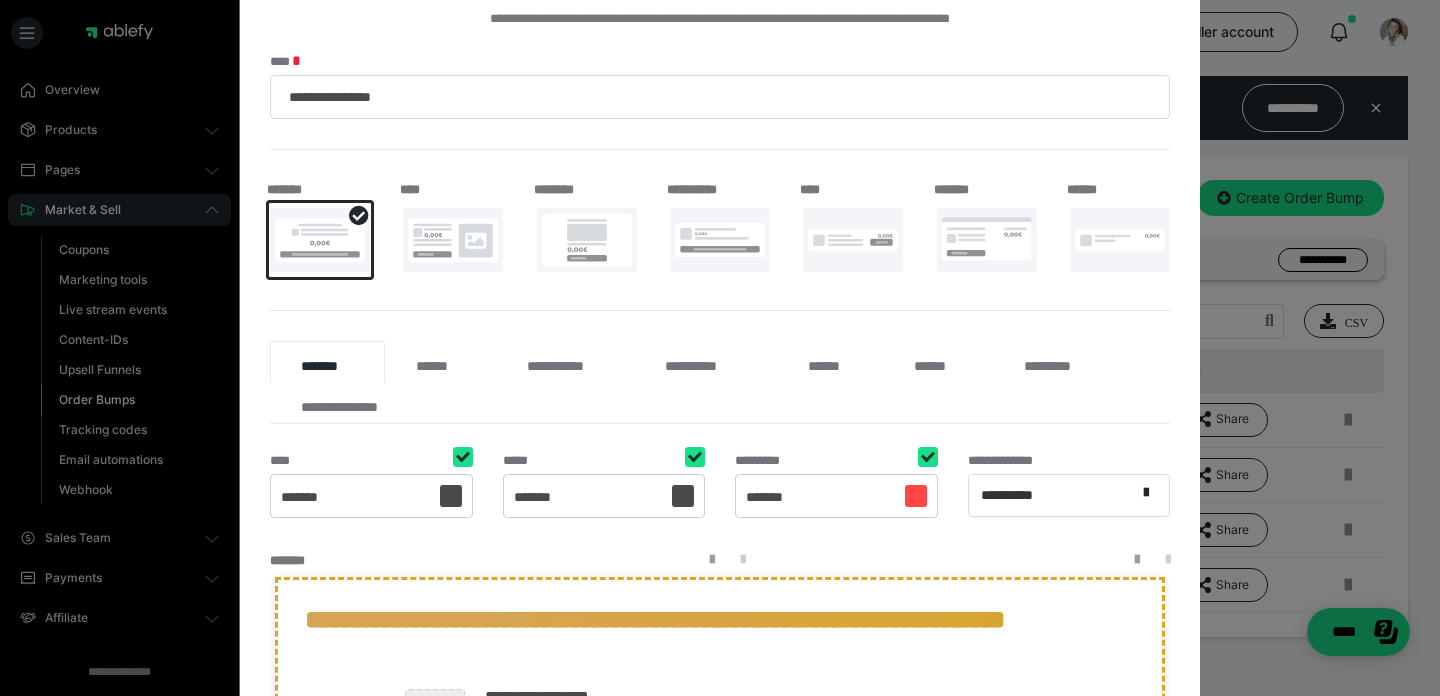 scroll, scrollTop: 110, scrollLeft: 0, axis: vertical 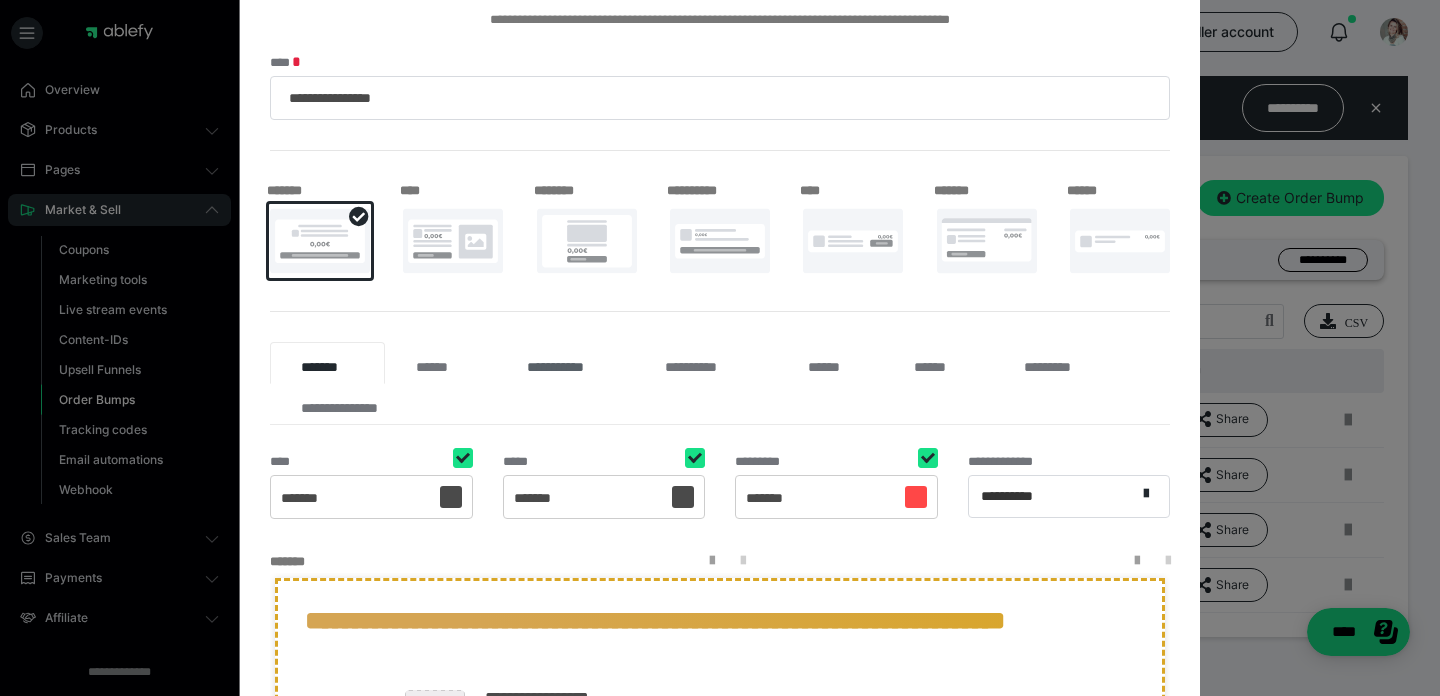 click on "**********" at bounding box center (565, 363) 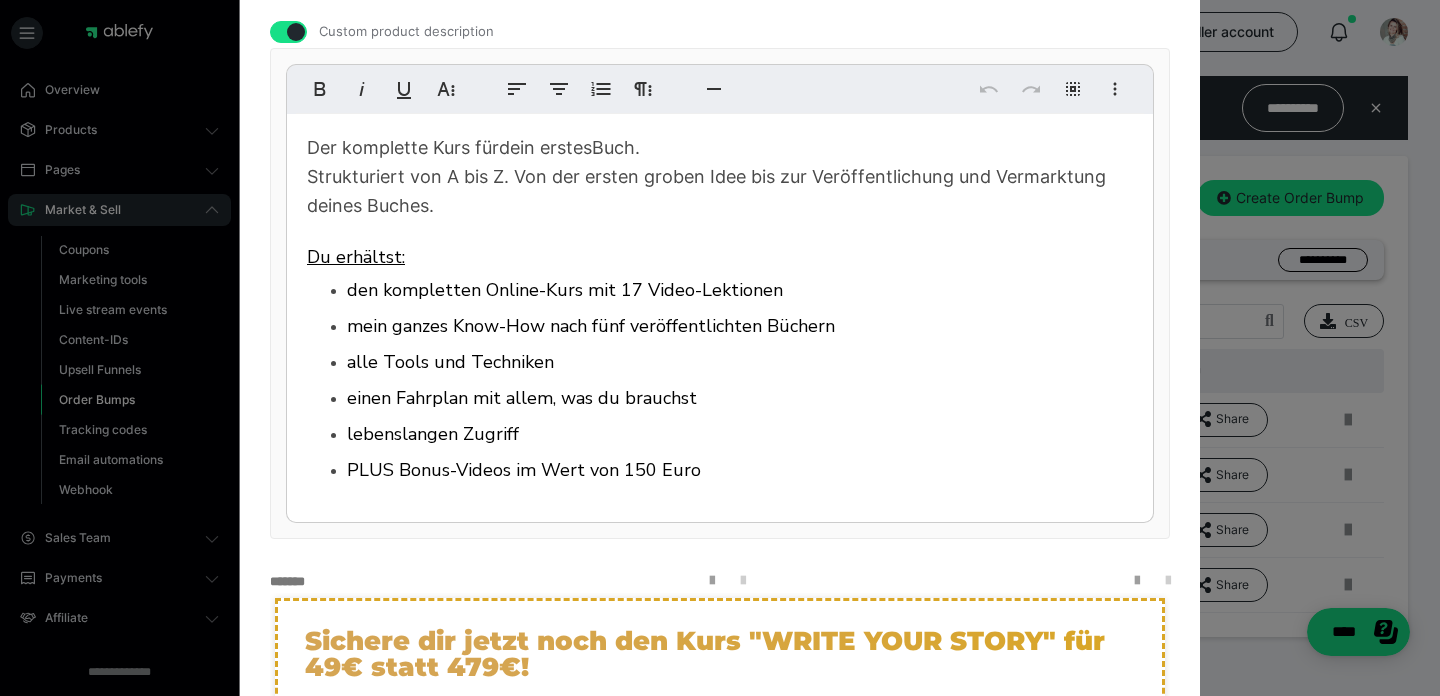 scroll, scrollTop: 541, scrollLeft: 0, axis: vertical 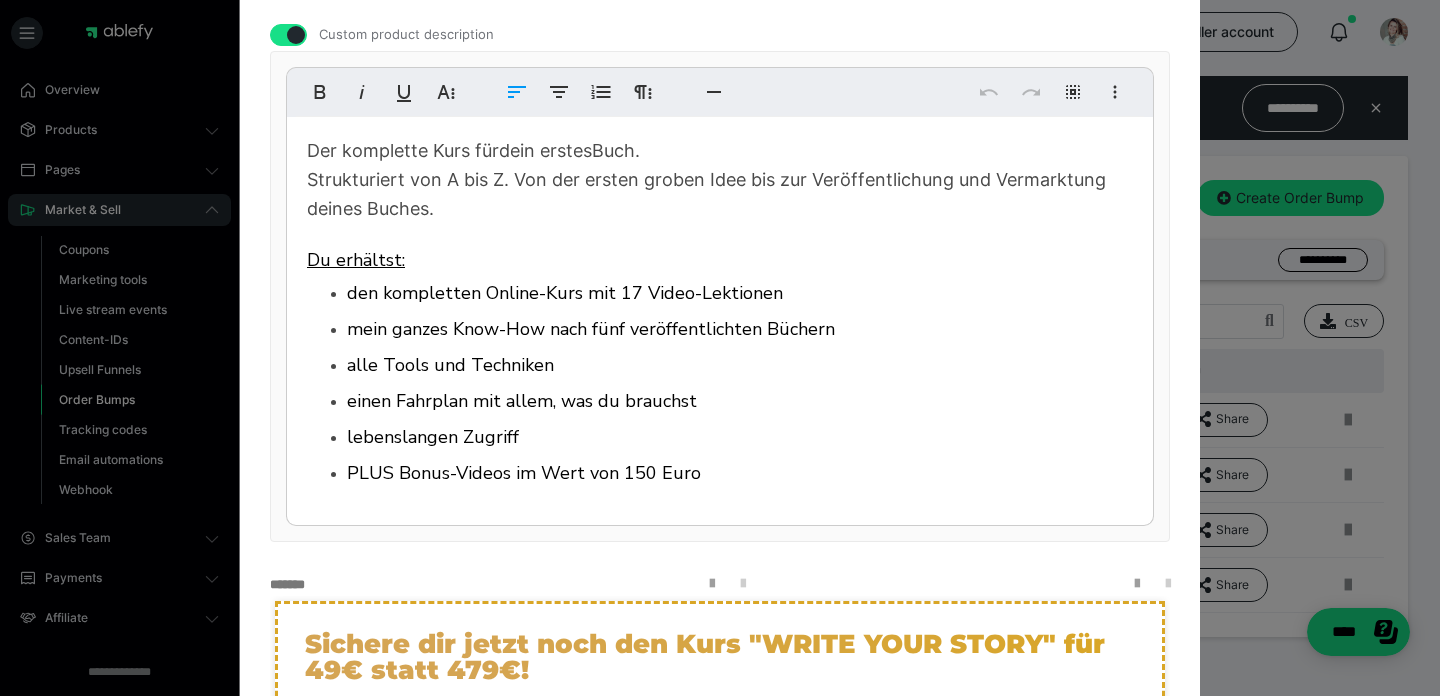 drag, startPoint x: 719, startPoint y: 479, endPoint x: 237, endPoint y: 130, distance: 595.08405 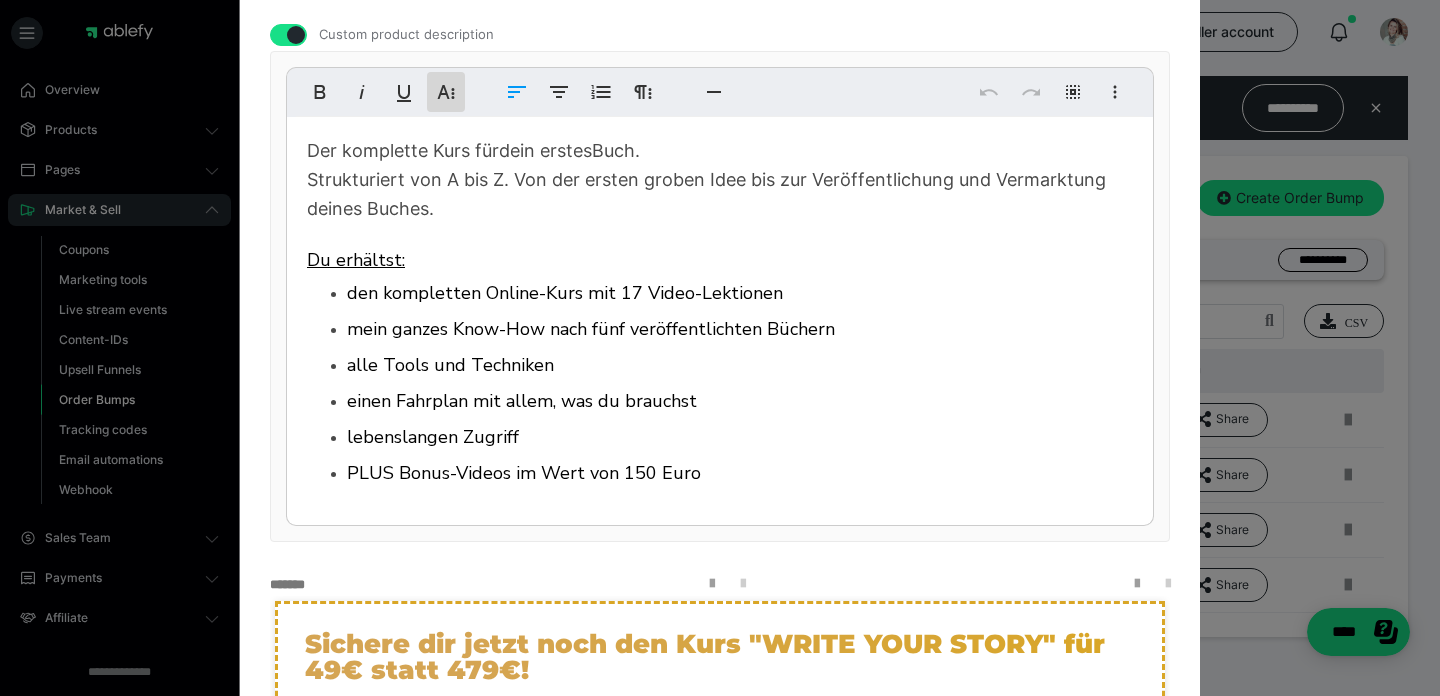 click 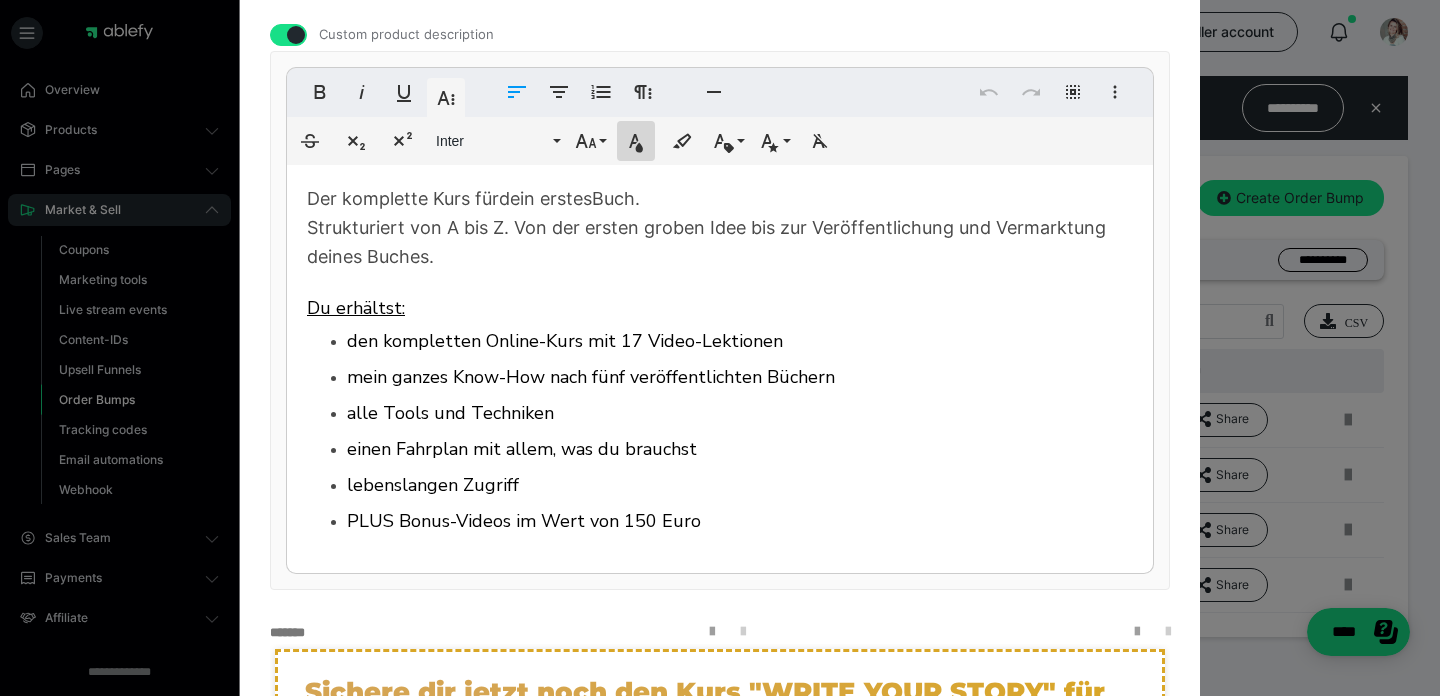 click 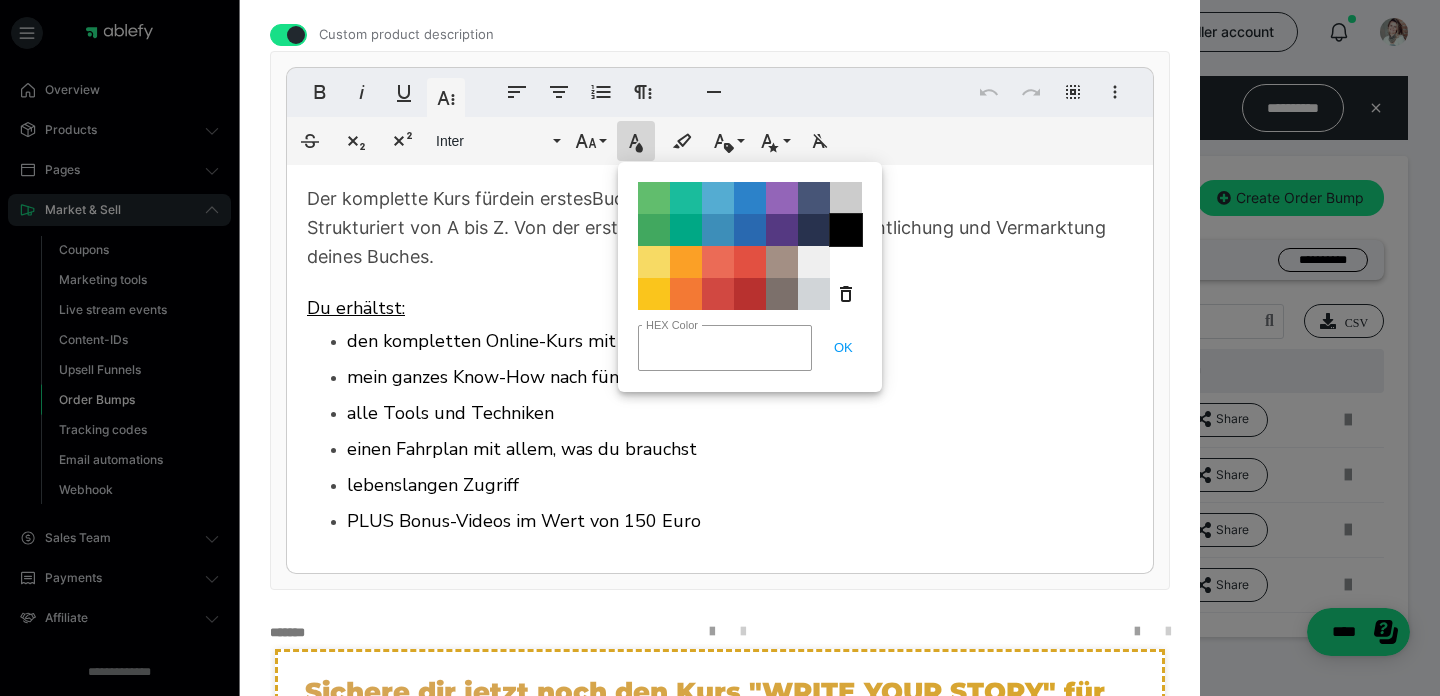 click on "Color#000000" at bounding box center (846, 230) 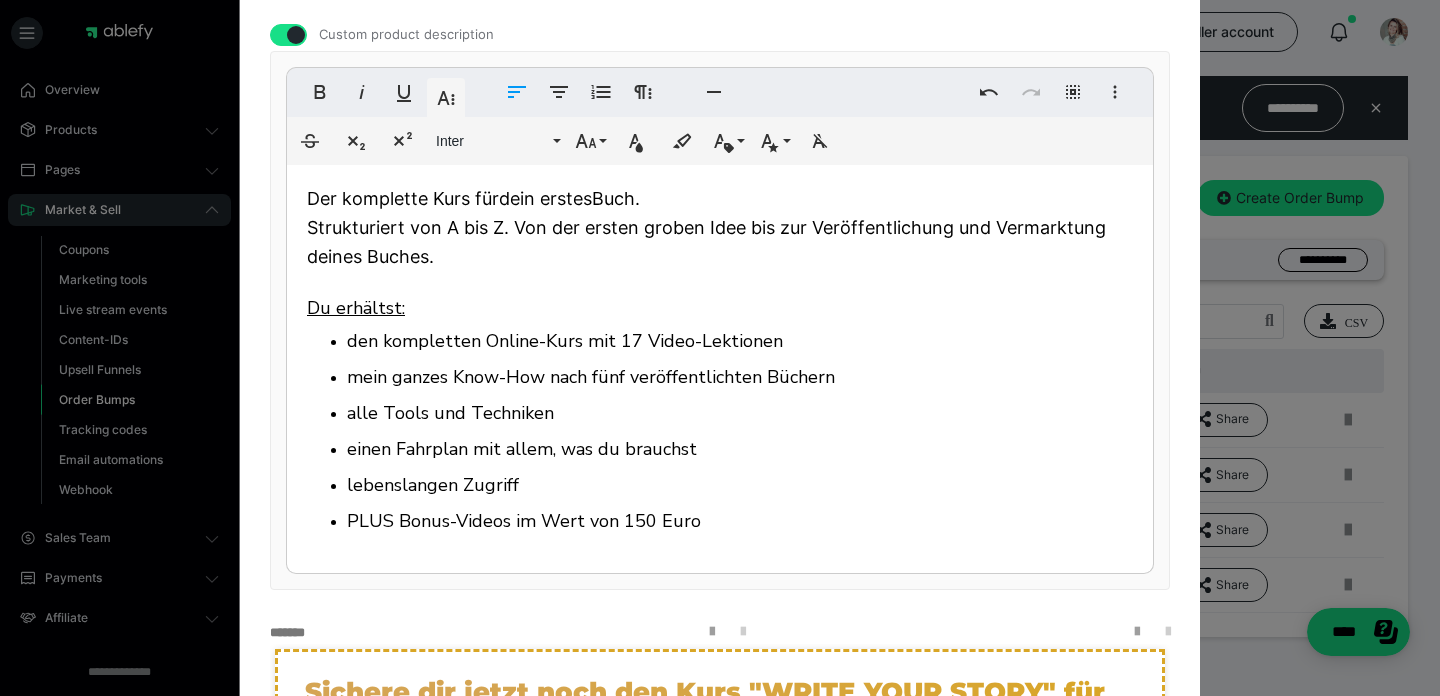 click on "alle Tools und Techniken" at bounding box center [740, 413] 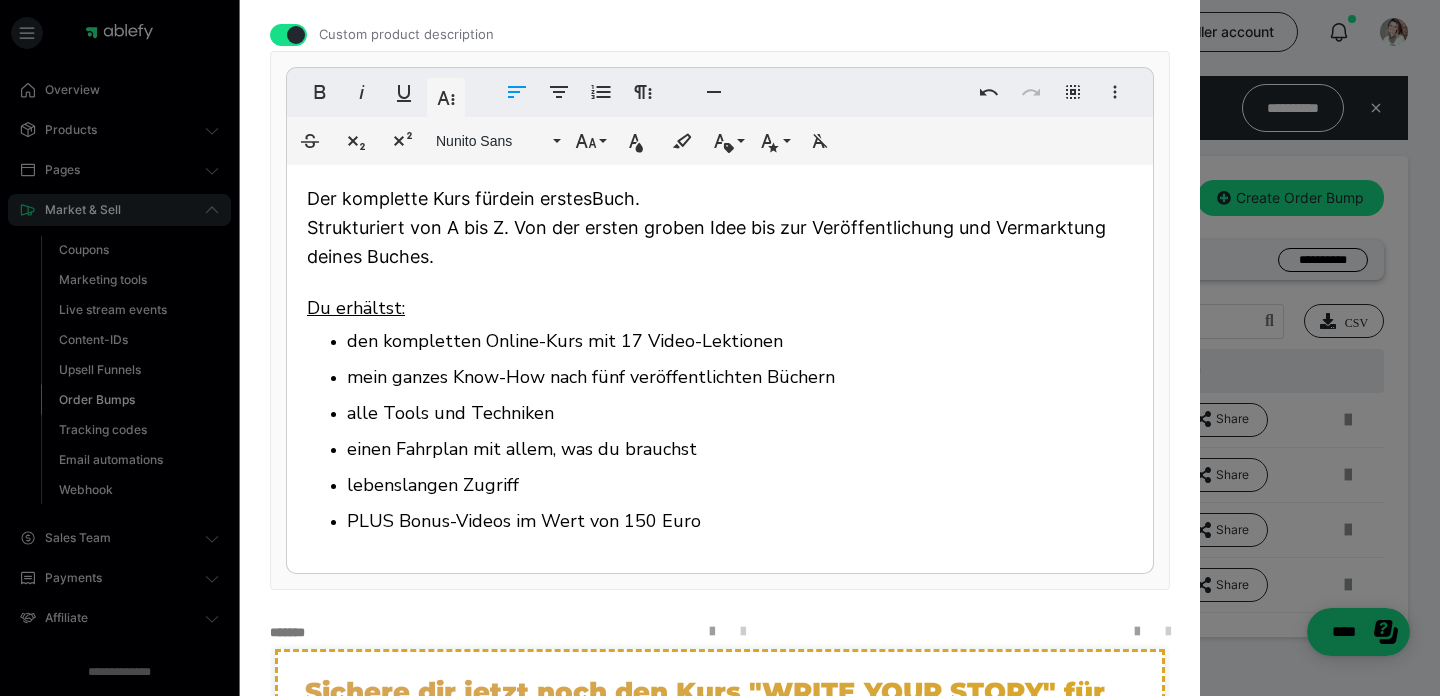 scroll, scrollTop: 527, scrollLeft: 0, axis: vertical 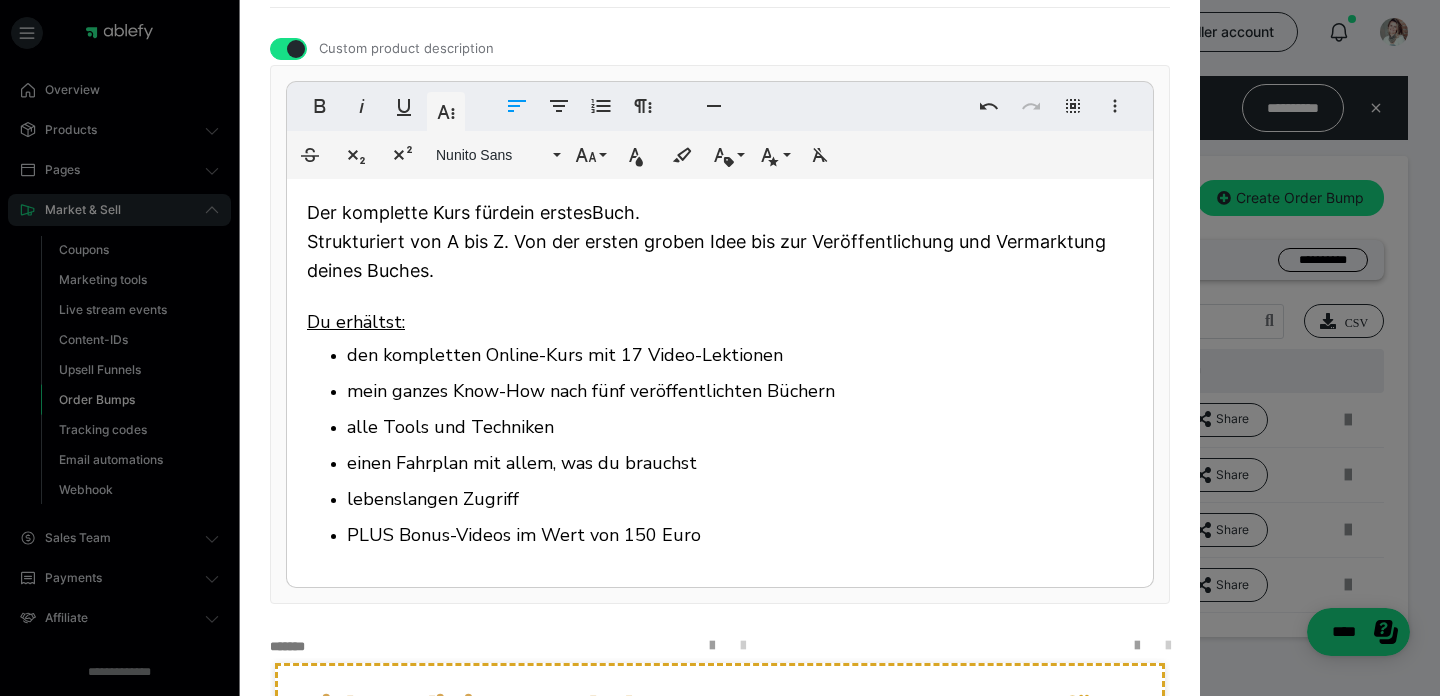 click on "mein ganzes Know-How nach fünf veröffentlichten Büchern" at bounding box center (591, 391) 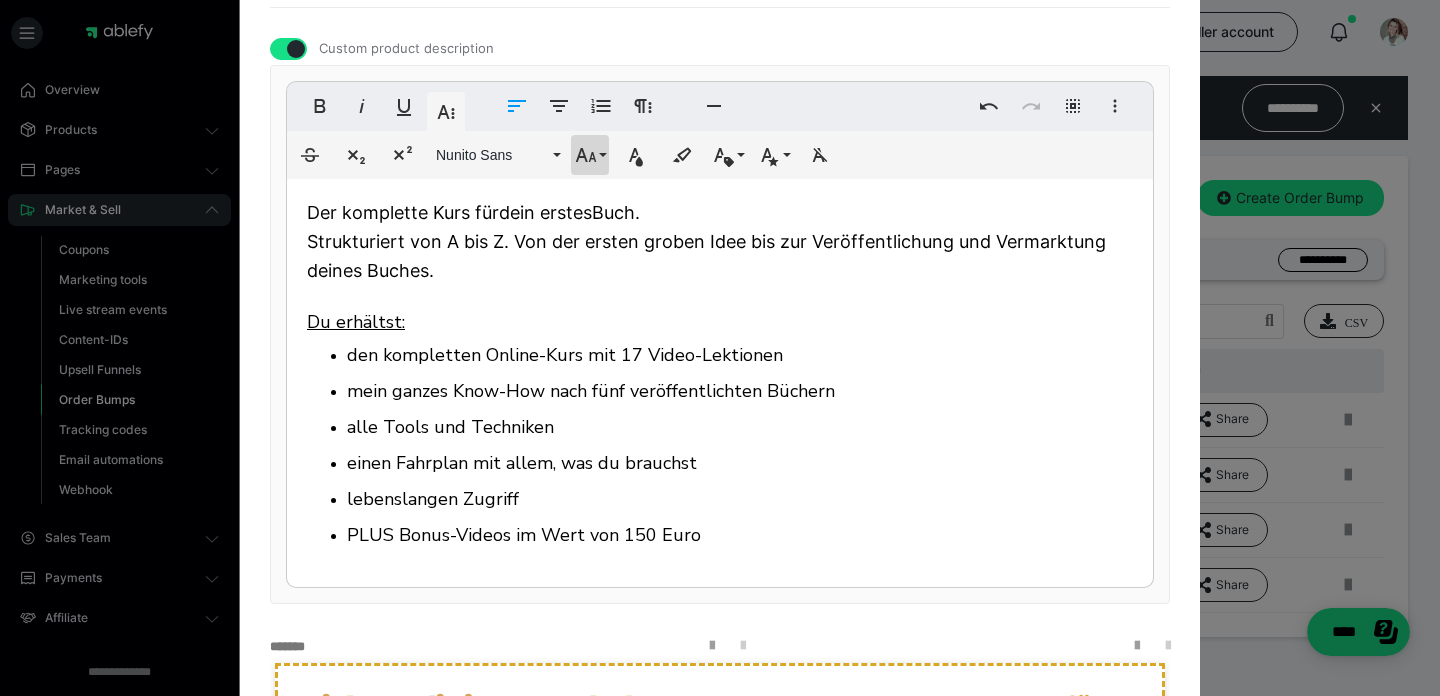 click on "Font Size" at bounding box center (590, 155) 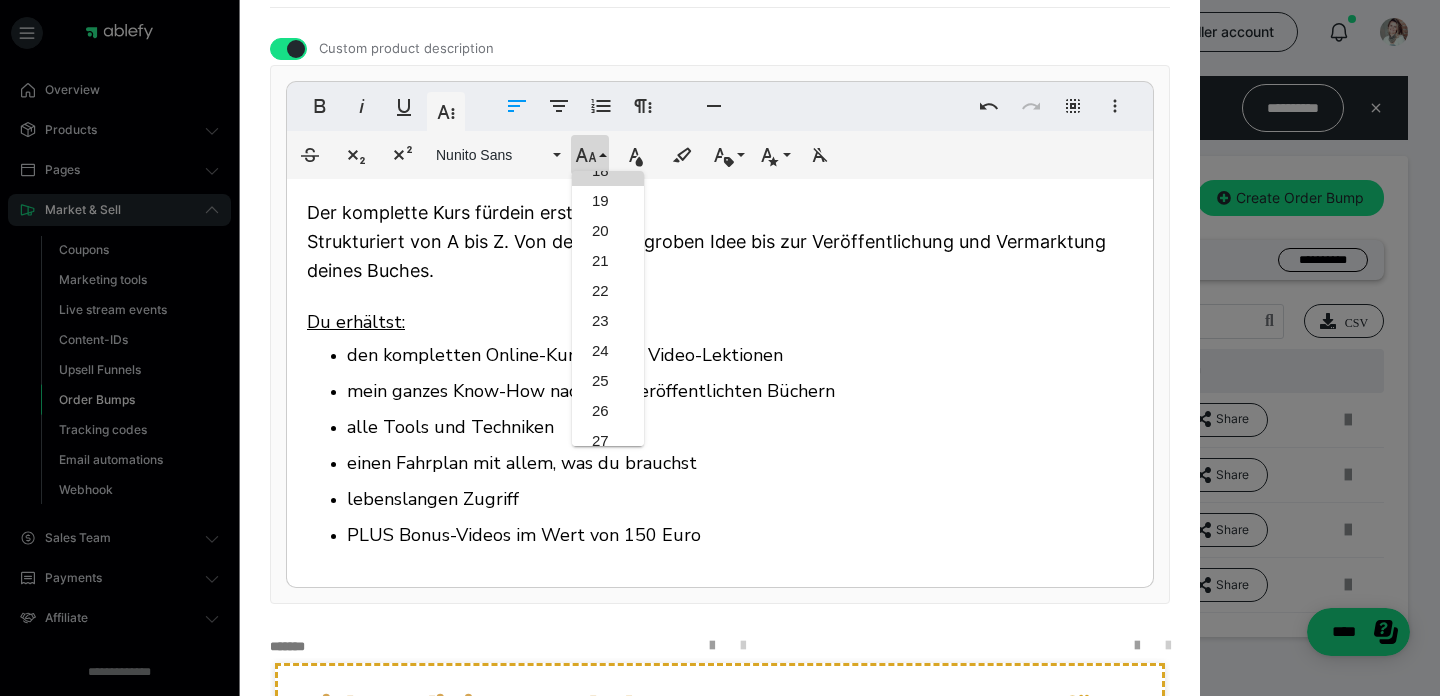 click on "Buch. Strukturiert von A bis Z. Von der ersten groben Idee bis zur Veröffentlichung und Vermarktung deines Buches." at bounding box center (706, 241) 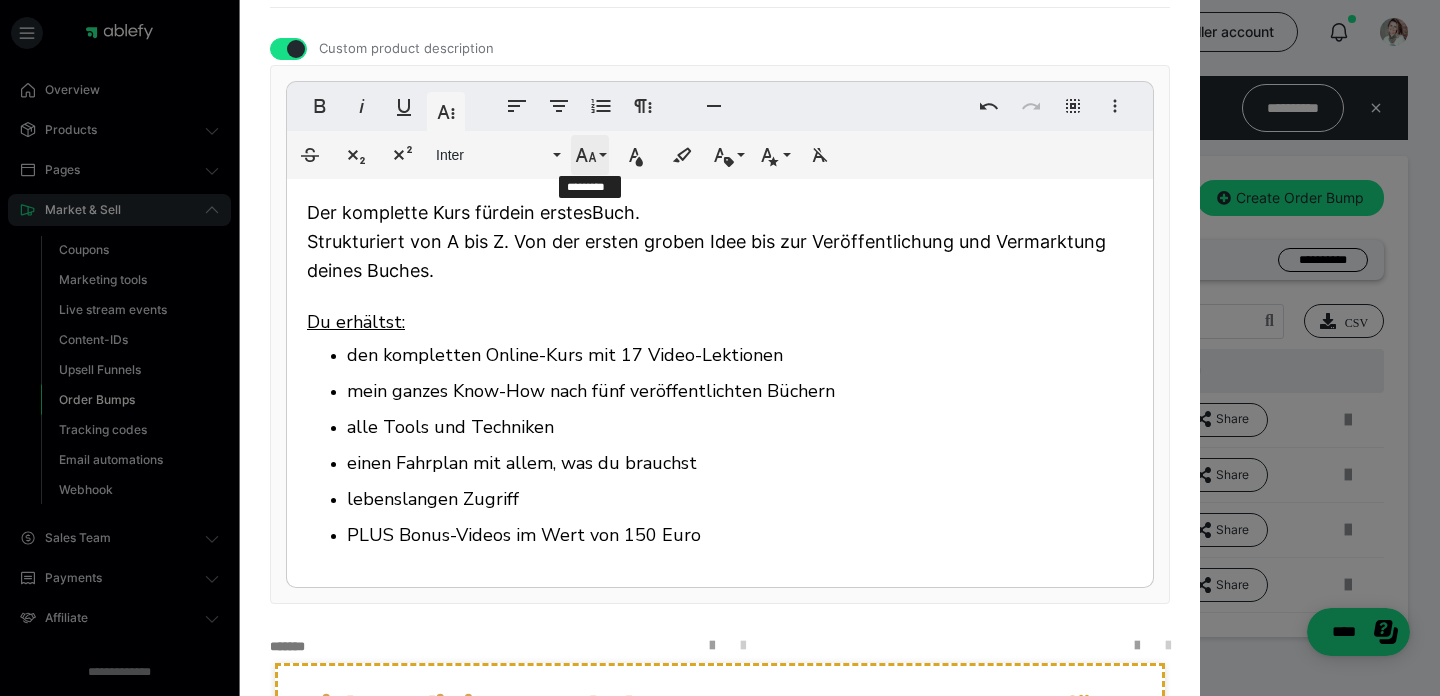click 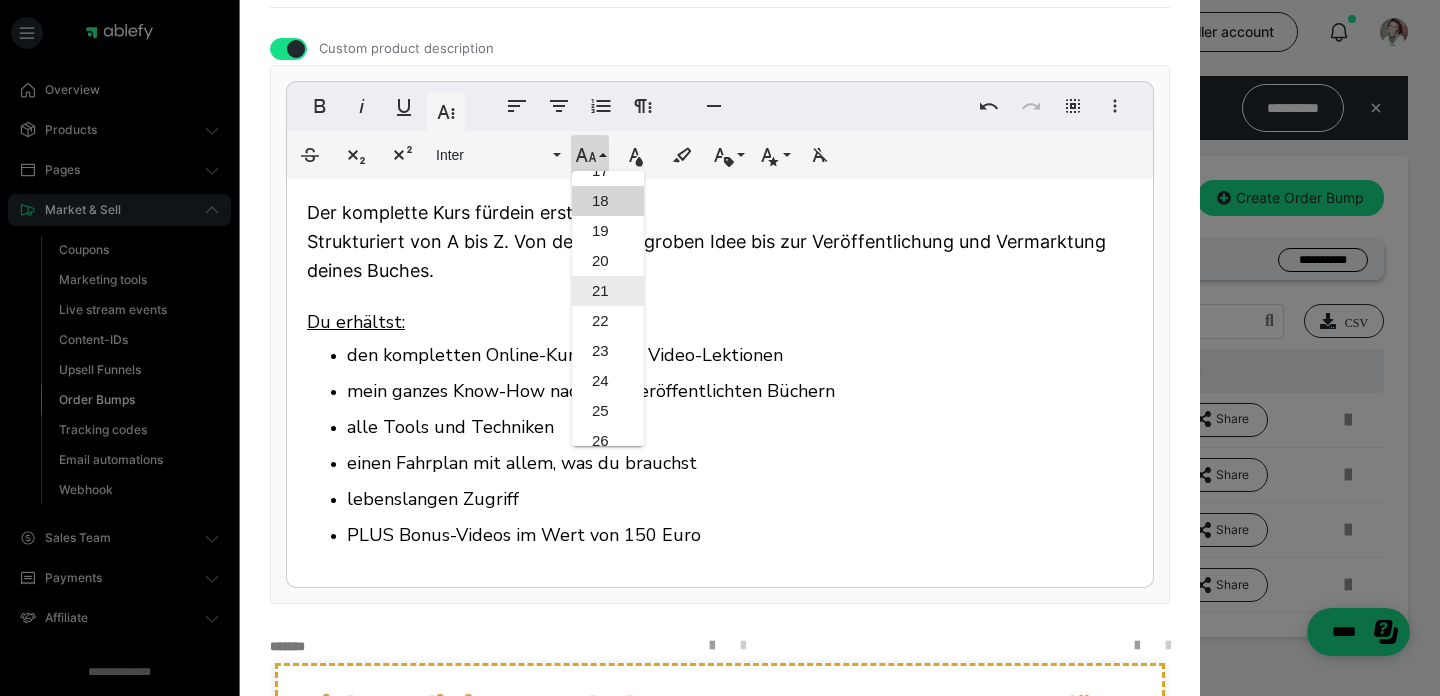 scroll, scrollTop: 498, scrollLeft: 0, axis: vertical 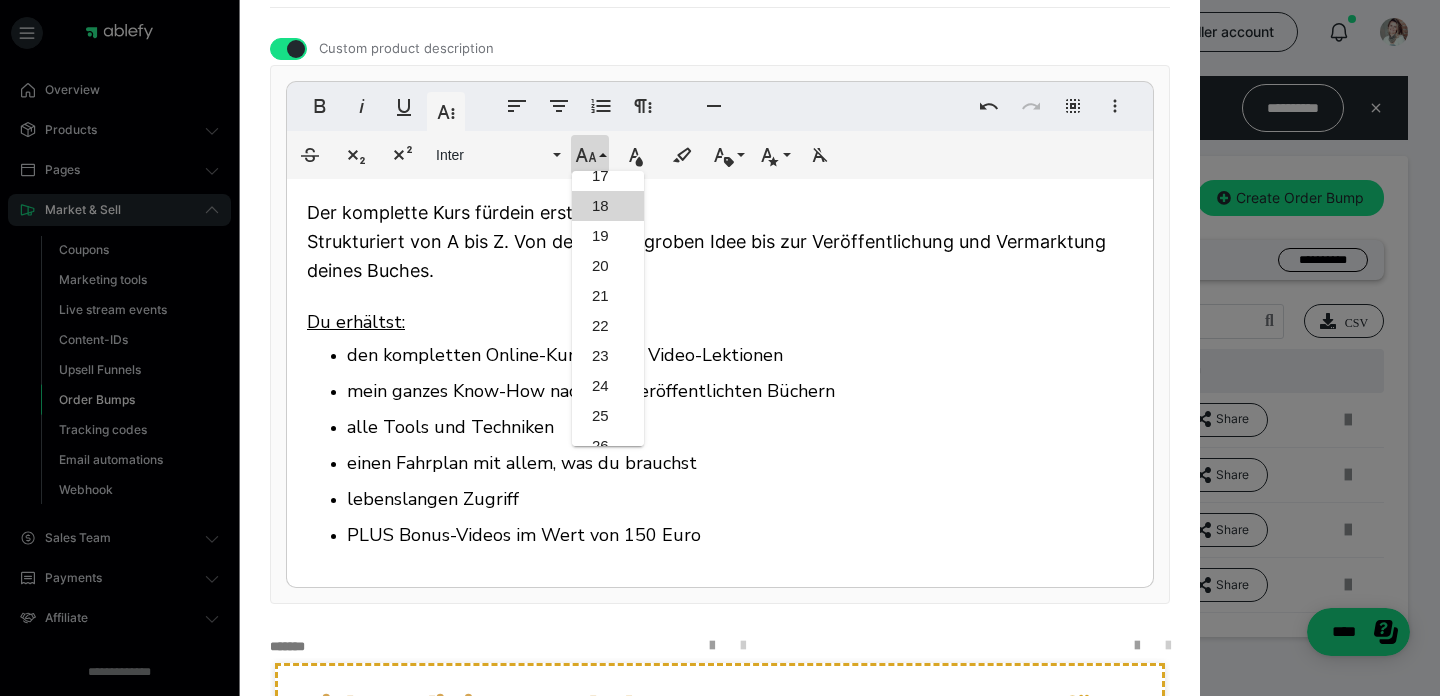 click on "Der komplette Kurs für  dein erstes  Buch. Strukturiert von A bis Z. Von der ersten groben Idee bis zur Veröffentlichung und Vermarktung deines Buches. Du erhältst: den kompletten Online-Kurs mit 17 Video-Lektionen  mein ganzes Know-How nach fünf veröffentlichten Büchern  alle Tools und Techniken  einen Fahrplan mit allem, was du brauchst  lebenslangen Zugriff PLUS Bonus-Videos im Wert von 150 Euro" at bounding box center [720, 384] 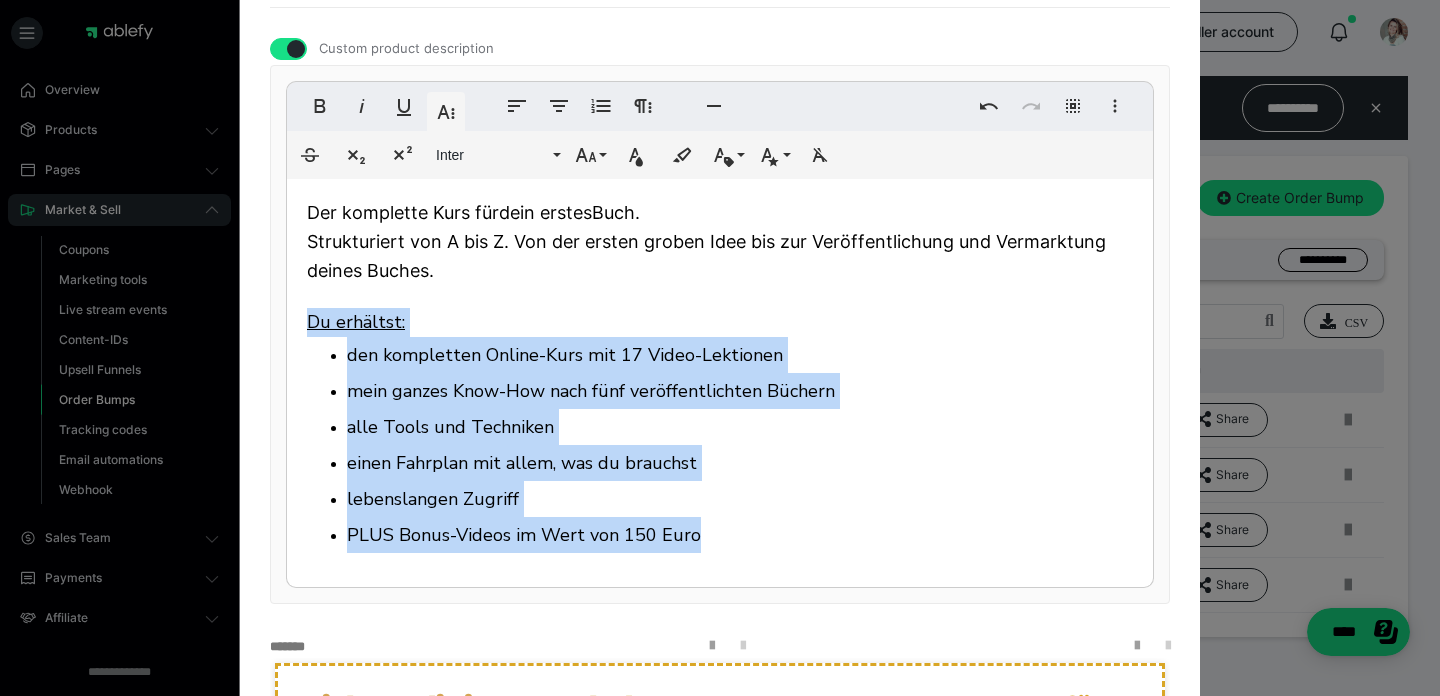 drag, startPoint x: 720, startPoint y: 537, endPoint x: 286, endPoint y: 311, distance: 489.3179 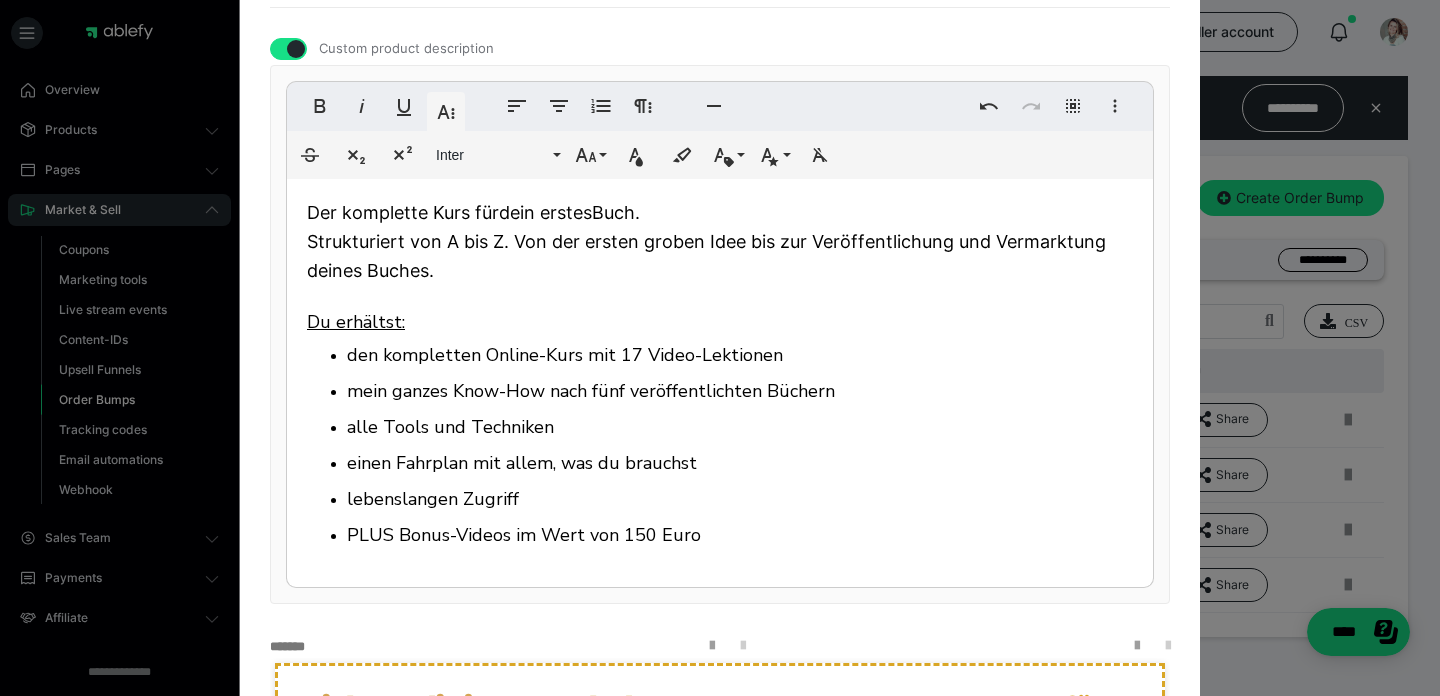 click on "Der komplette Kurs für  dein erstes  Buch. Strukturiert von A bis Z. Von der ersten groben Idee bis zur Veröffentlichung und Vermarktung deines Buches. Du erhältst: den kompletten Online-Kurs mit 17 Video-Lektionen  mein ganzes Know-How nach fünf veröffentlichten Büchern  alle Tools und Techniken  einen Fahrplan mit allem, was du brauchst  lebenslangen Zugriff PLUS Bonus-Videos im Wert von 150 Euro" at bounding box center [720, 384] 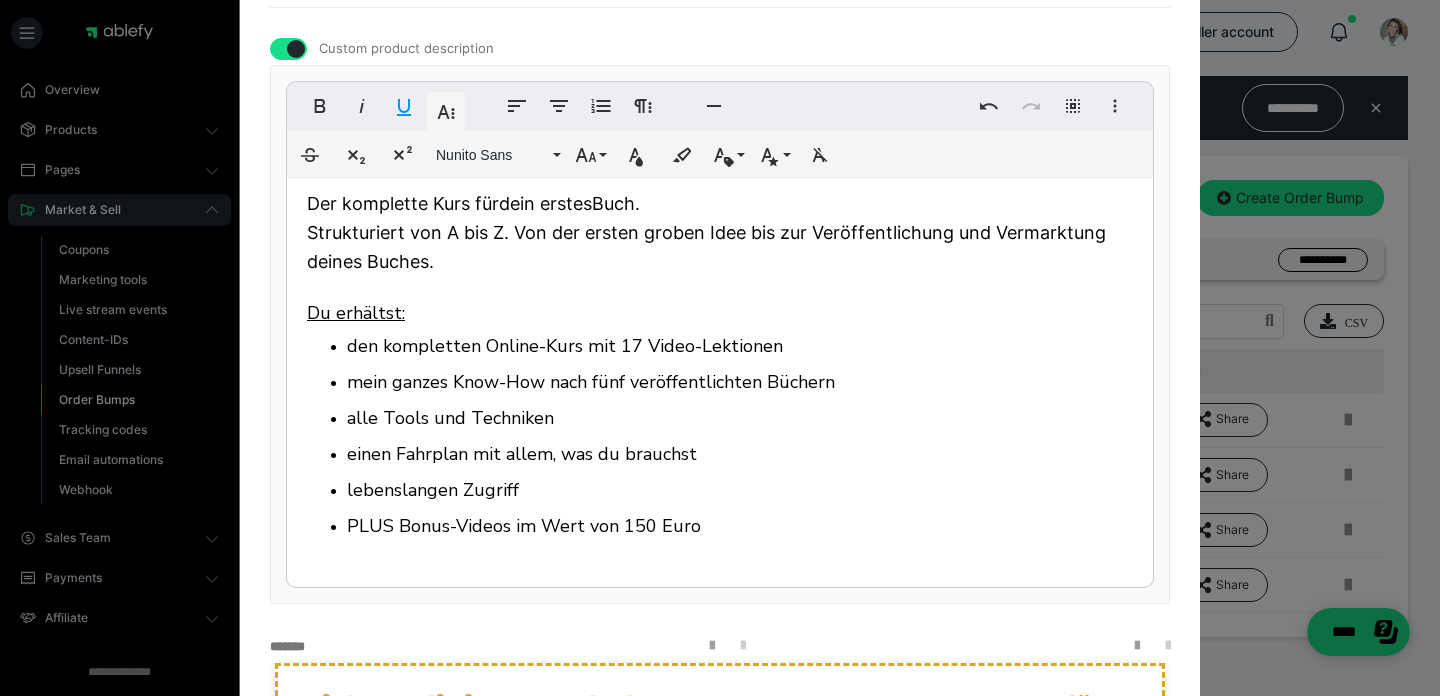 scroll, scrollTop: 7, scrollLeft: 0, axis: vertical 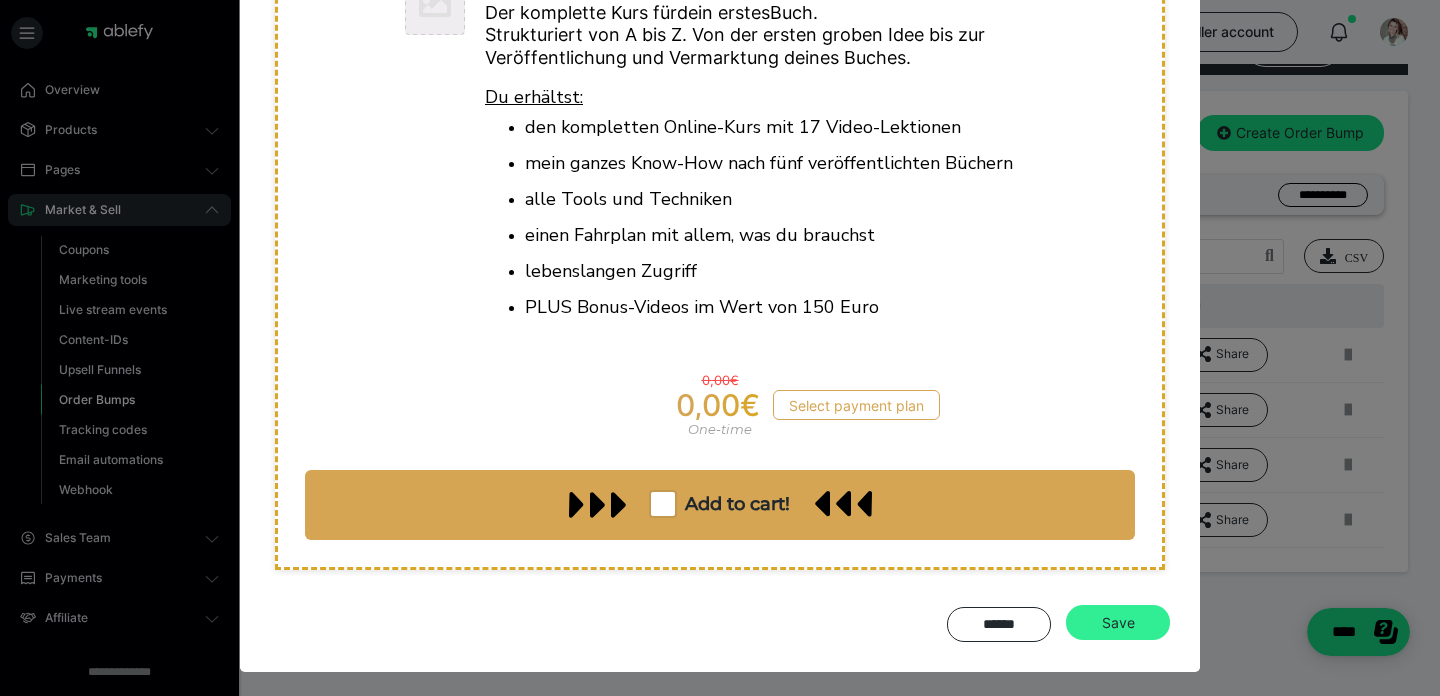 click on "Save" at bounding box center (1118, 623) 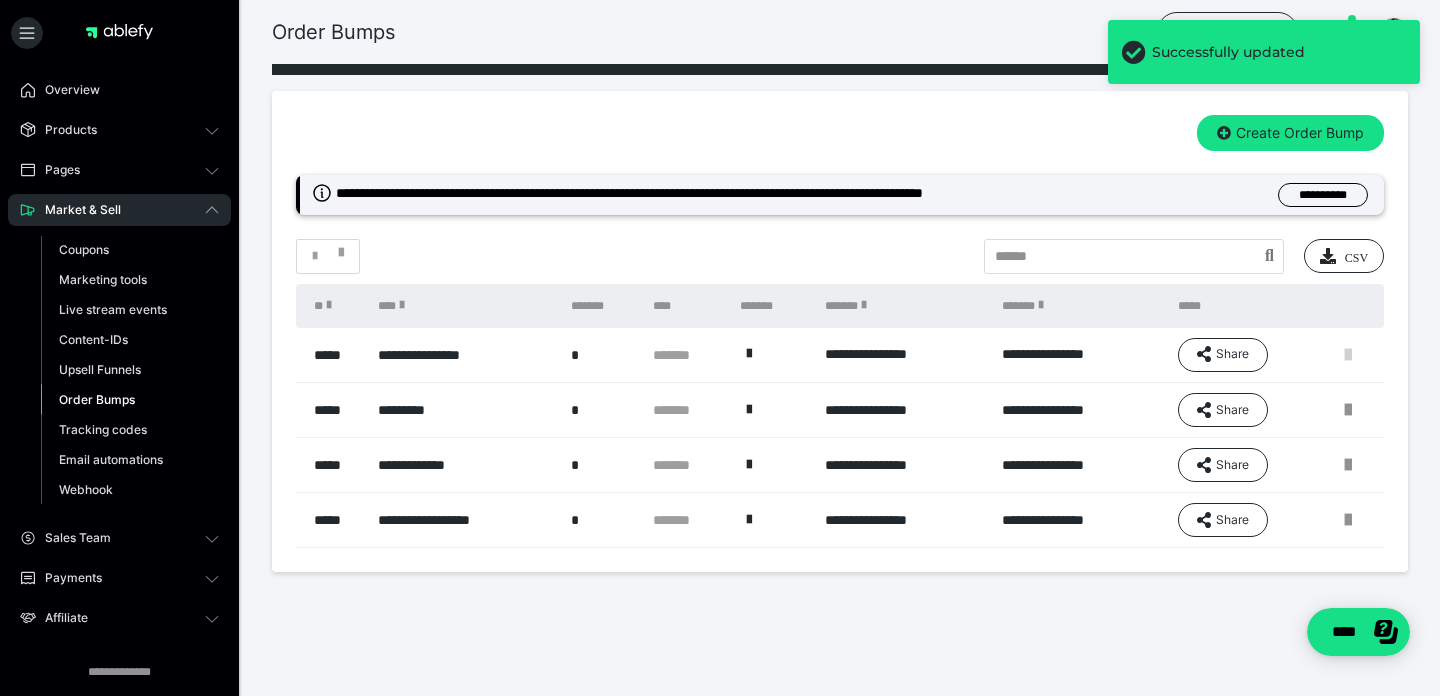 click at bounding box center (1348, 355) 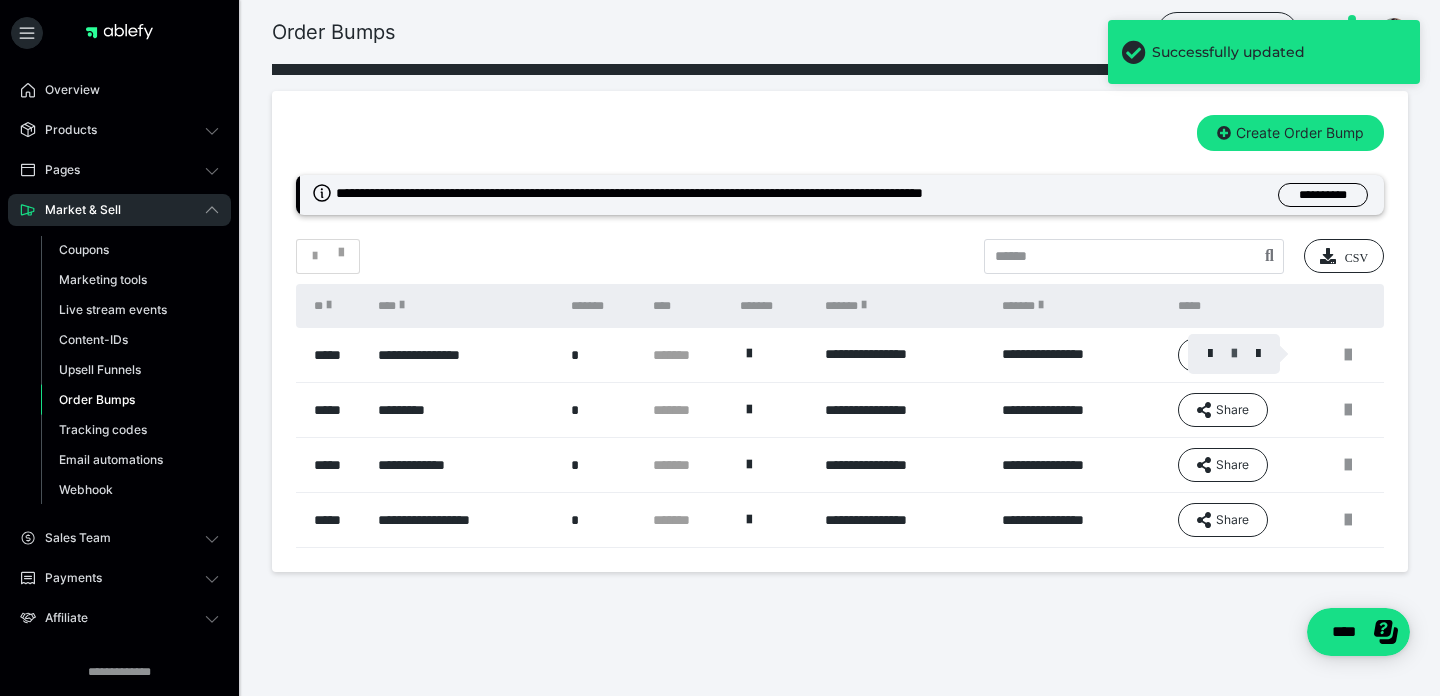 click at bounding box center (1234, 354) 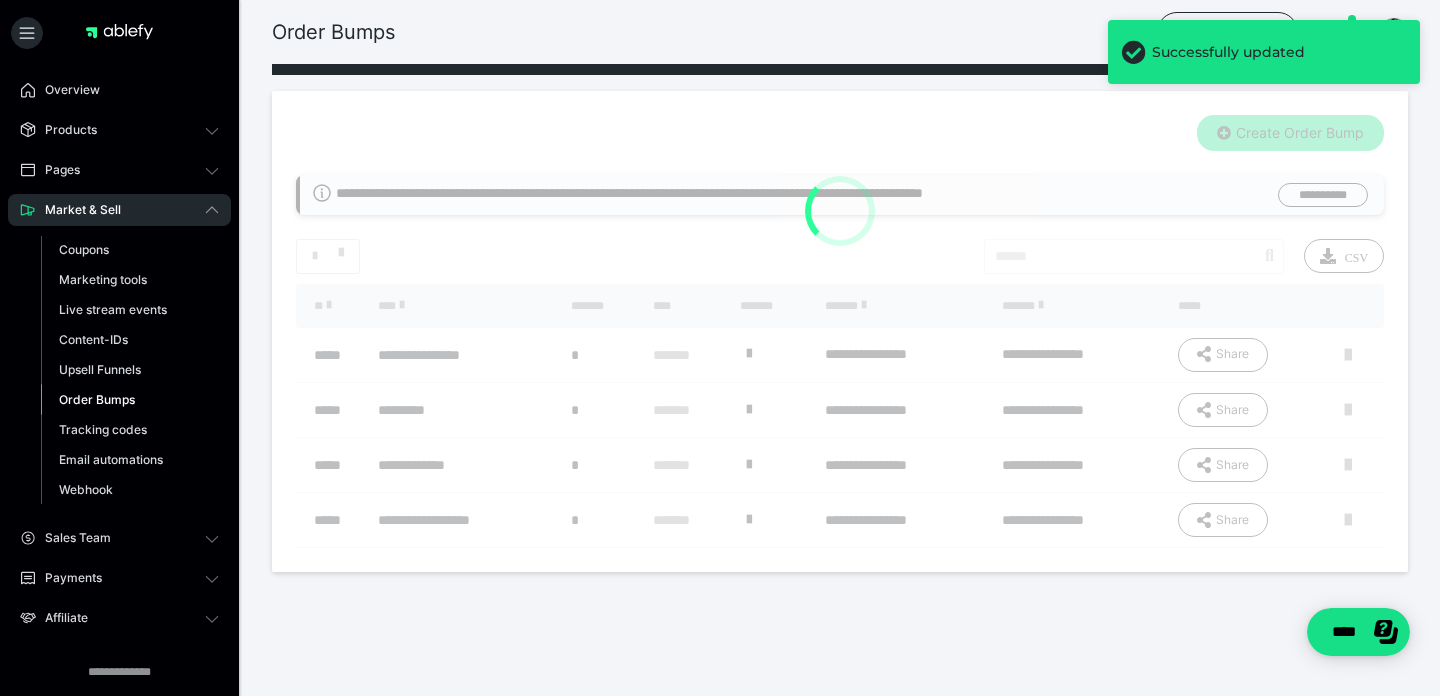 type on "**********" 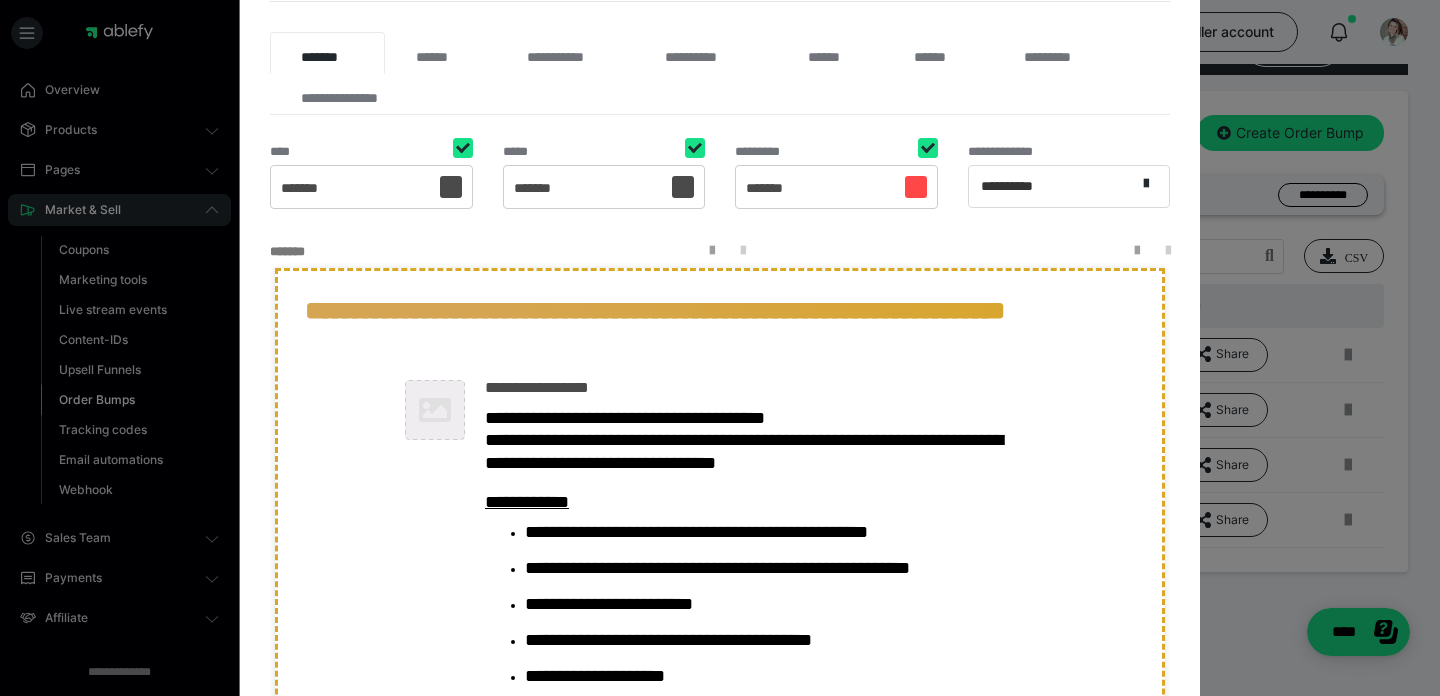 scroll, scrollTop: 349, scrollLeft: 0, axis: vertical 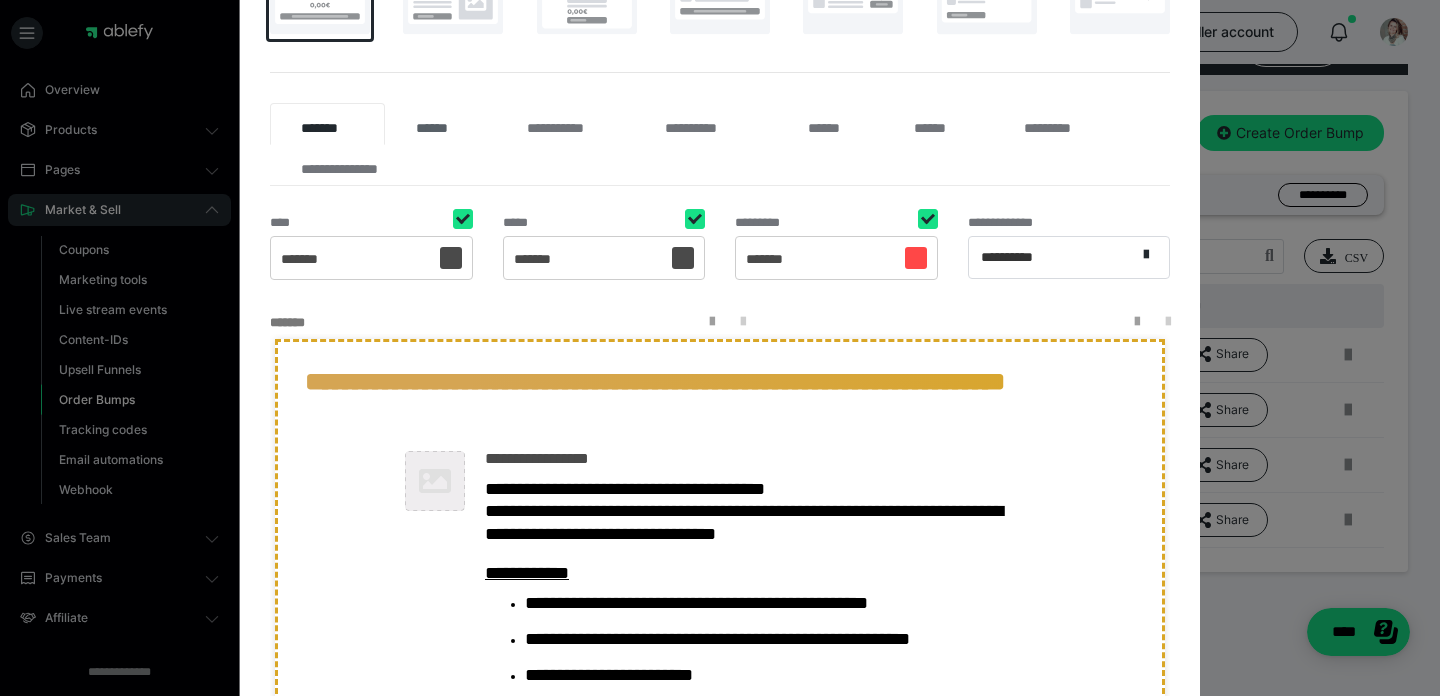click on "******" at bounding box center [440, 124] 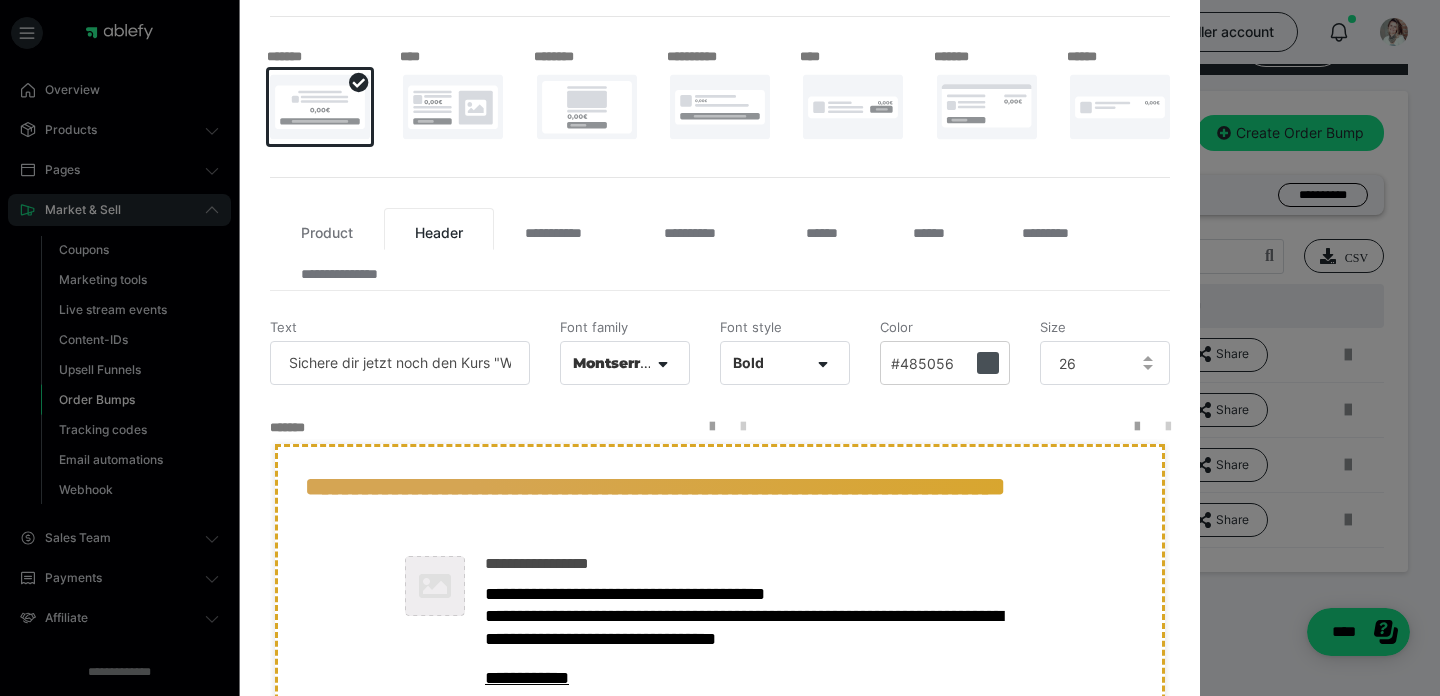 scroll, scrollTop: 224, scrollLeft: 0, axis: vertical 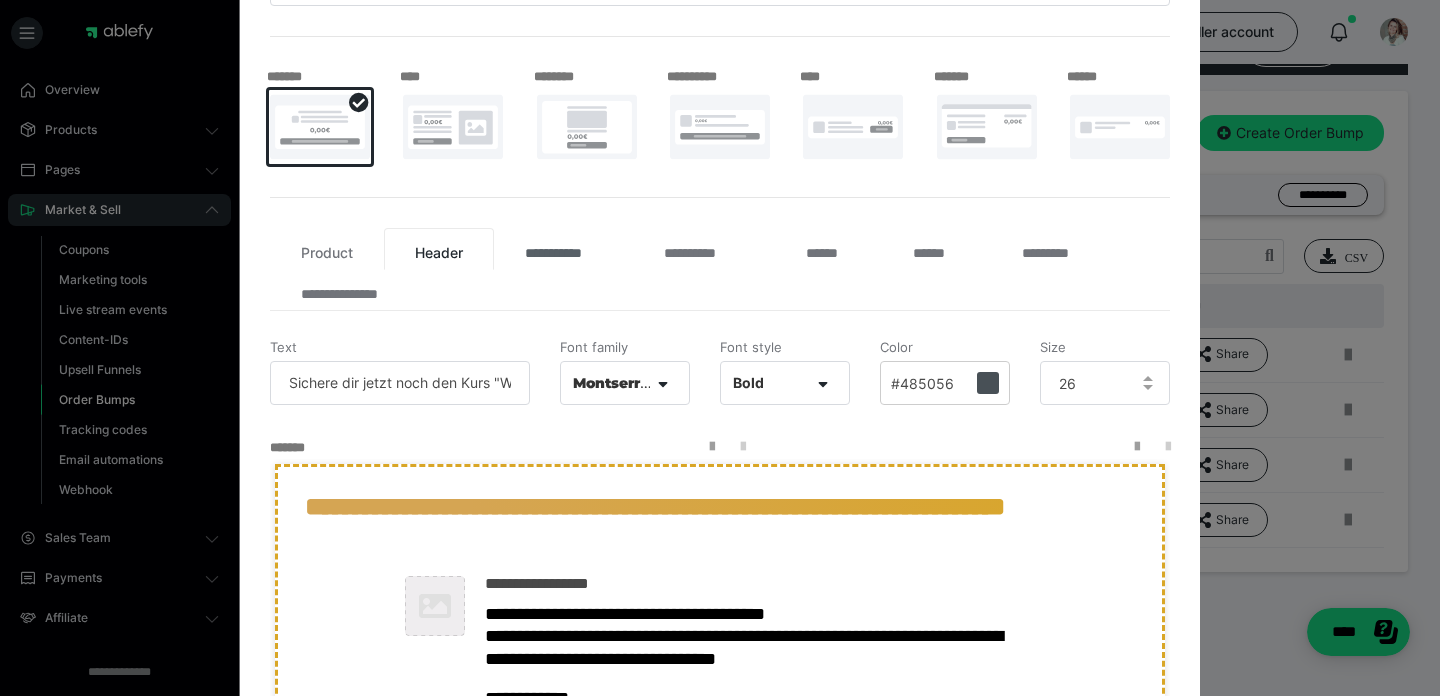 click on "**********" at bounding box center [563, 249] 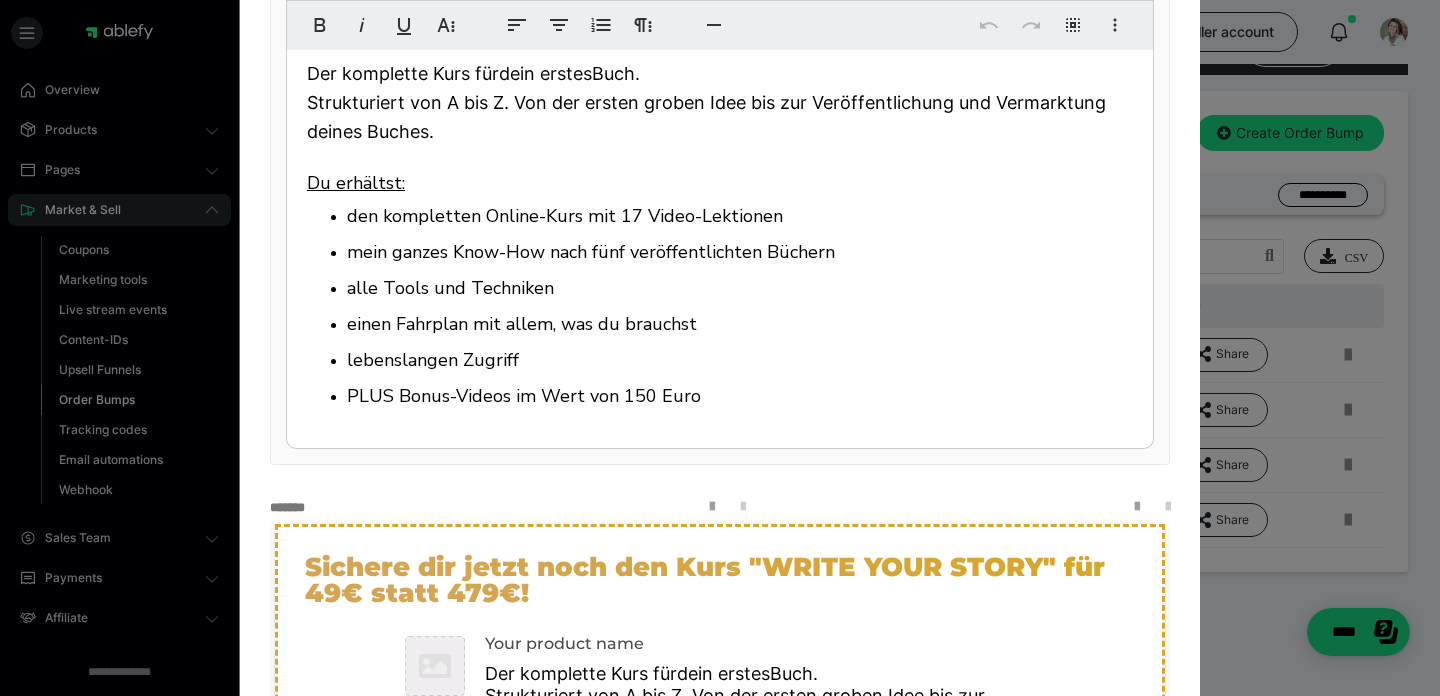scroll, scrollTop: 669, scrollLeft: 0, axis: vertical 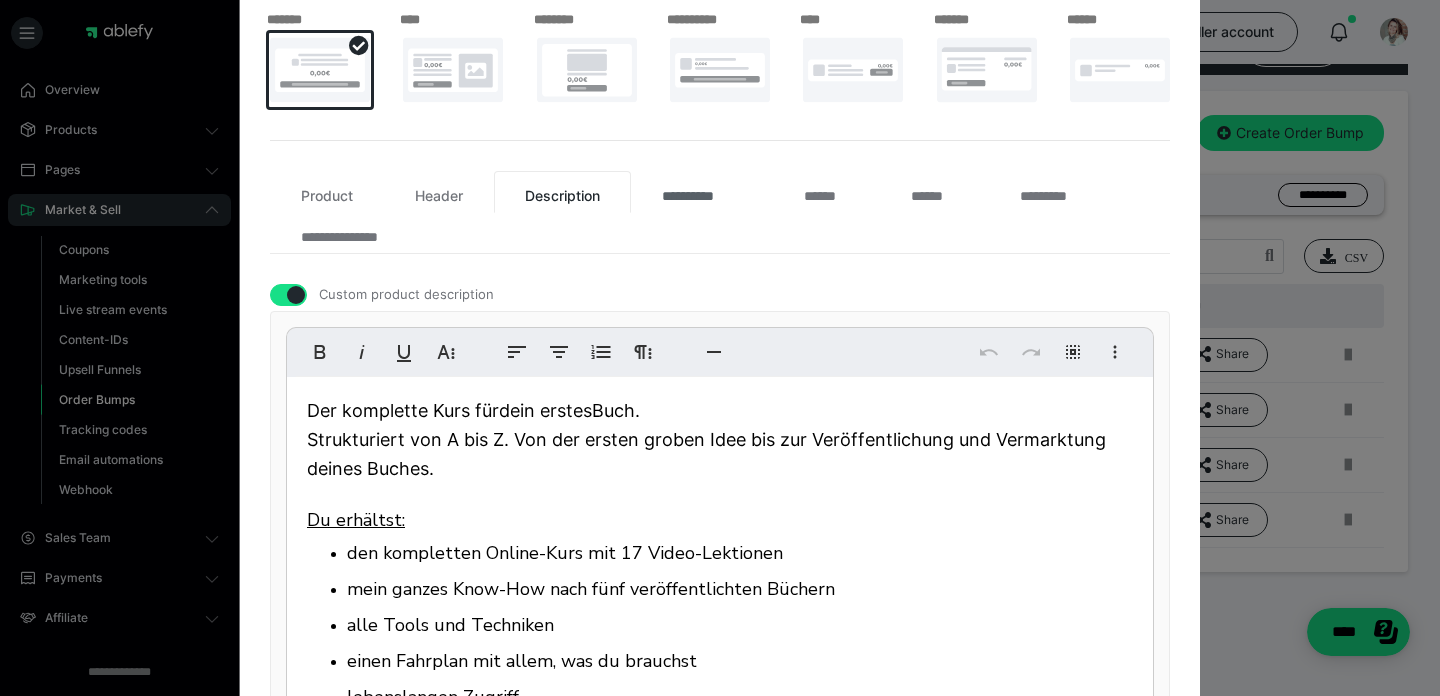 click on "**********" at bounding box center [702, 192] 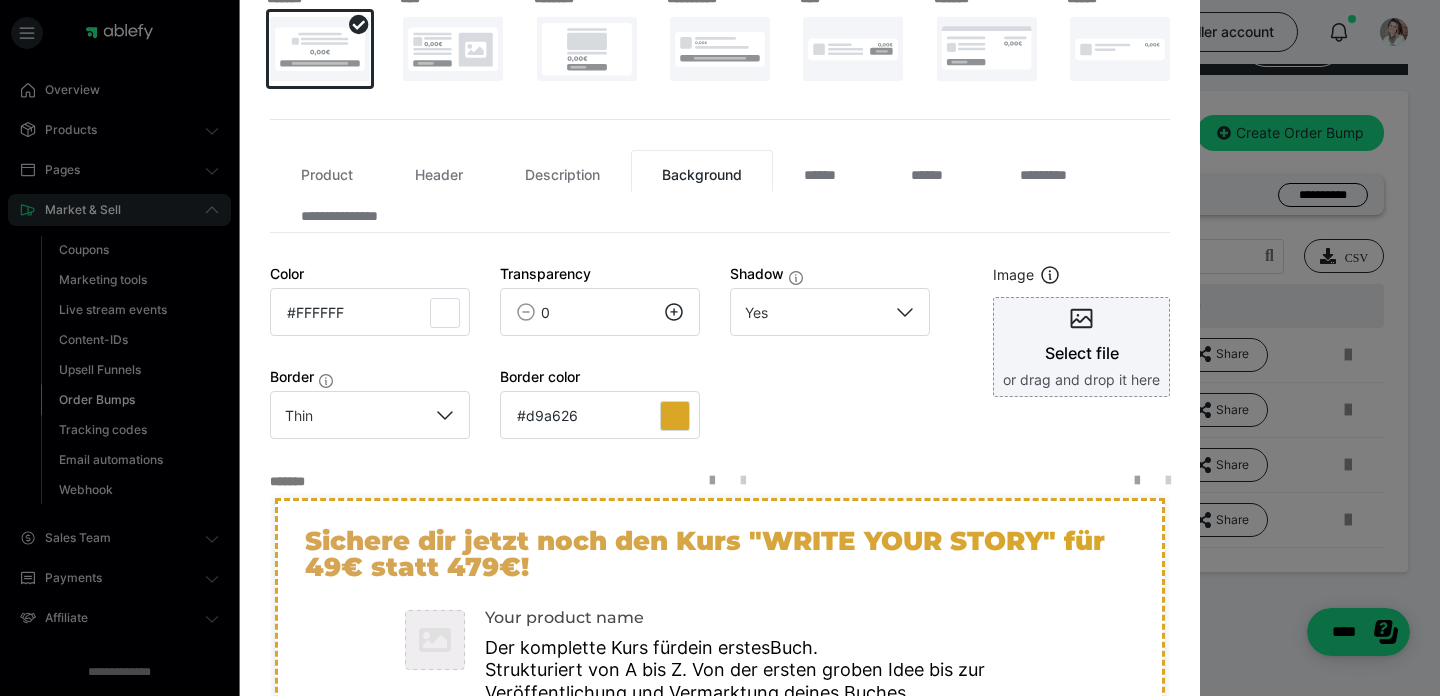 scroll, scrollTop: 300, scrollLeft: 0, axis: vertical 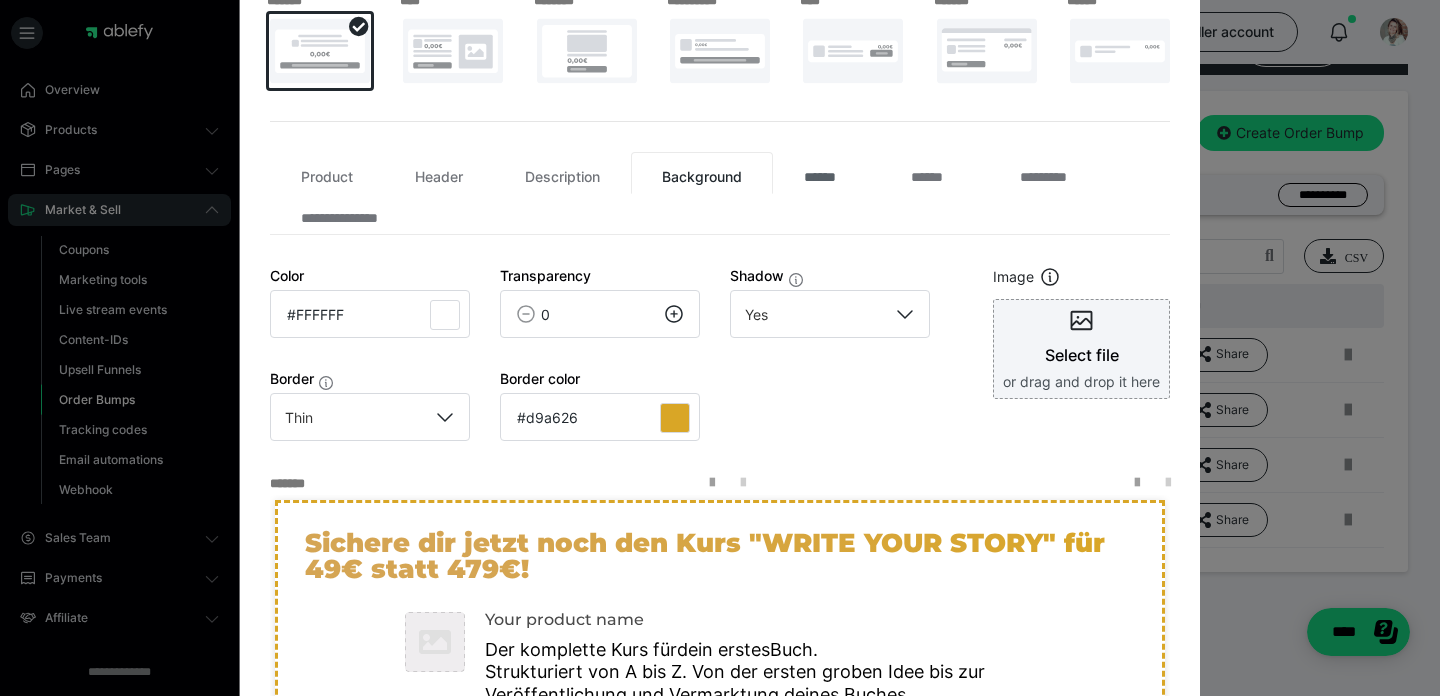 click on "******" at bounding box center [826, 173] 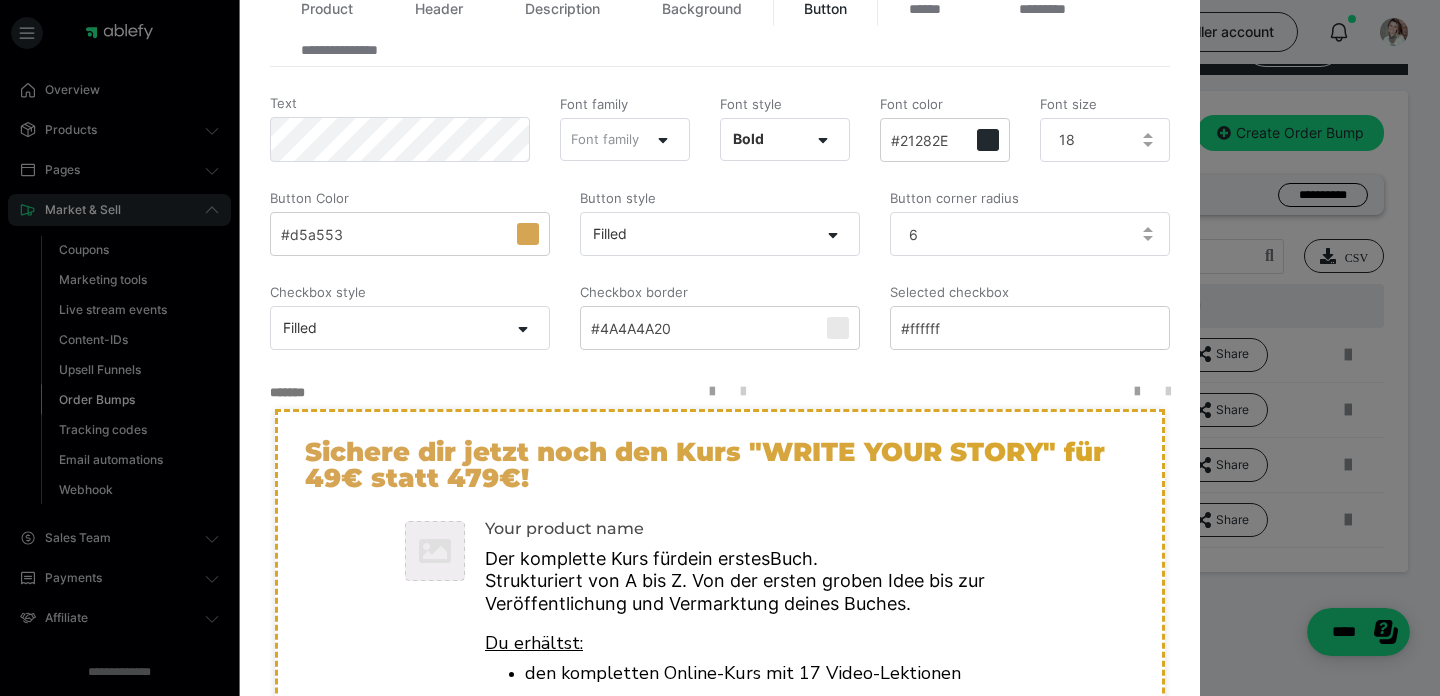 scroll, scrollTop: 451, scrollLeft: 0, axis: vertical 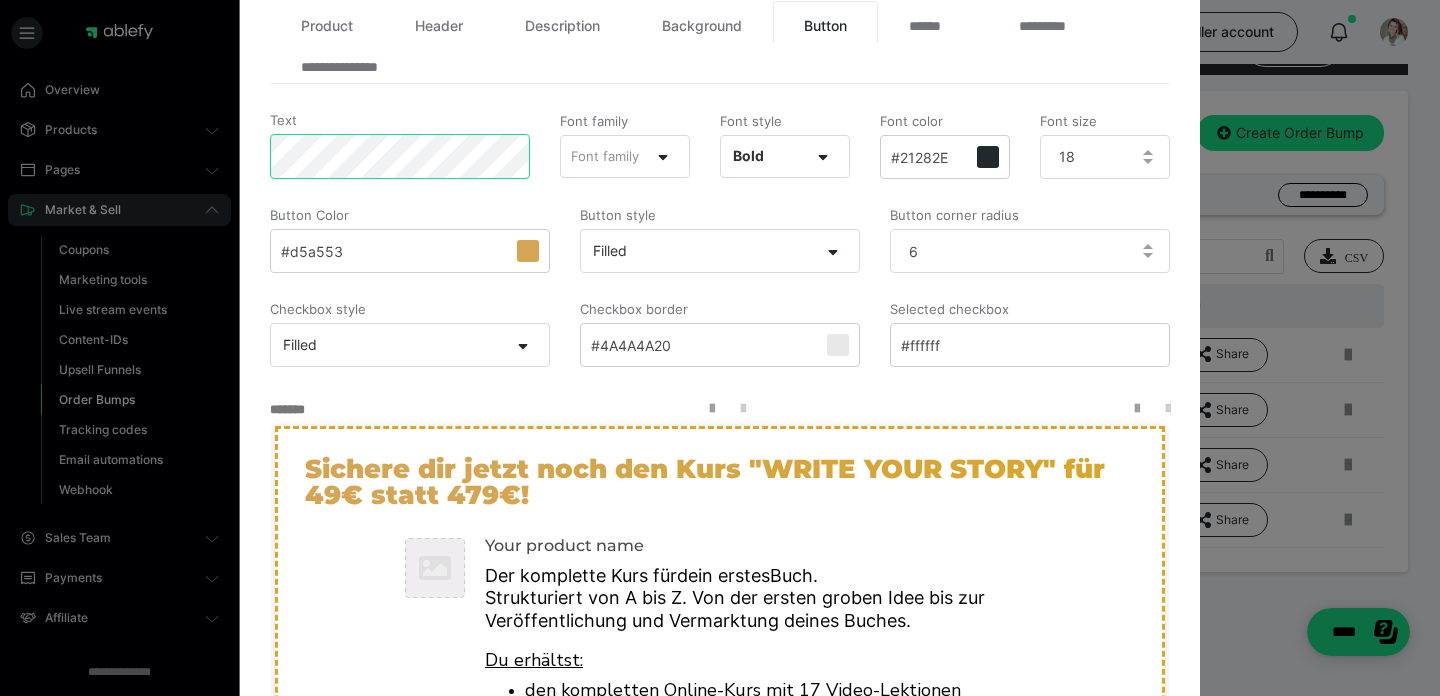 click on "**********" at bounding box center (720, 348) 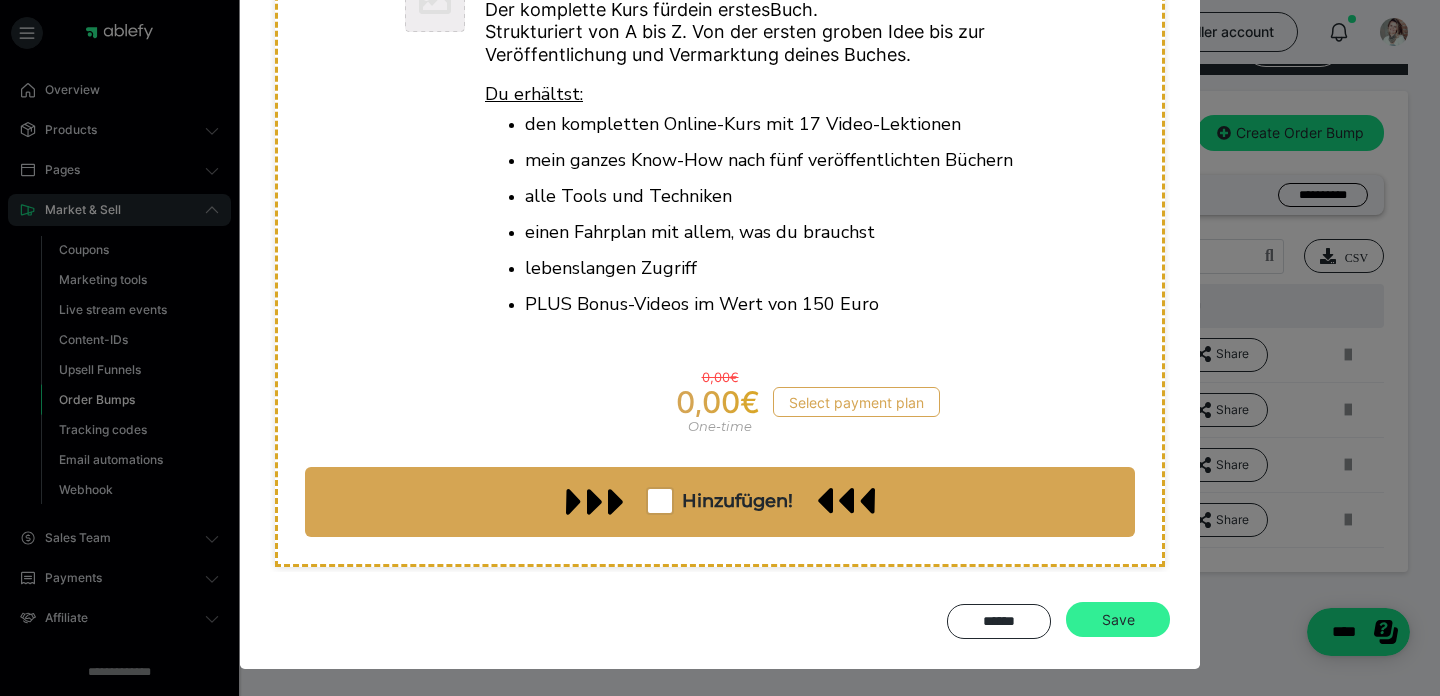 scroll, scrollTop: 1016, scrollLeft: 0, axis: vertical 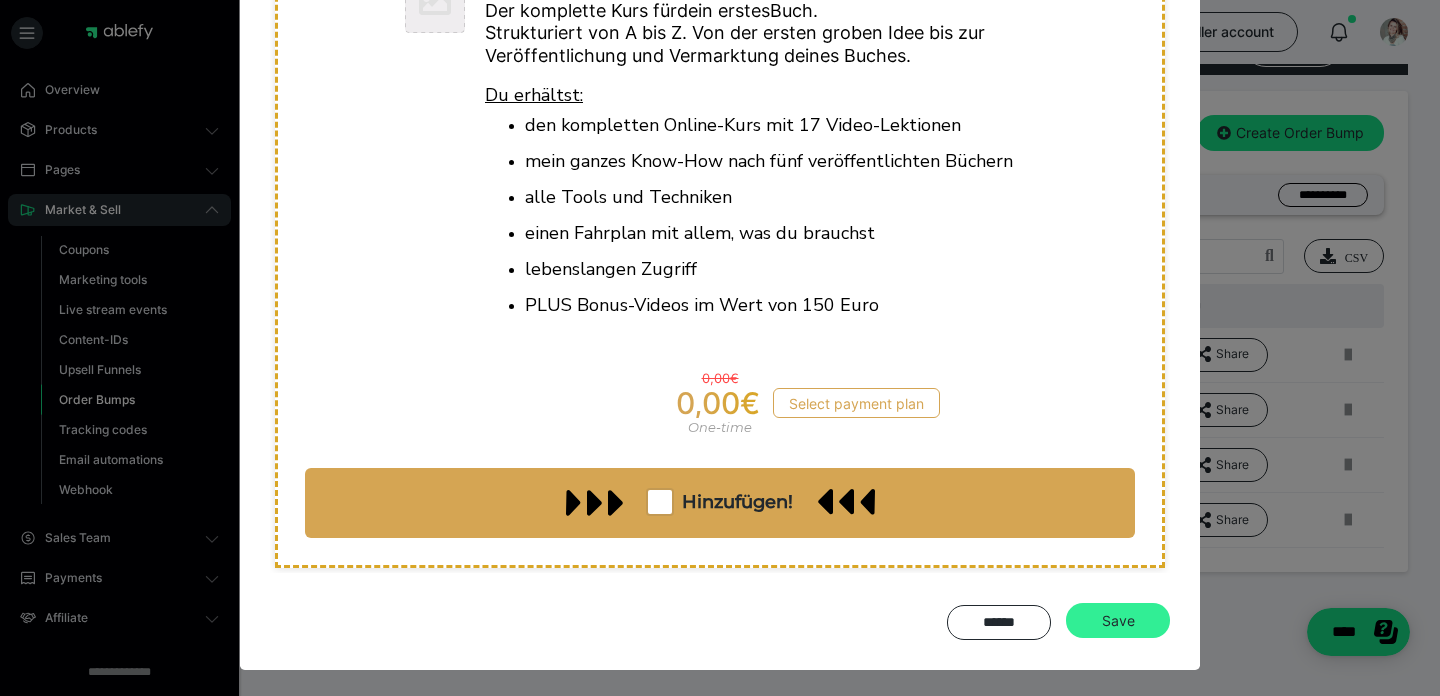 click on "Save" at bounding box center [1118, 621] 